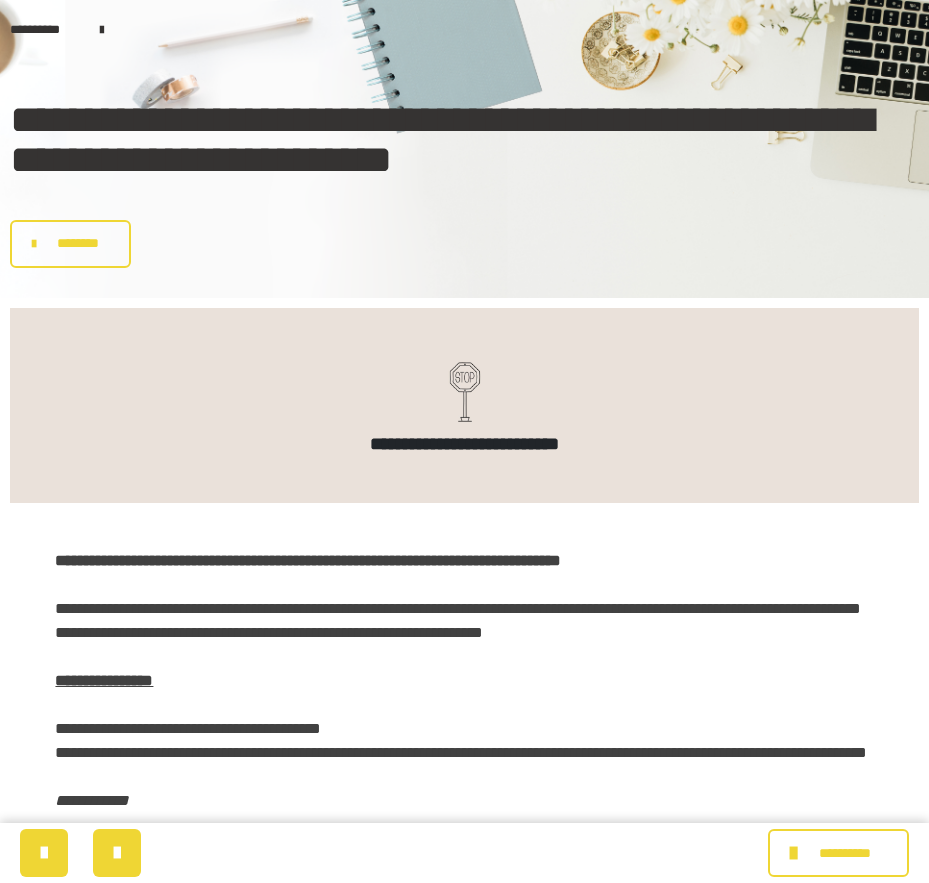 scroll, scrollTop: 0, scrollLeft: 0, axis: both 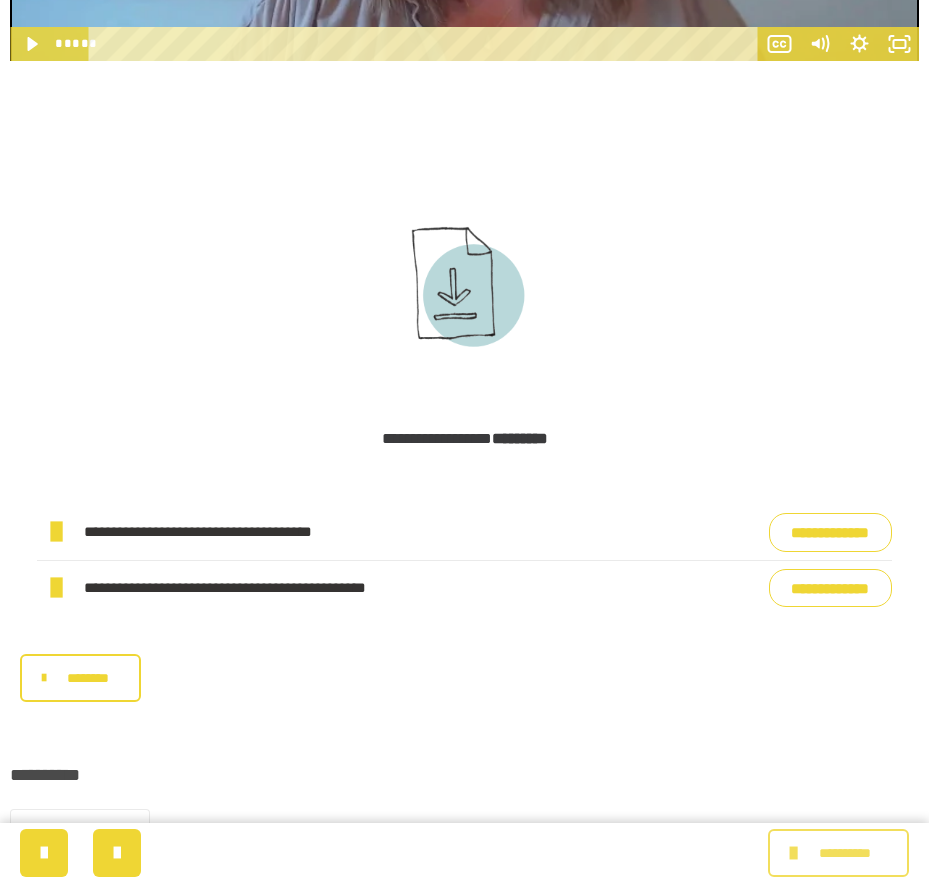 click at bounding box center (796, 853) 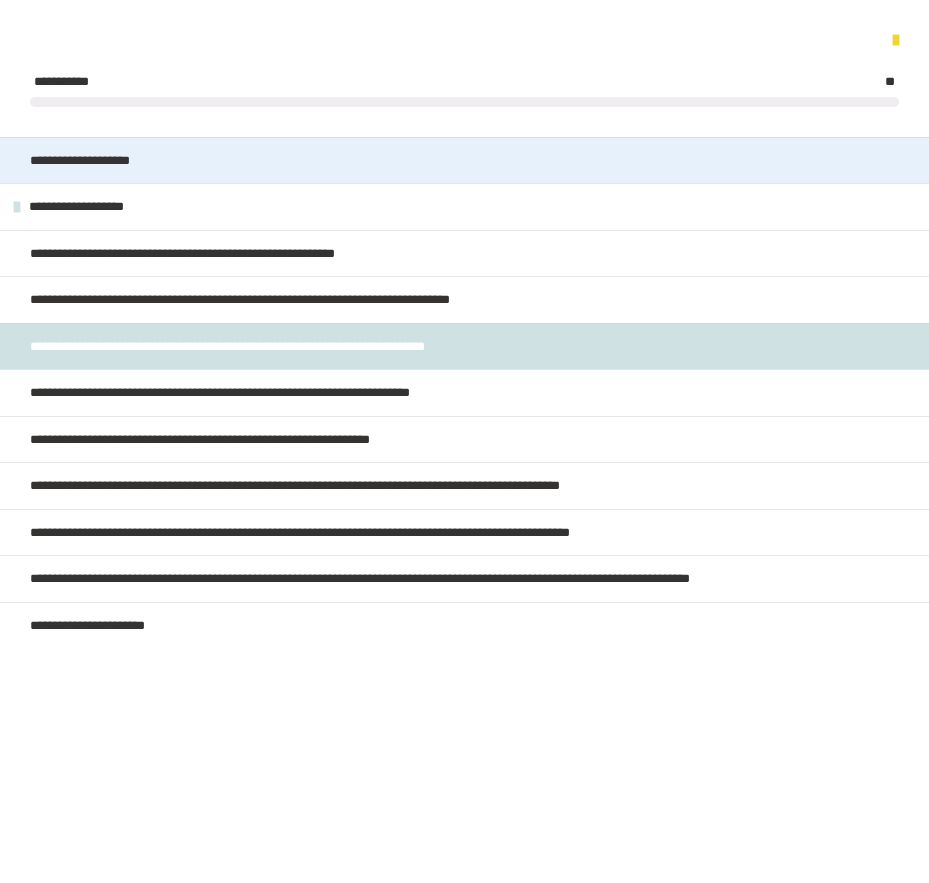 click on "**********" at bounding box center (96, 161) 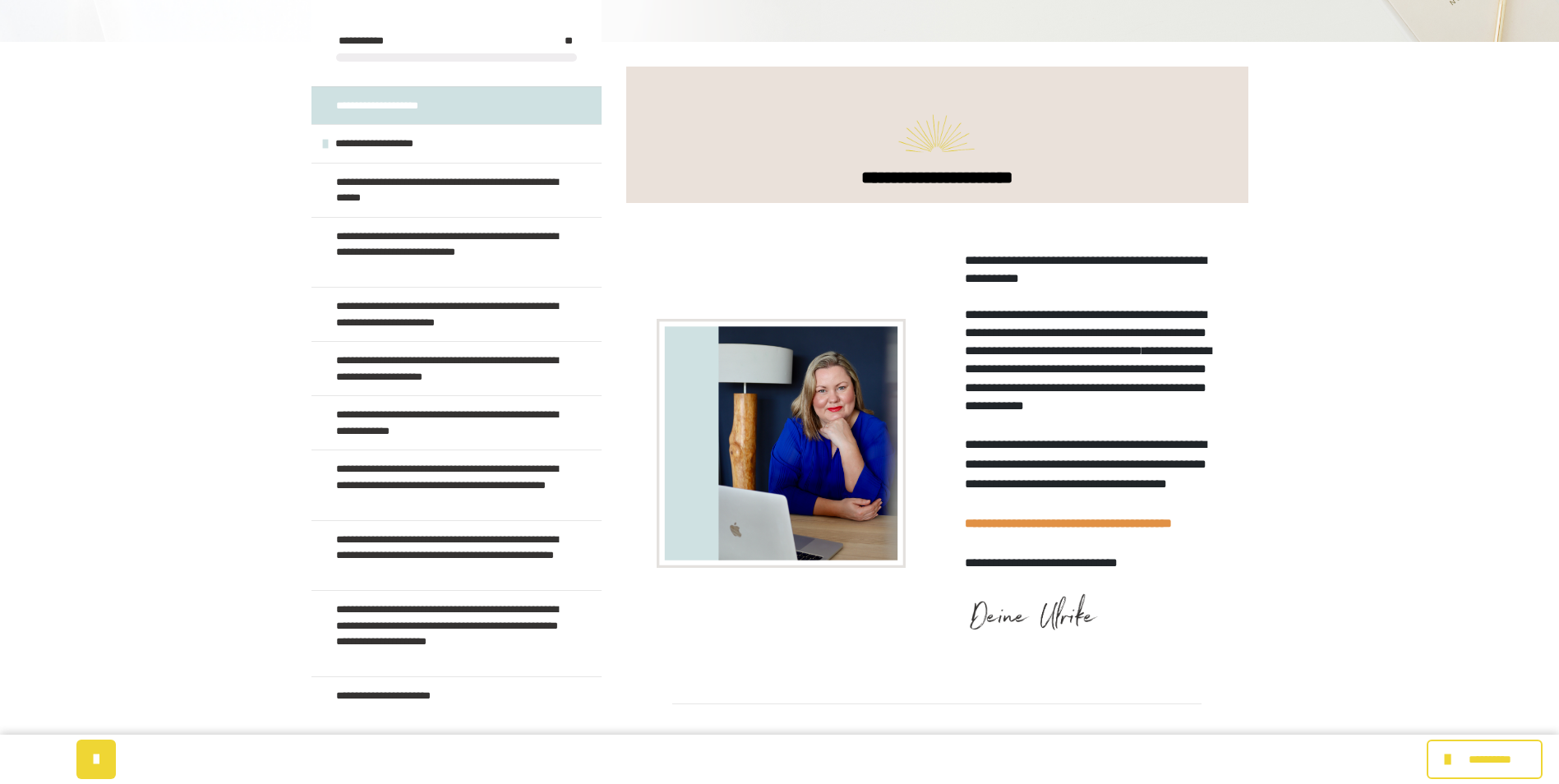 scroll, scrollTop: 237, scrollLeft: 0, axis: vertical 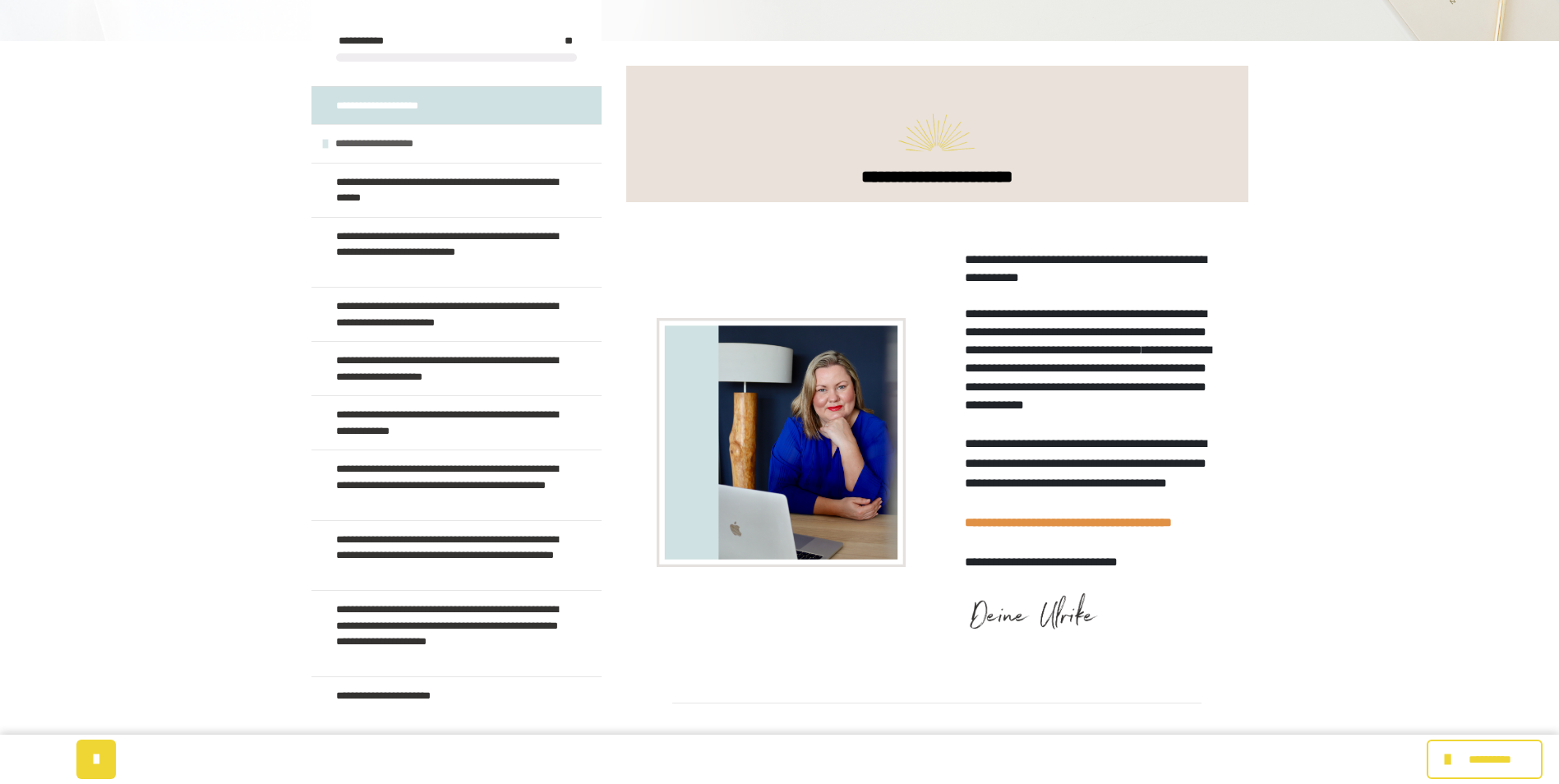 click on "**********" at bounding box center [393, 144] 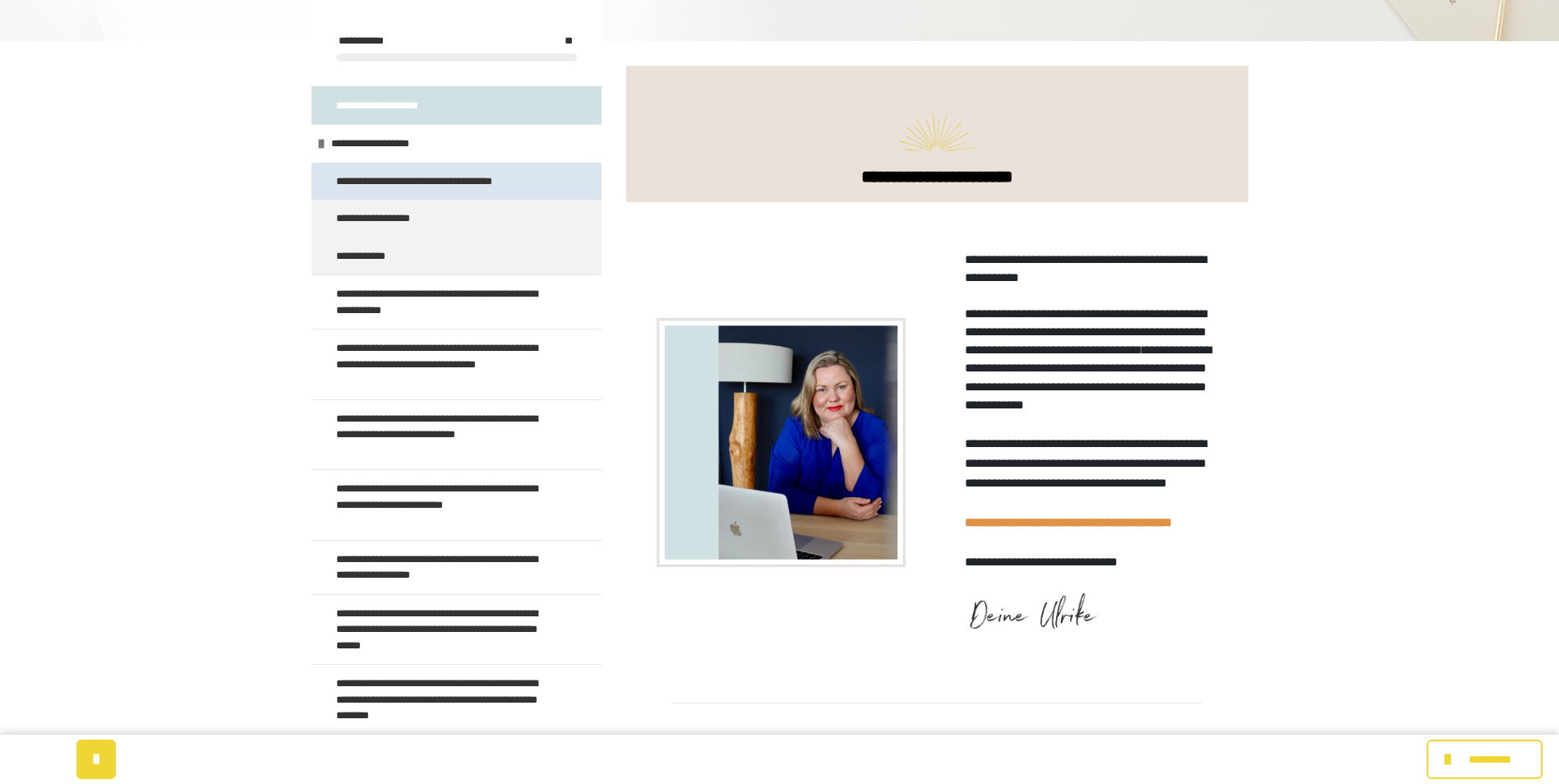 click on "**********" at bounding box center [433, 182] 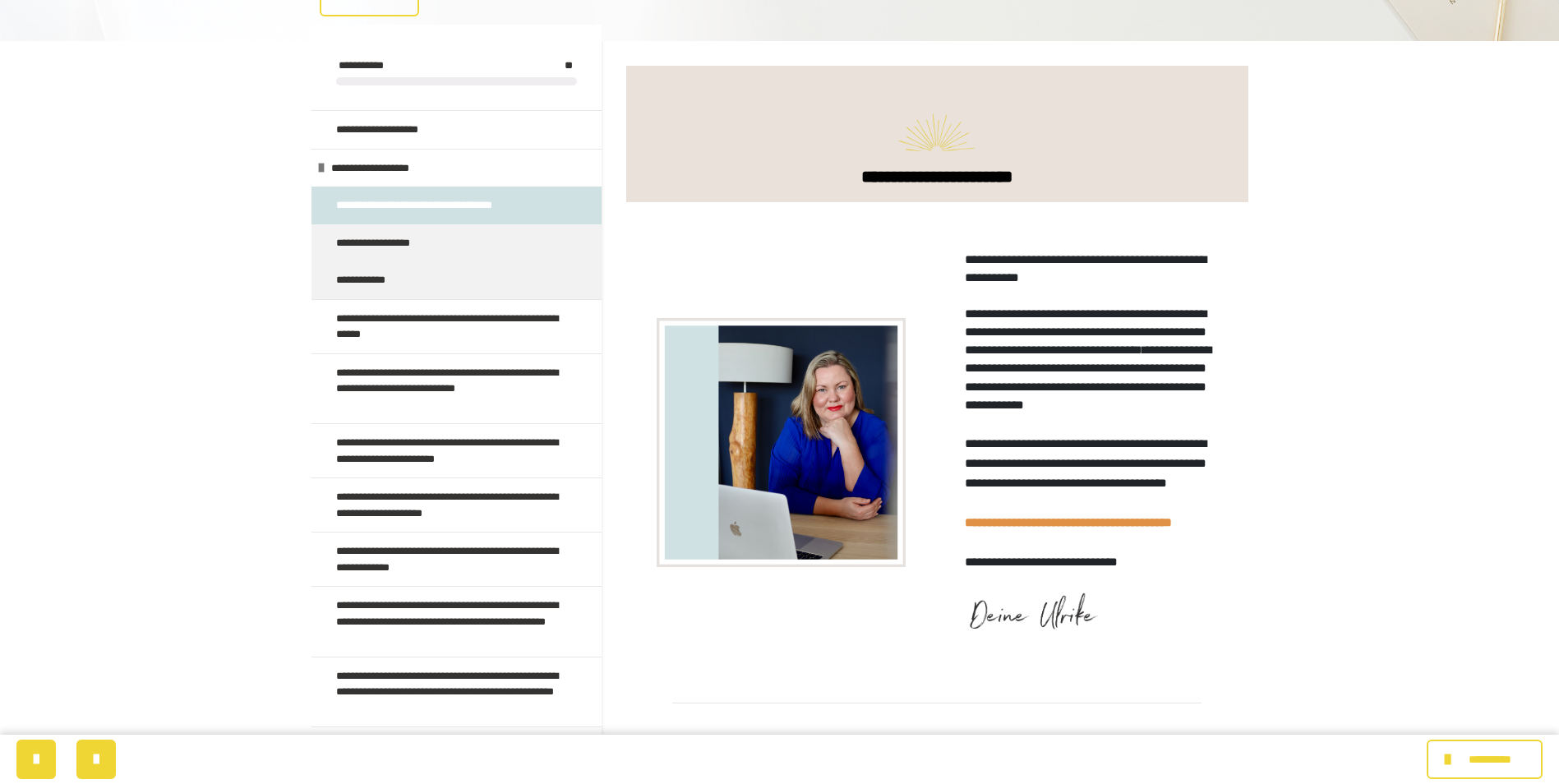 scroll, scrollTop: 0, scrollLeft: 0, axis: both 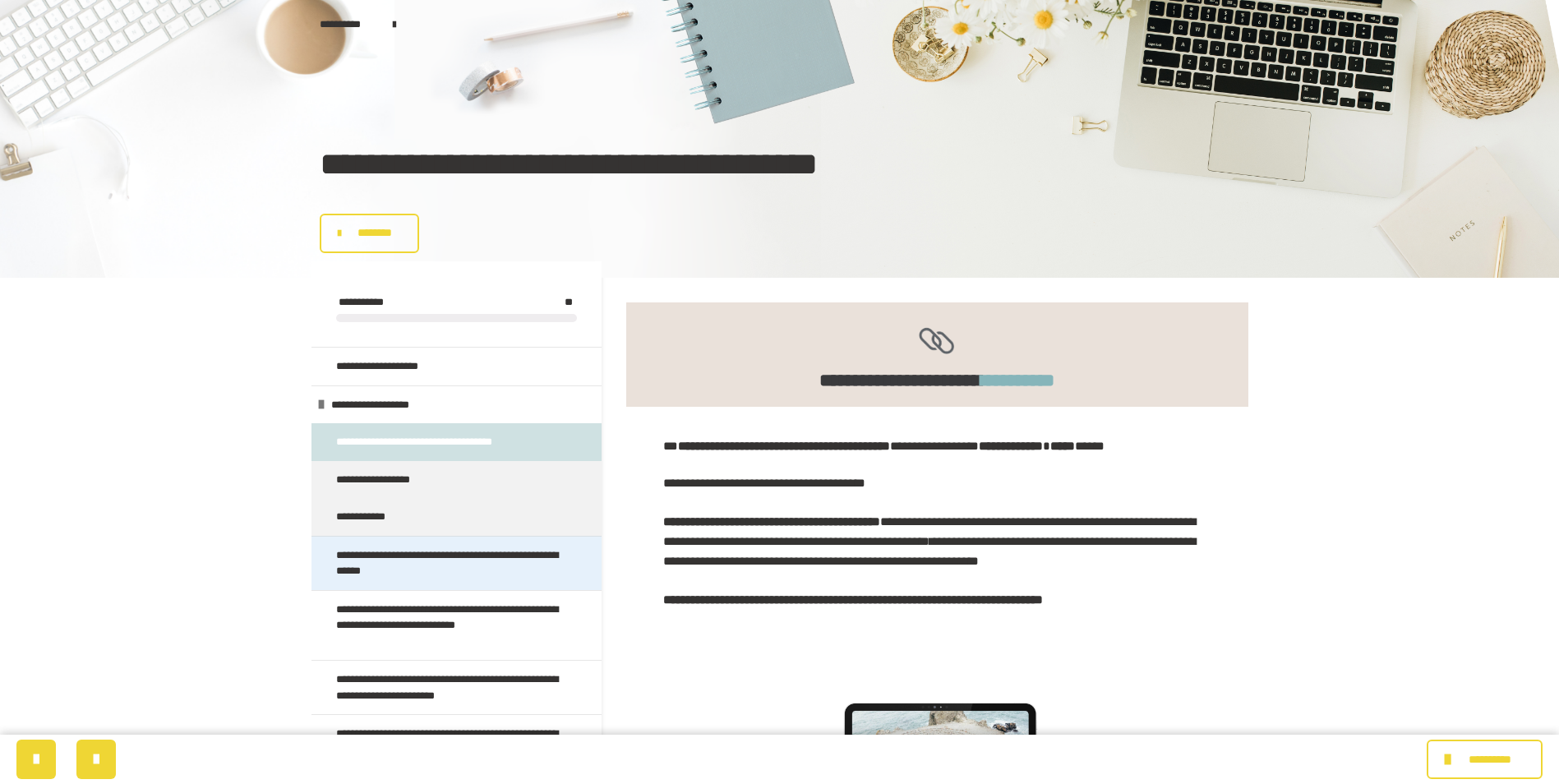 click on "**********" at bounding box center (450, 563) 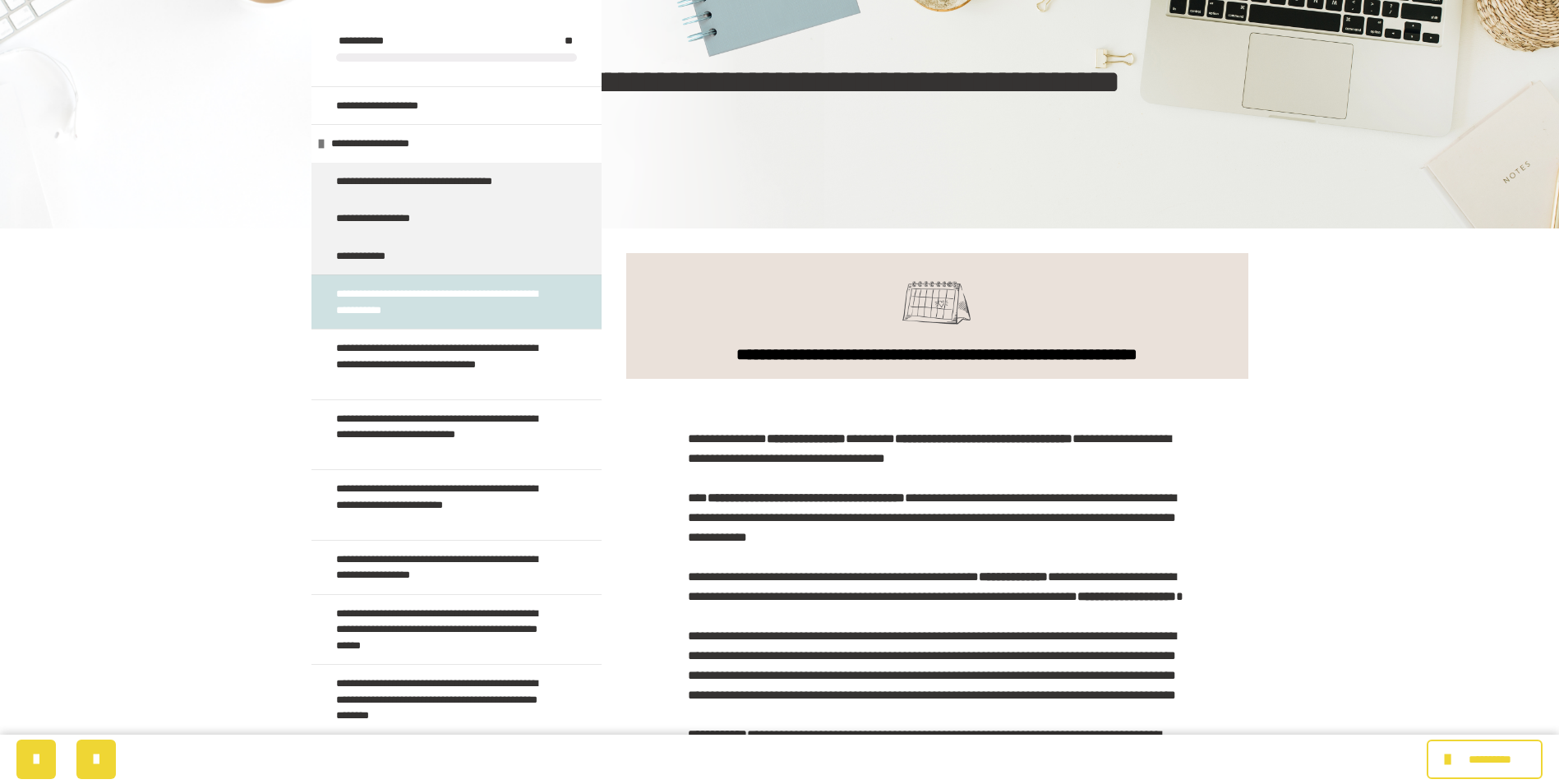 scroll, scrollTop: 86, scrollLeft: 0, axis: vertical 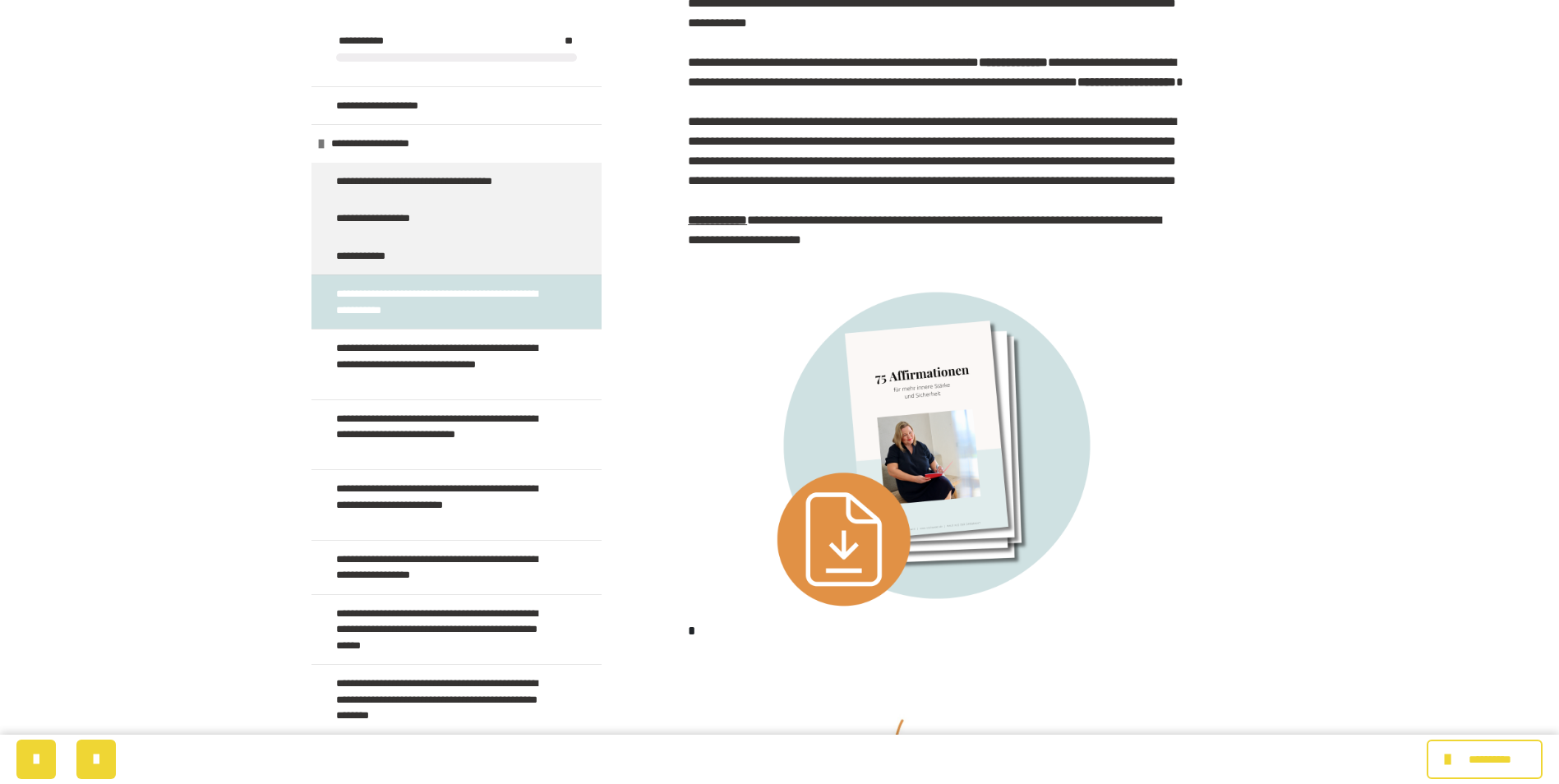 click at bounding box center [937, 445] 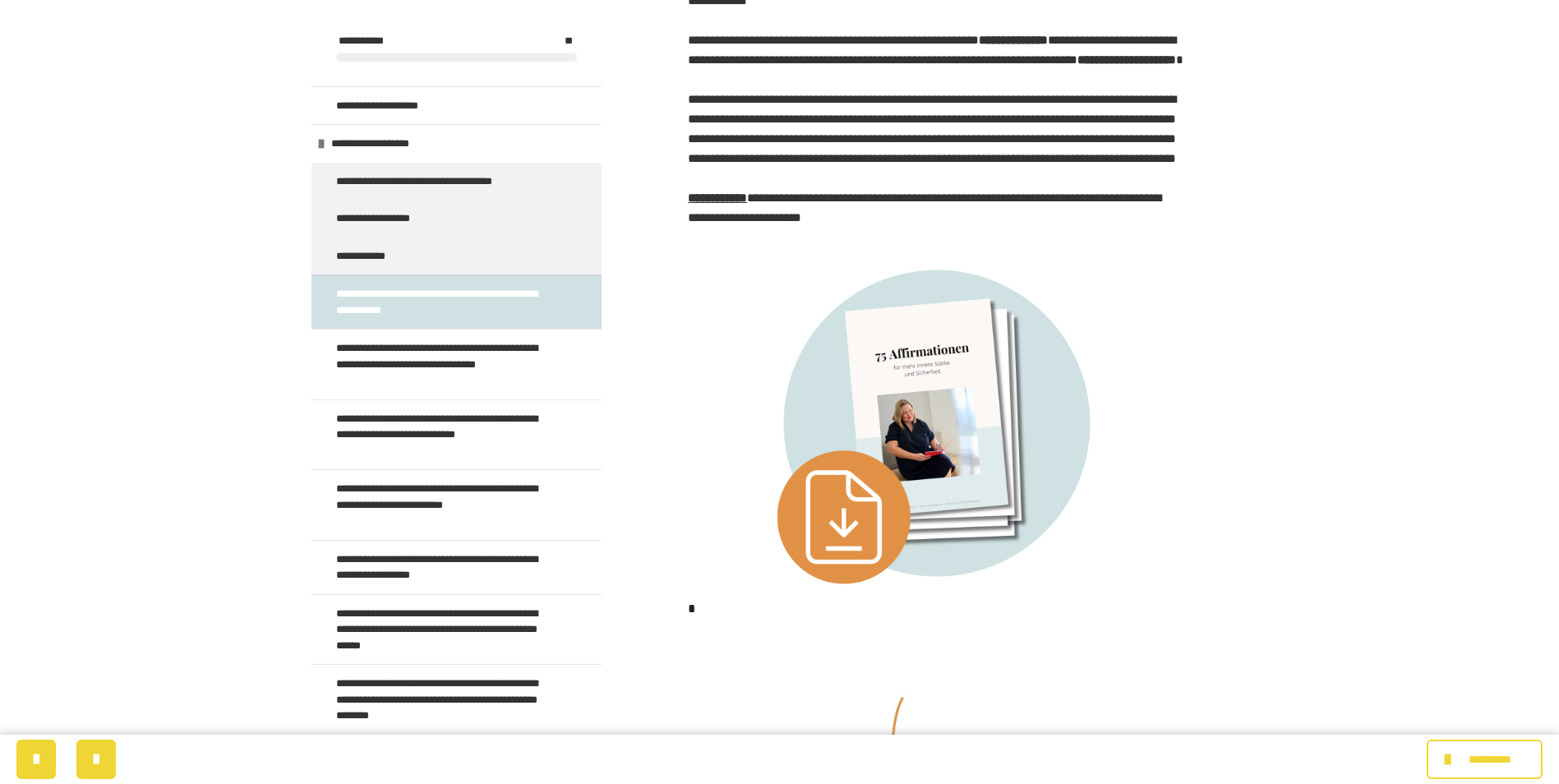 scroll, scrollTop: 620, scrollLeft: 0, axis: vertical 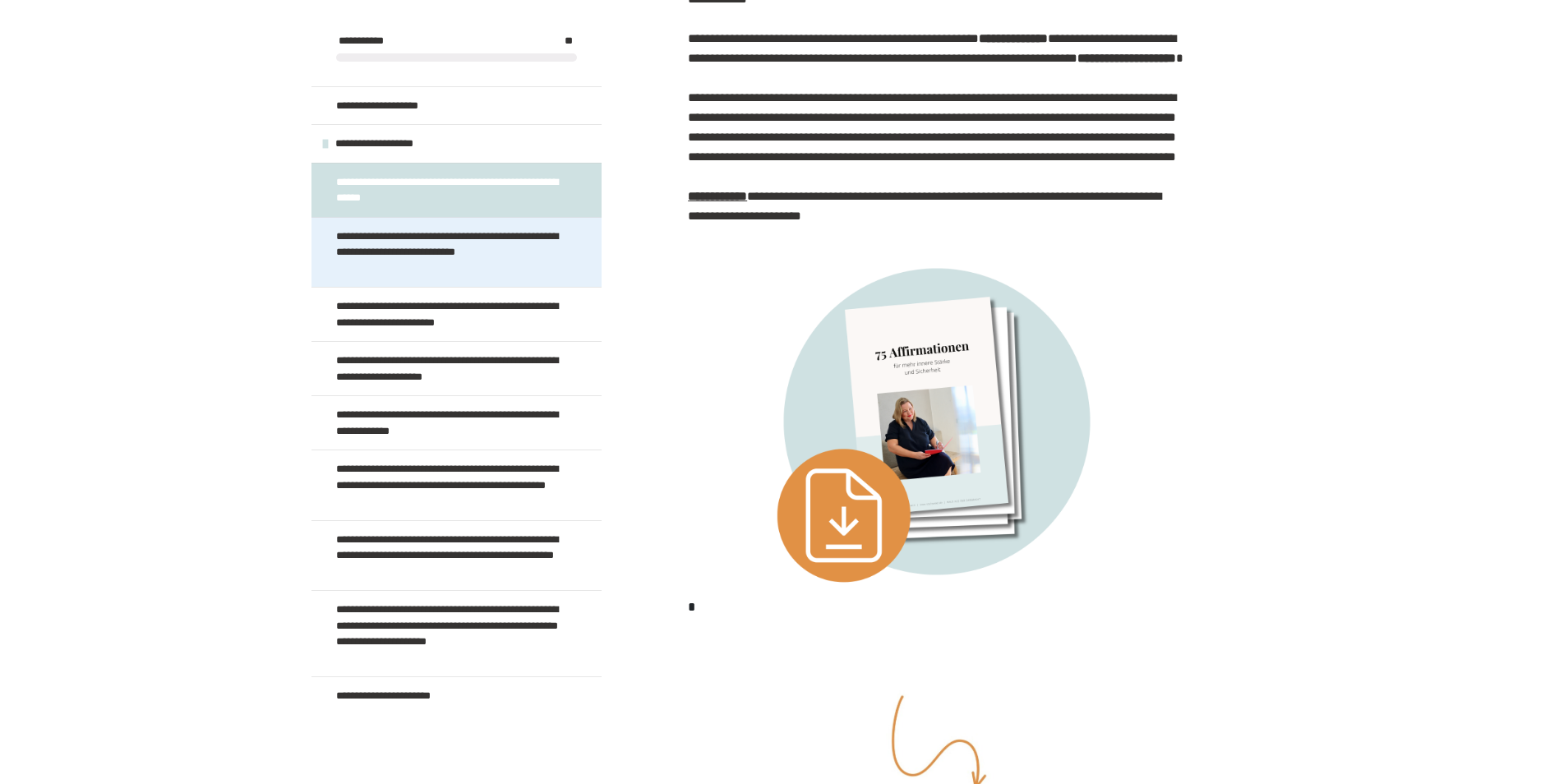 click on "**********" at bounding box center (450, 252) 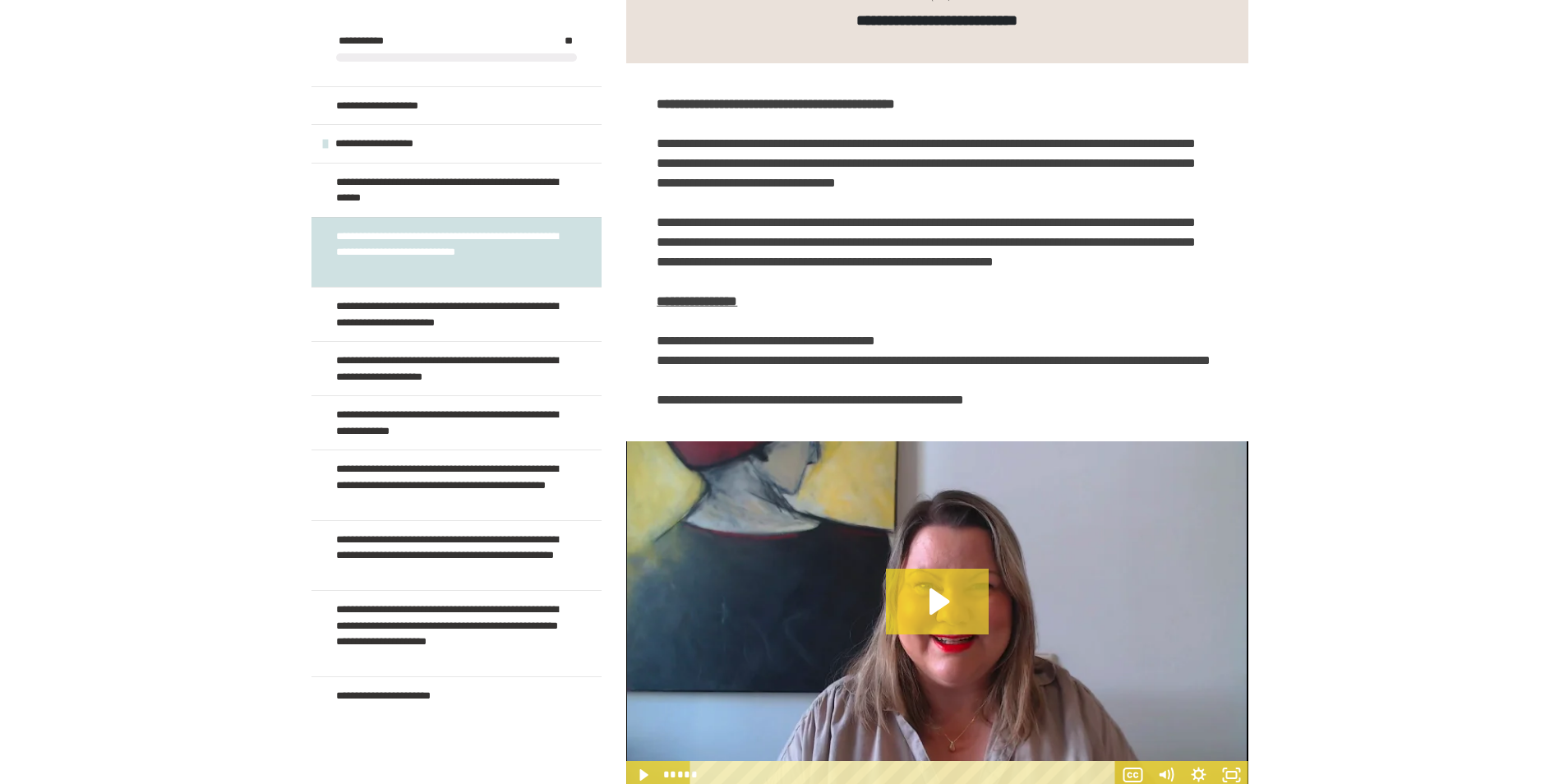 scroll, scrollTop: 437, scrollLeft: 0, axis: vertical 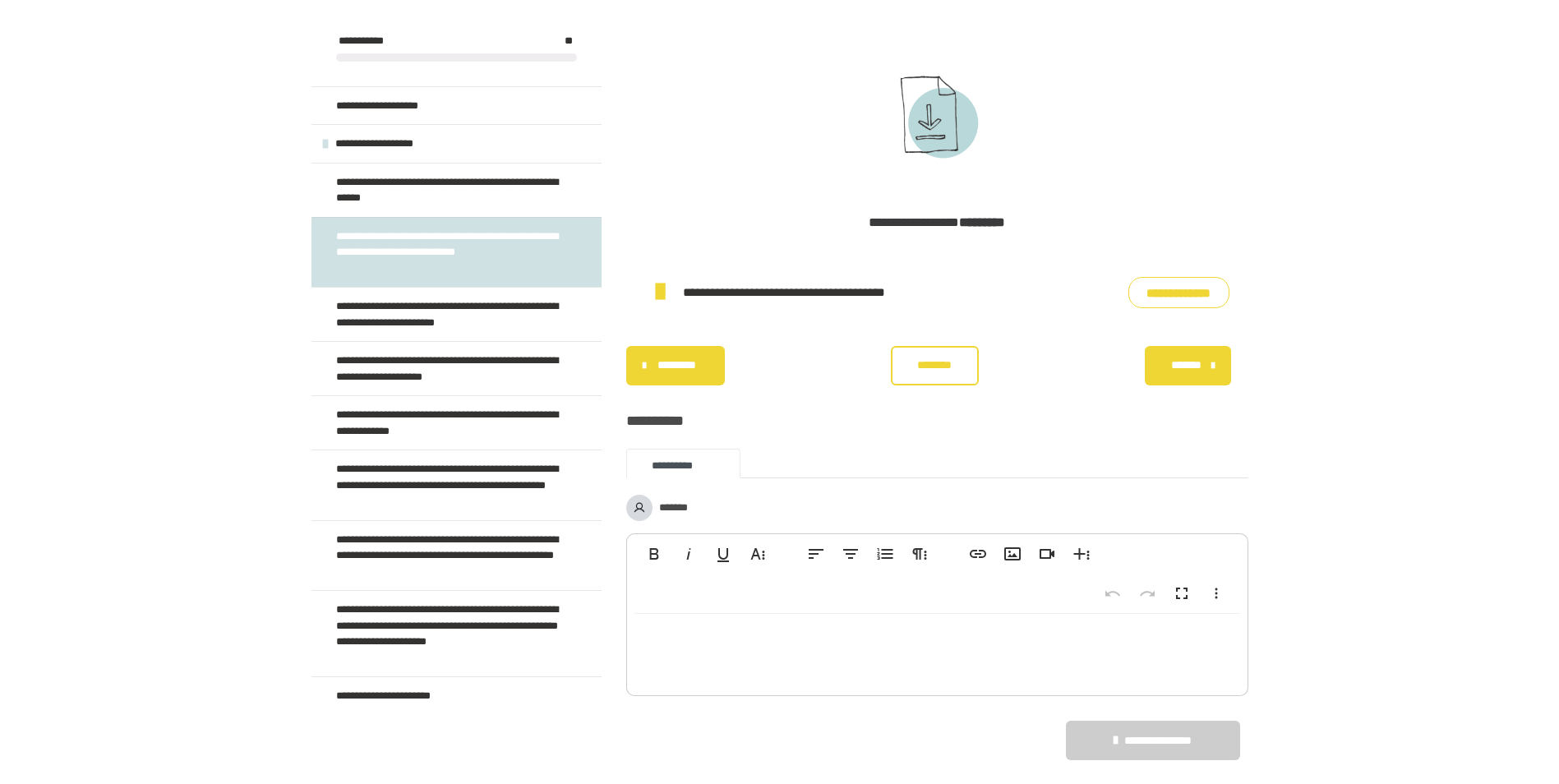click on "**********" at bounding box center [1178, 293] 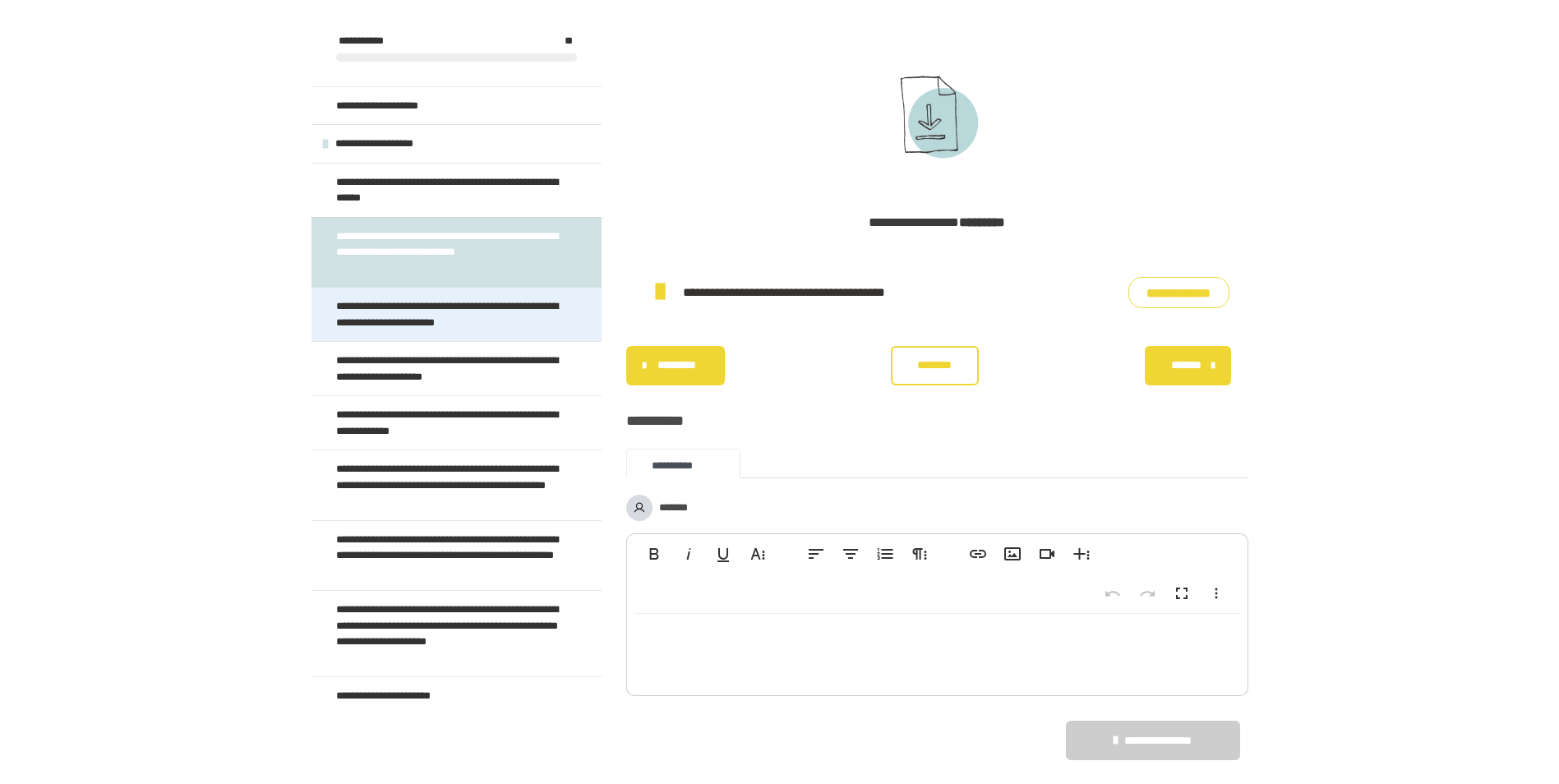 click on "**********" at bounding box center [450, 314] 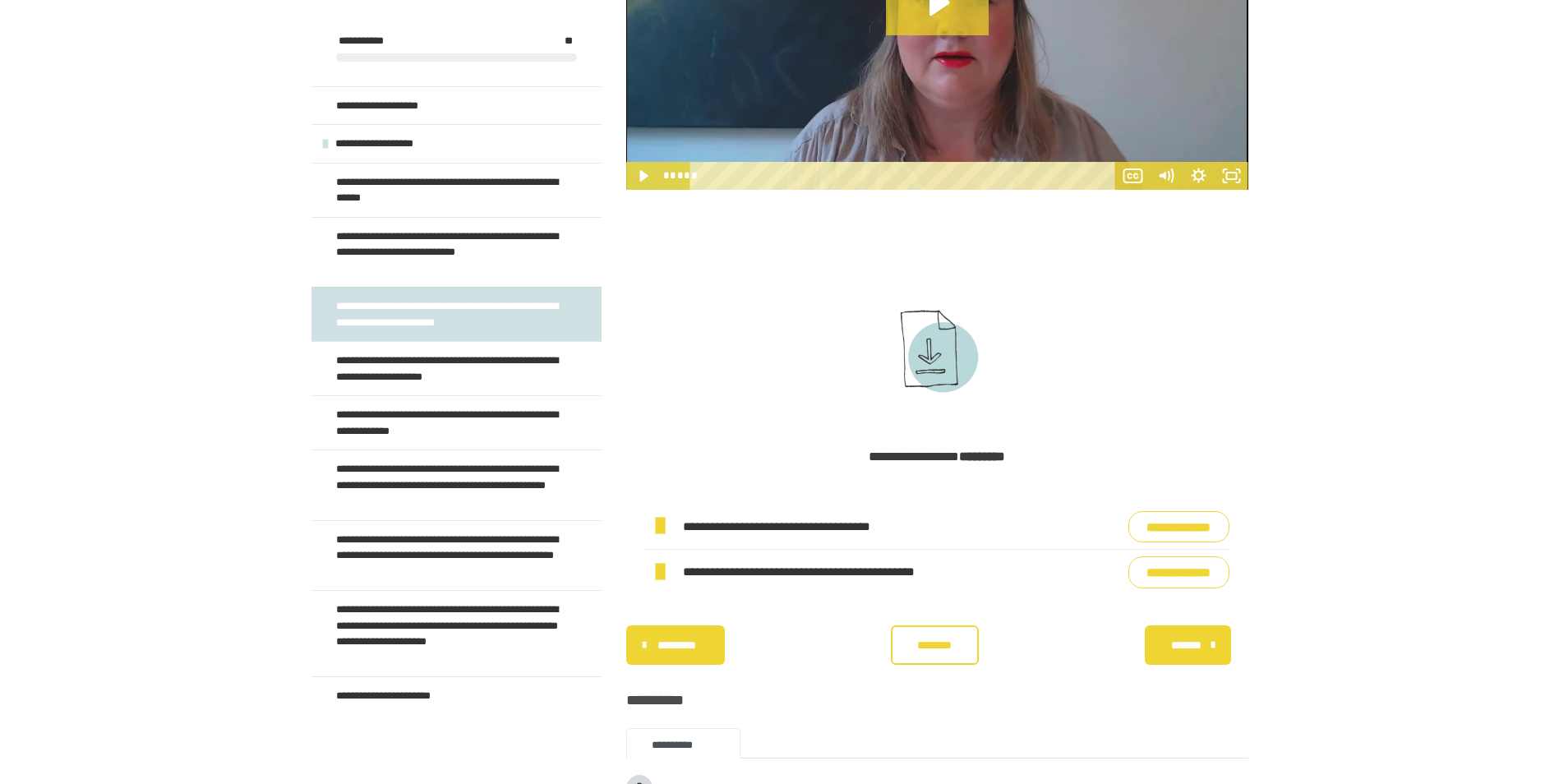 scroll, scrollTop: 1164, scrollLeft: 0, axis: vertical 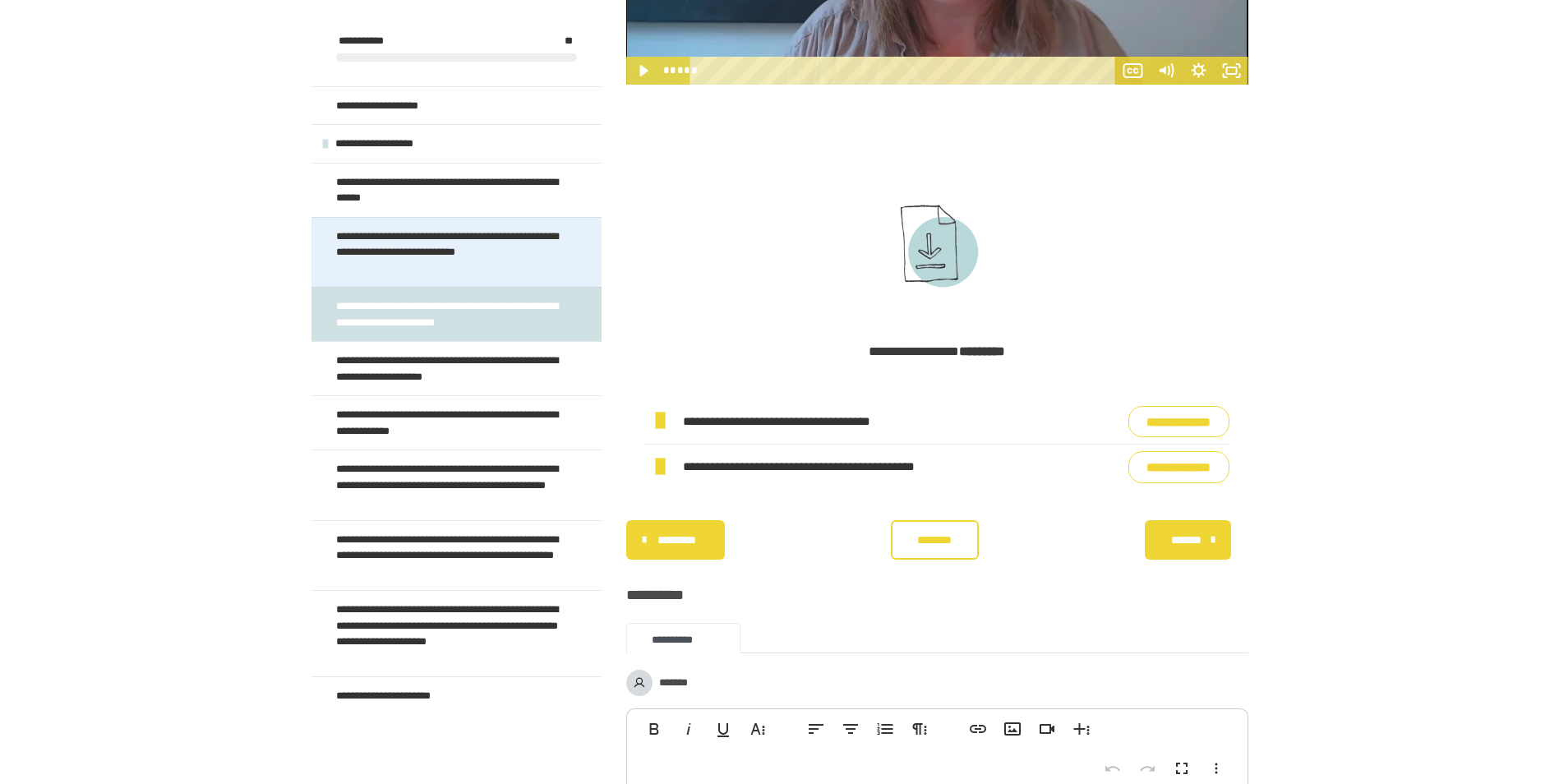 click on "**********" at bounding box center [450, 252] 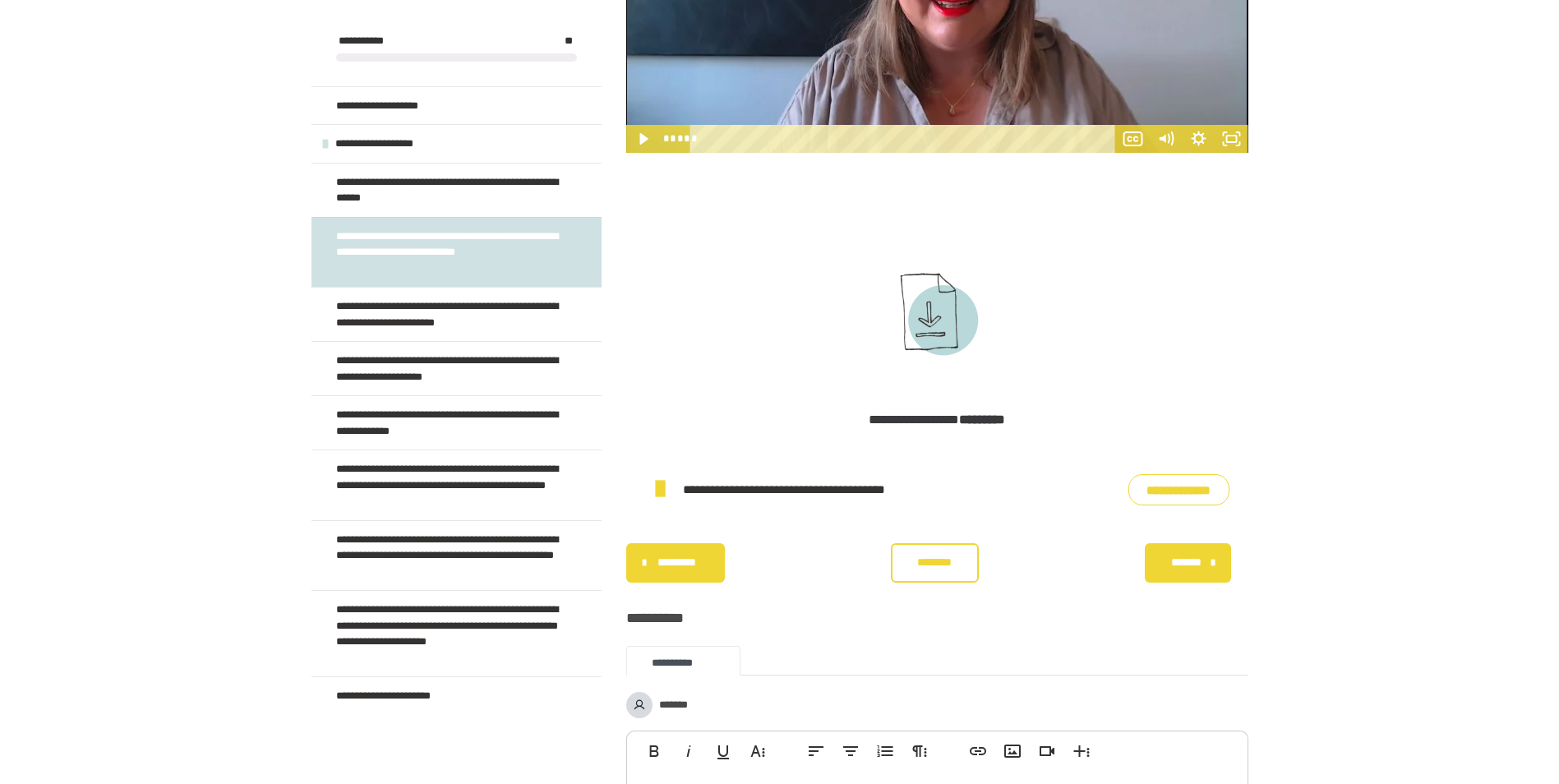 scroll, scrollTop: 1088, scrollLeft: 0, axis: vertical 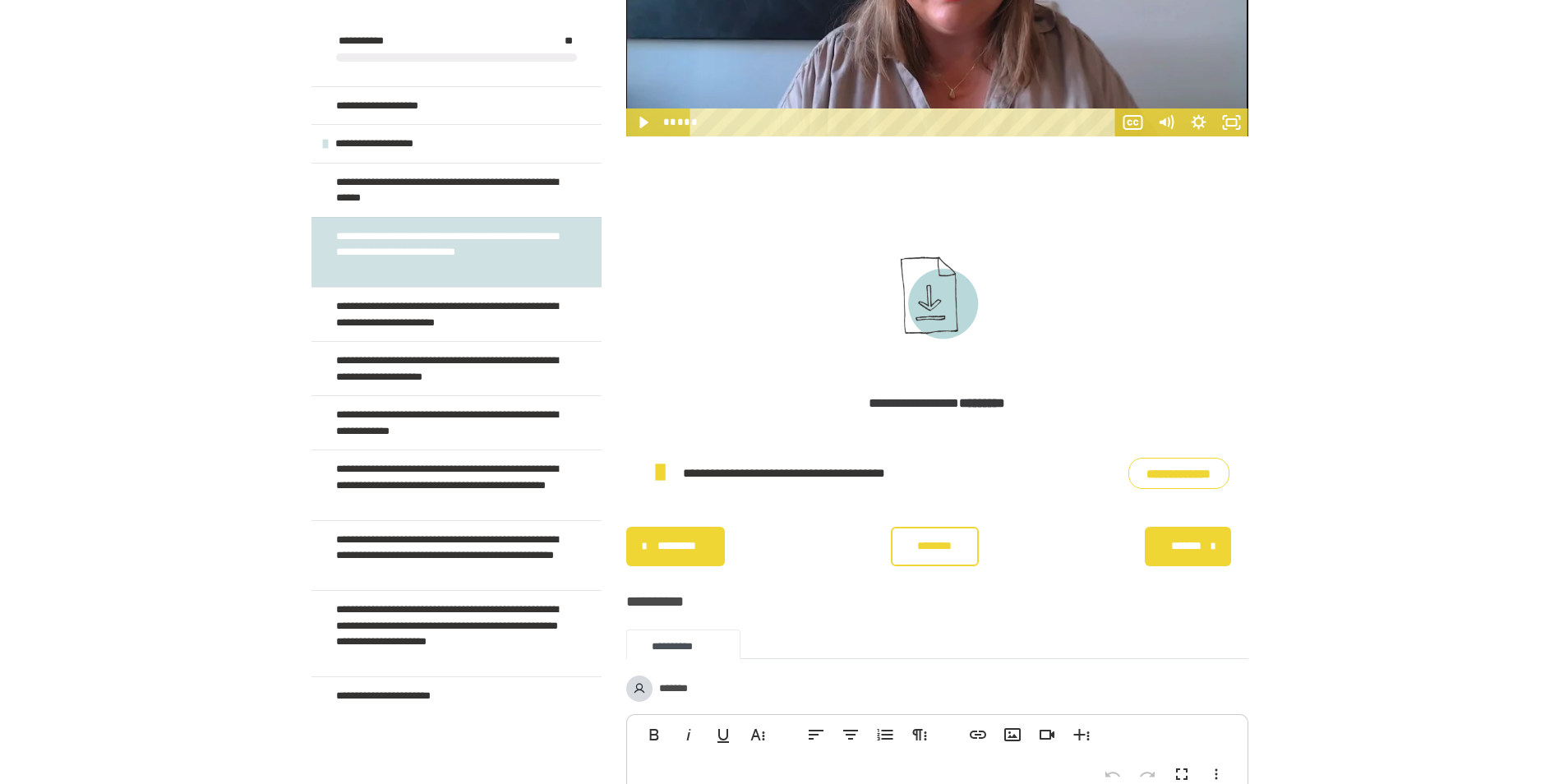 click on "********" at bounding box center (934, 546) 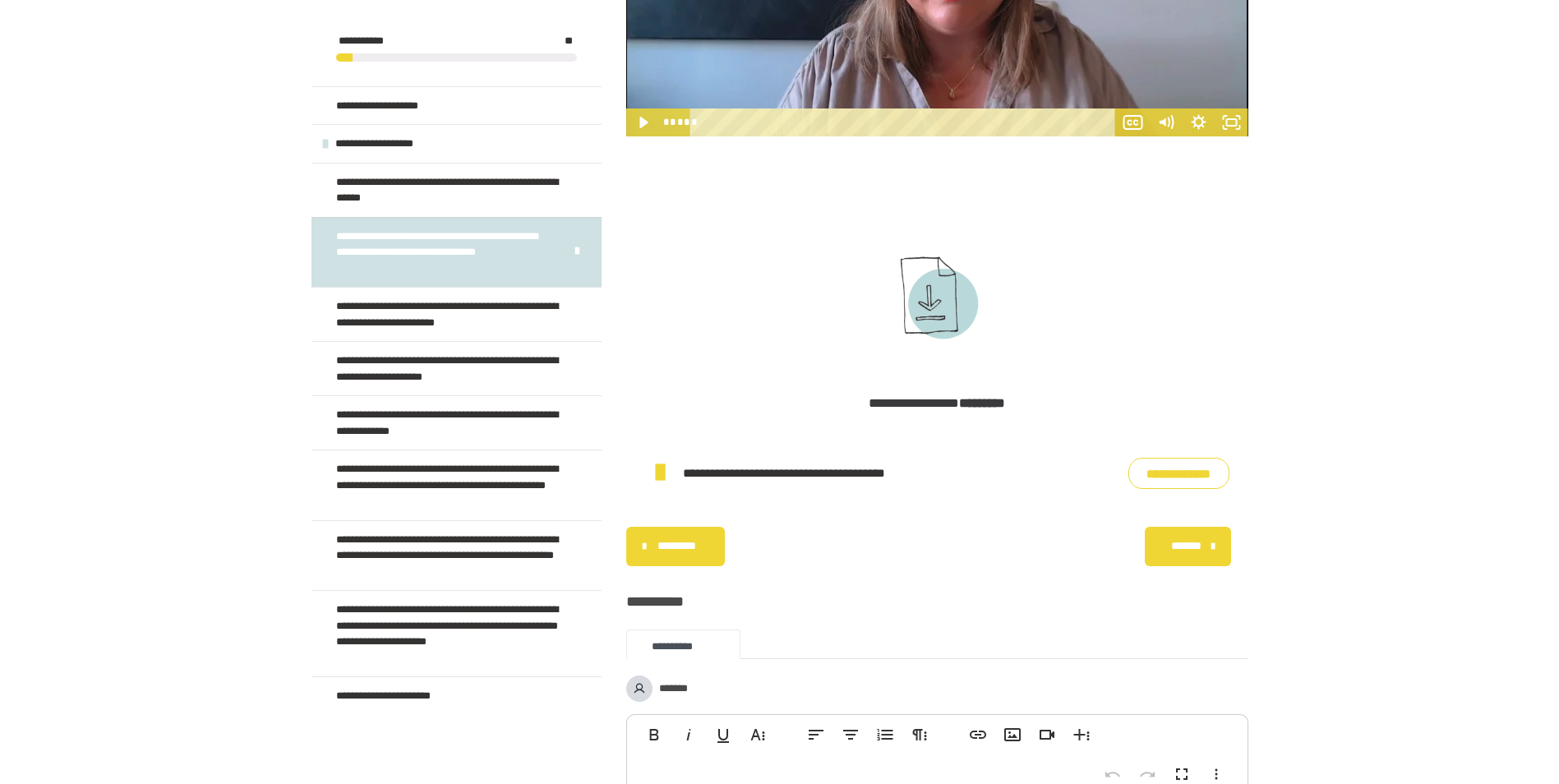 click on "*******" at bounding box center (1187, 546) 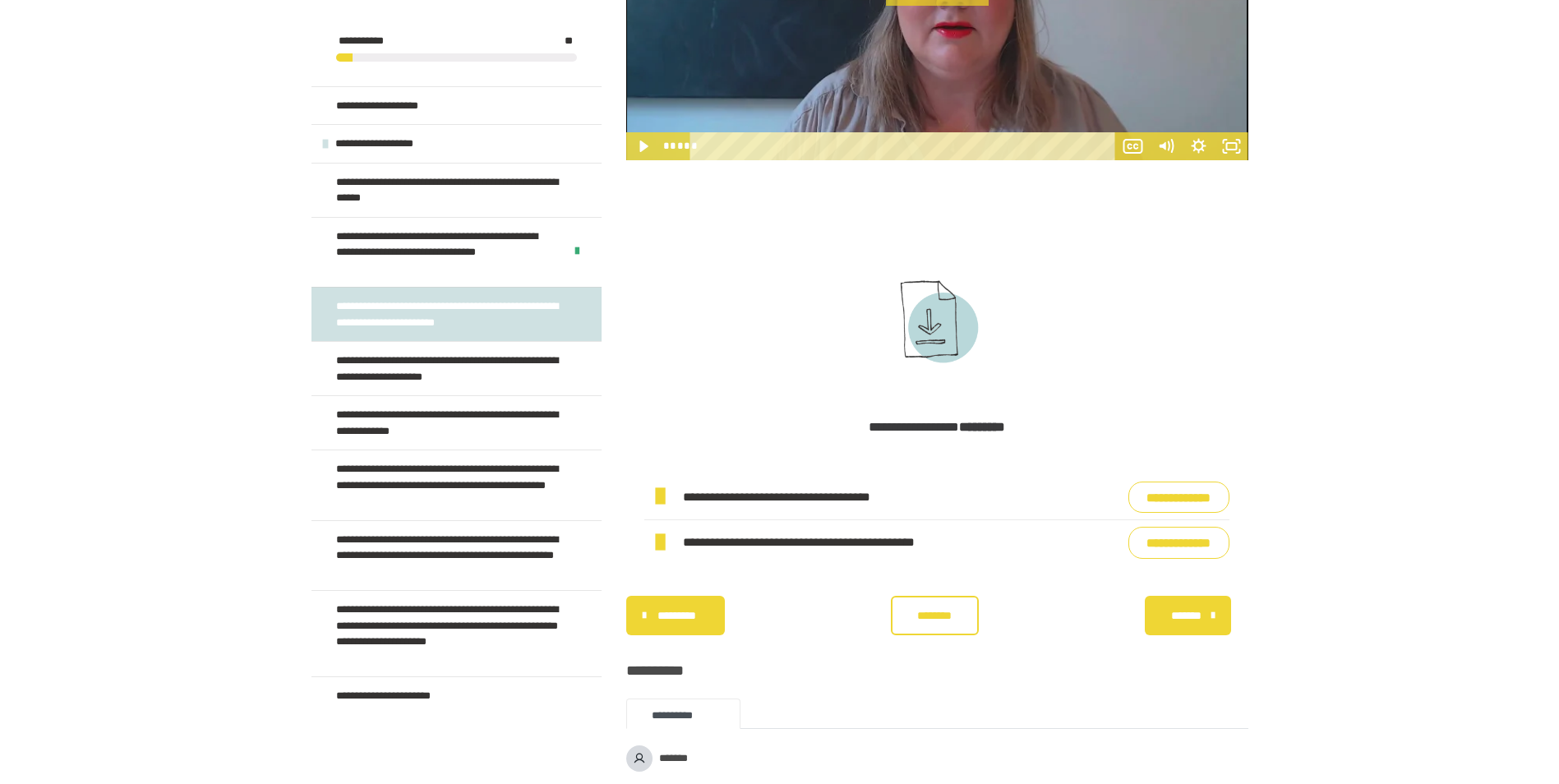 click on "**********" at bounding box center (1178, 497) 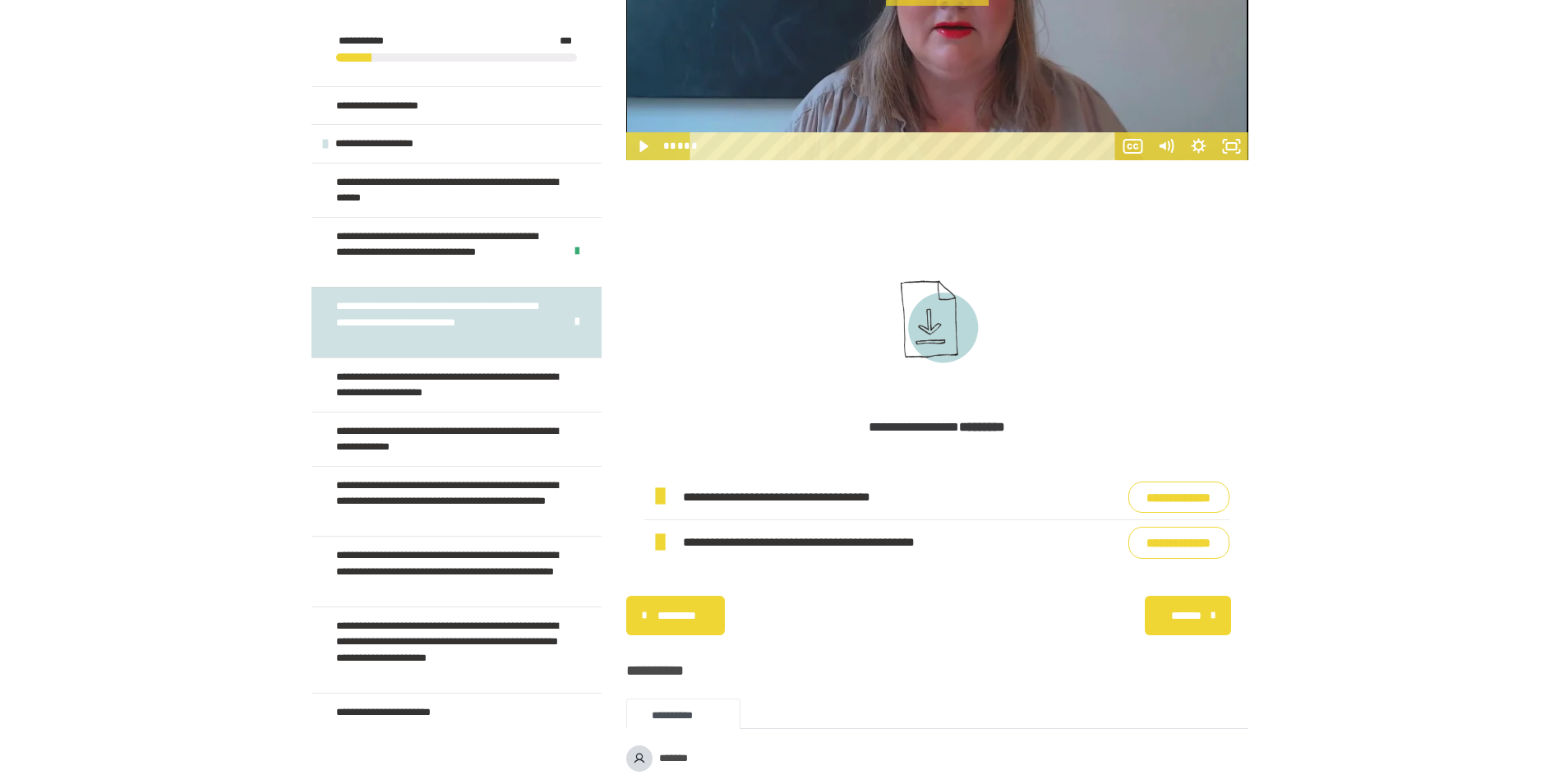 click on "*******" at bounding box center [1187, 616] 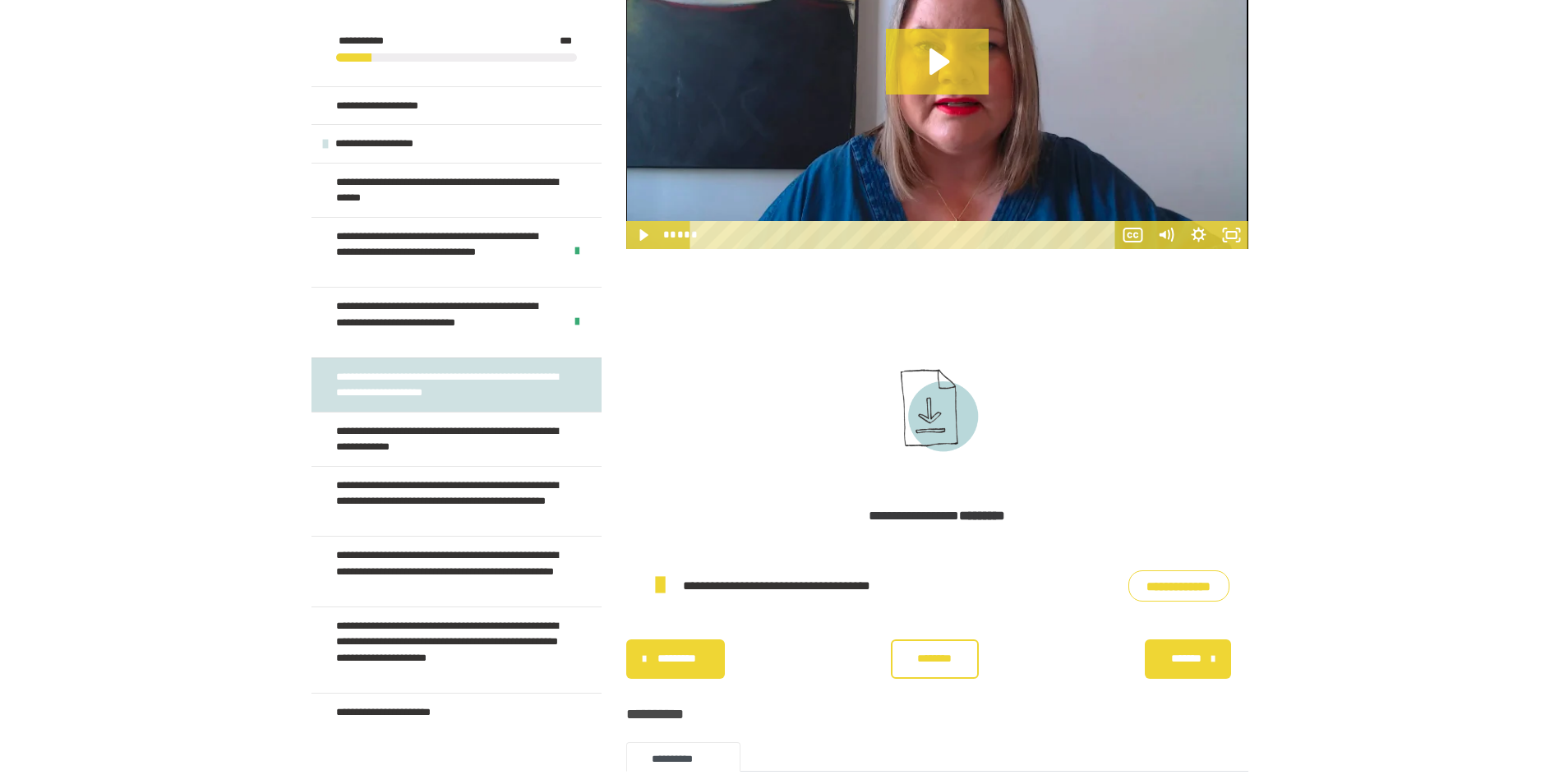 scroll, scrollTop: 962, scrollLeft: 0, axis: vertical 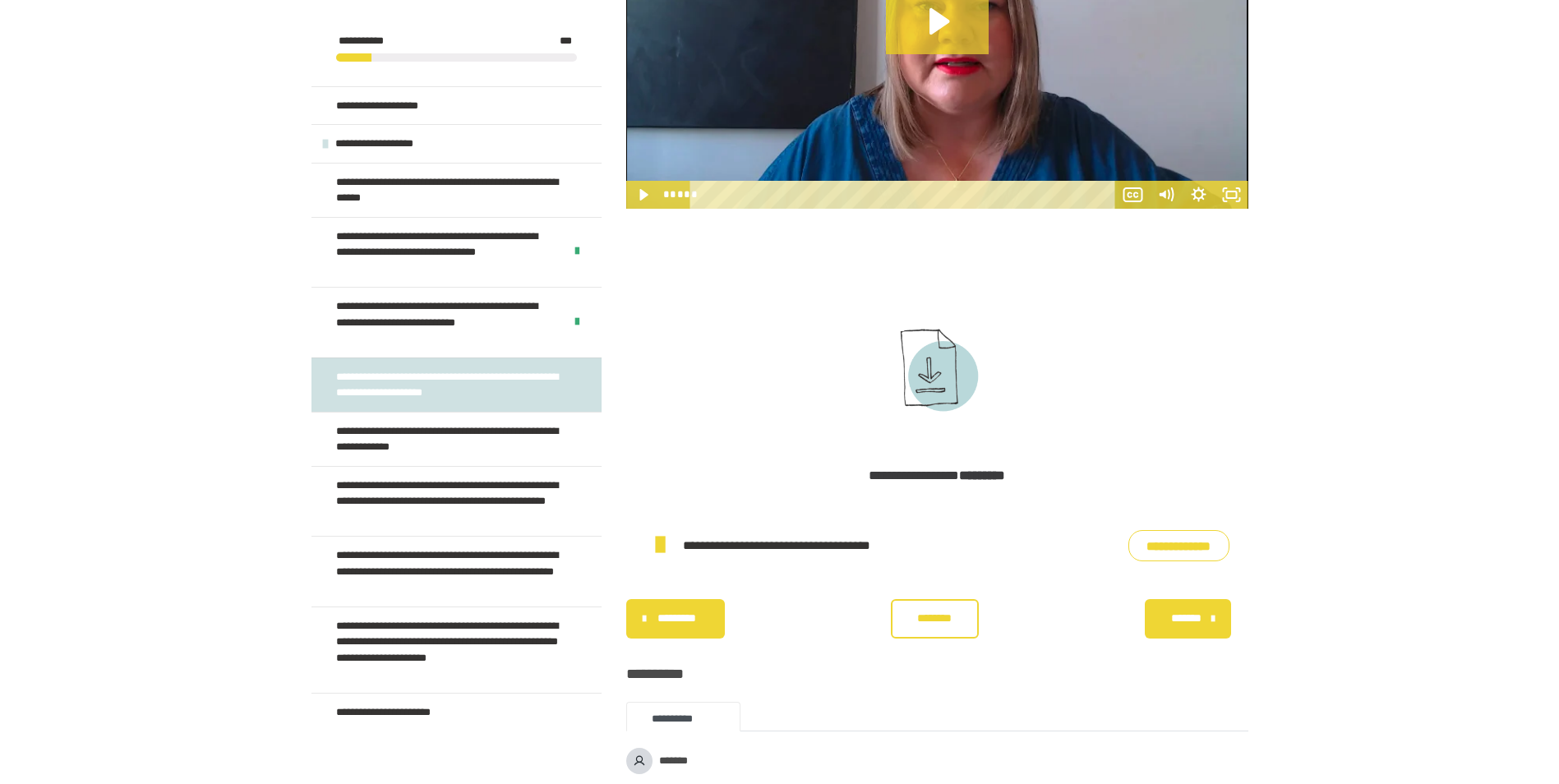 click on "**********" at bounding box center [1178, 546] 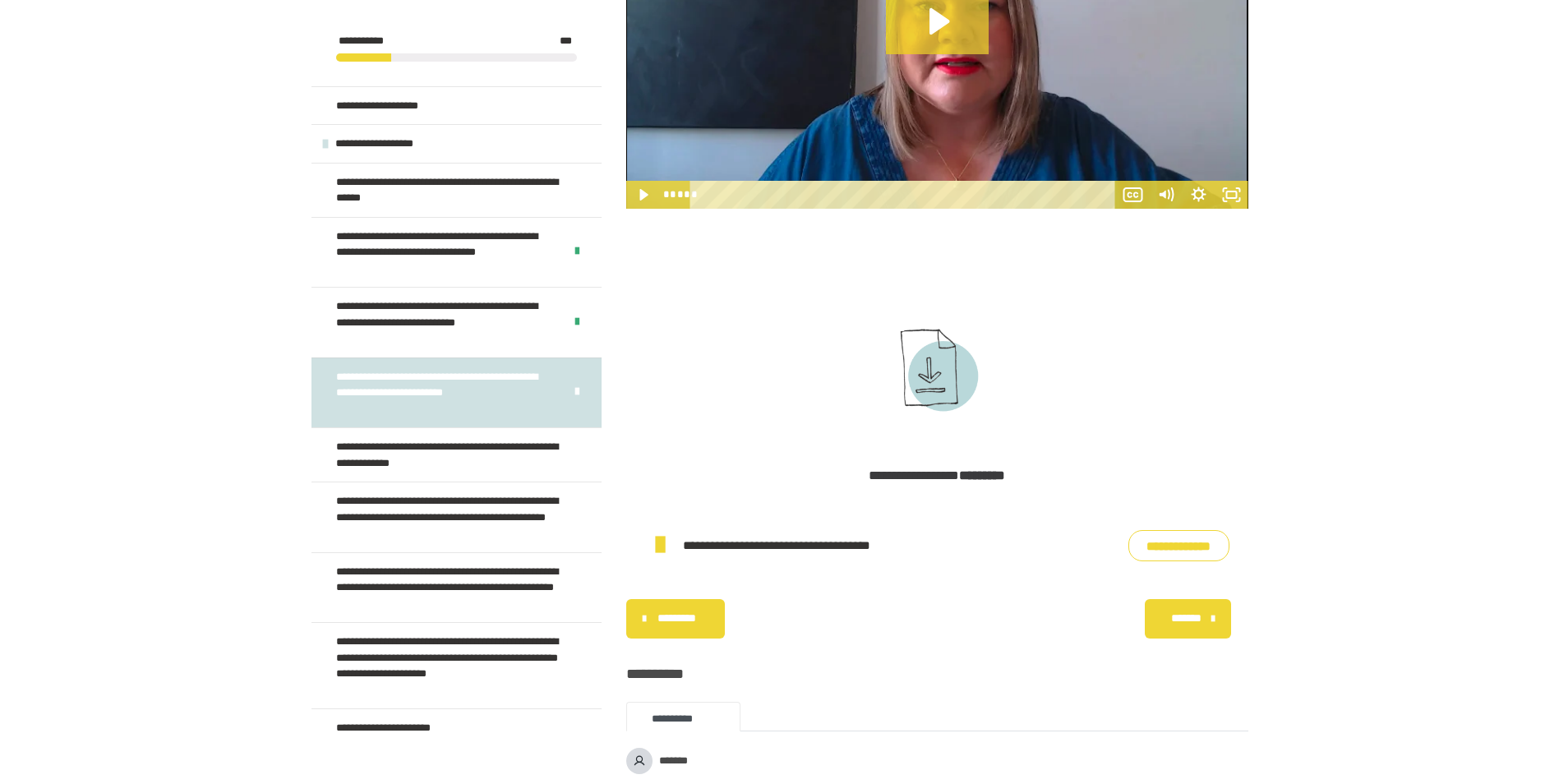 click on "*******" at bounding box center [1187, 618] 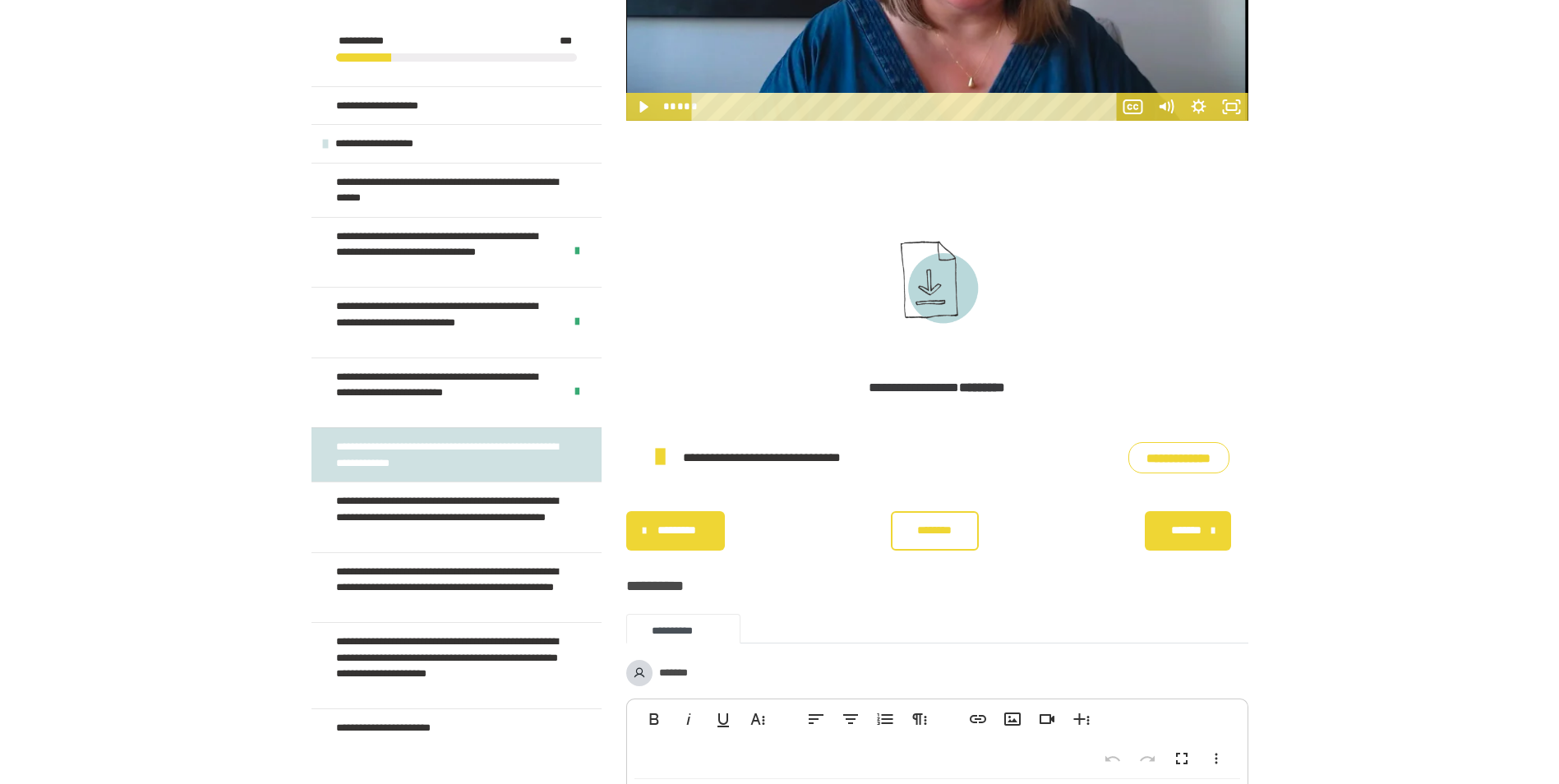 click on "**********" at bounding box center [1178, 458] 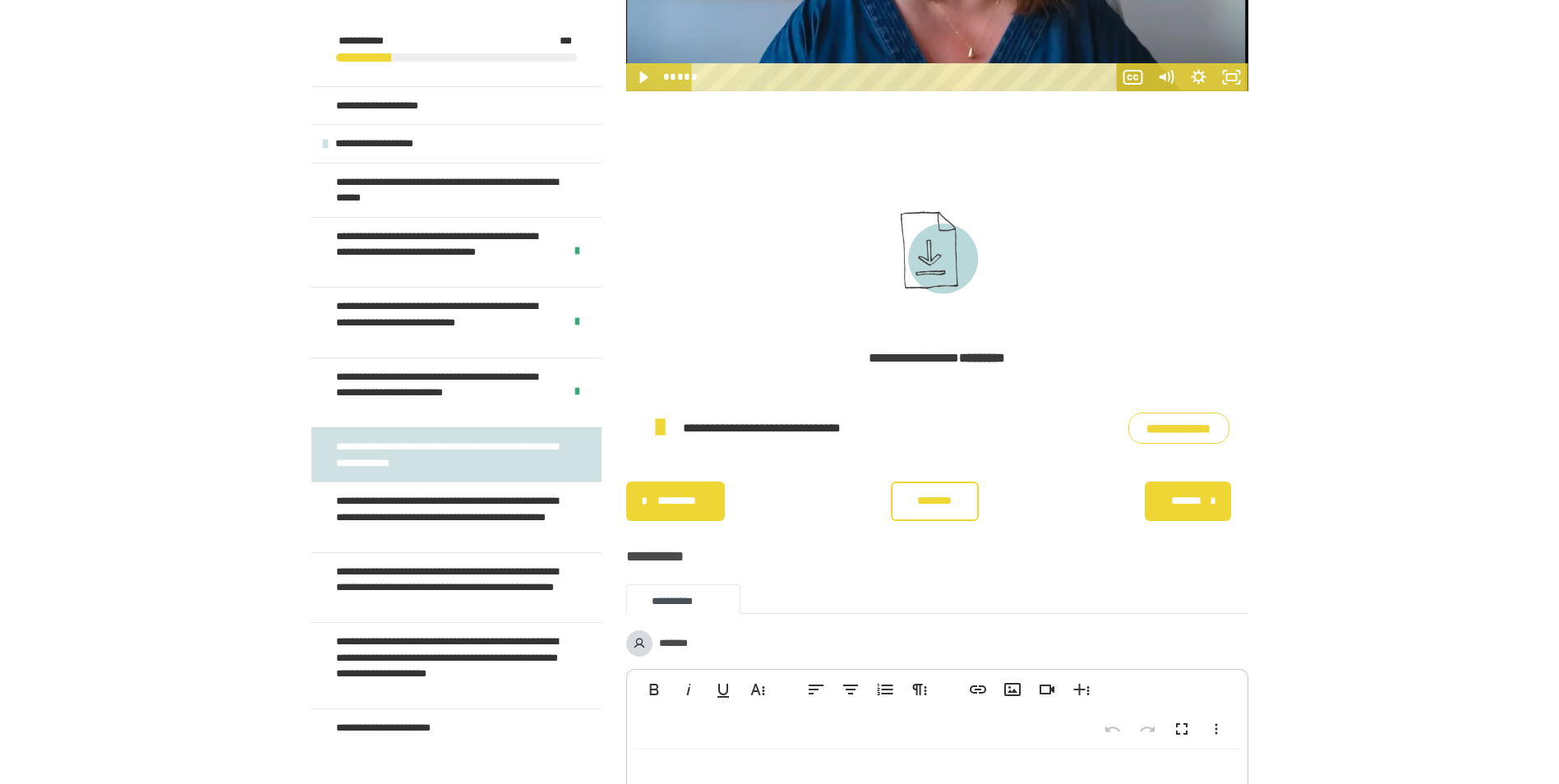 scroll, scrollTop: 999, scrollLeft: 0, axis: vertical 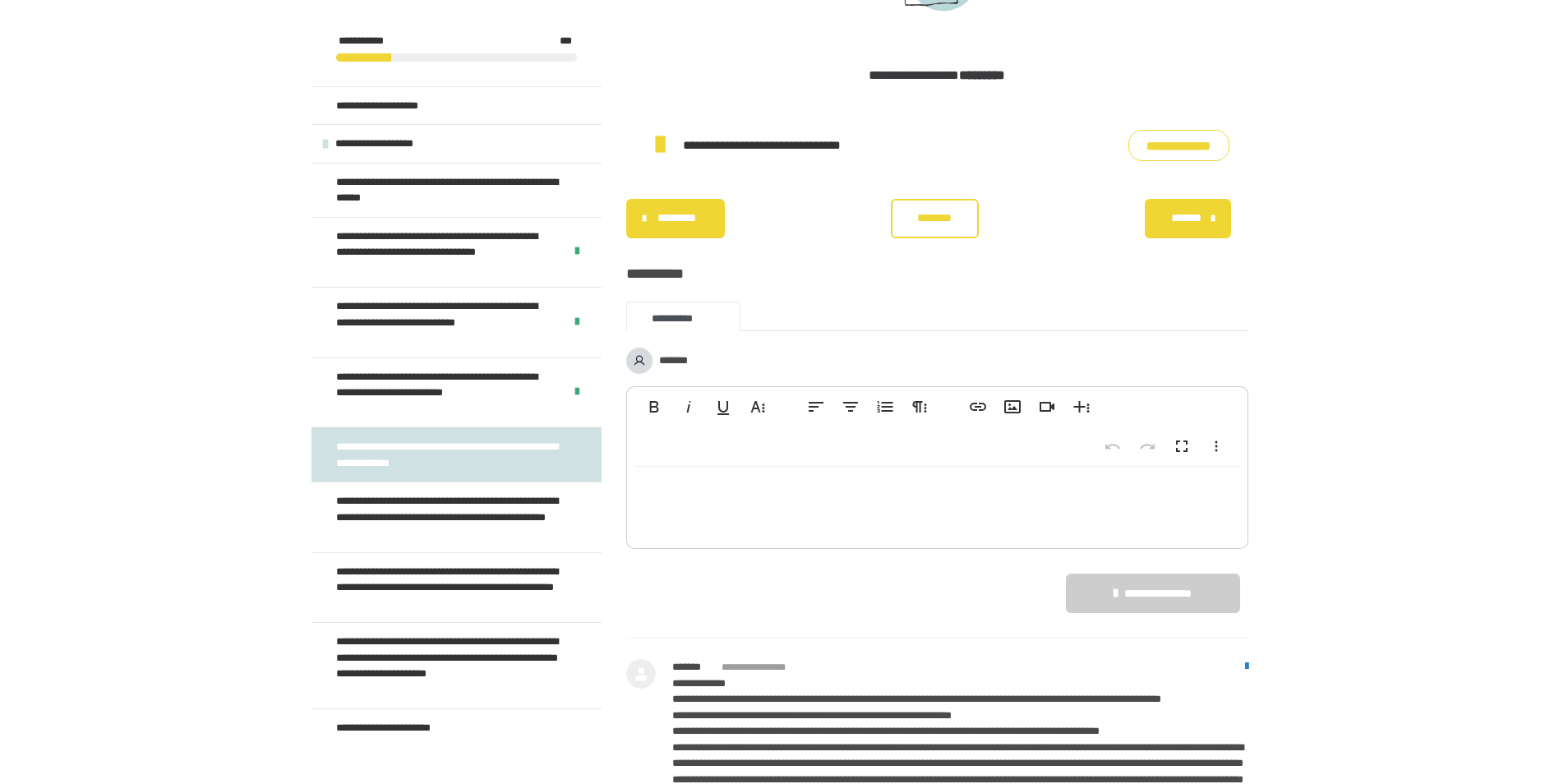 click on "********" at bounding box center (934, 218) 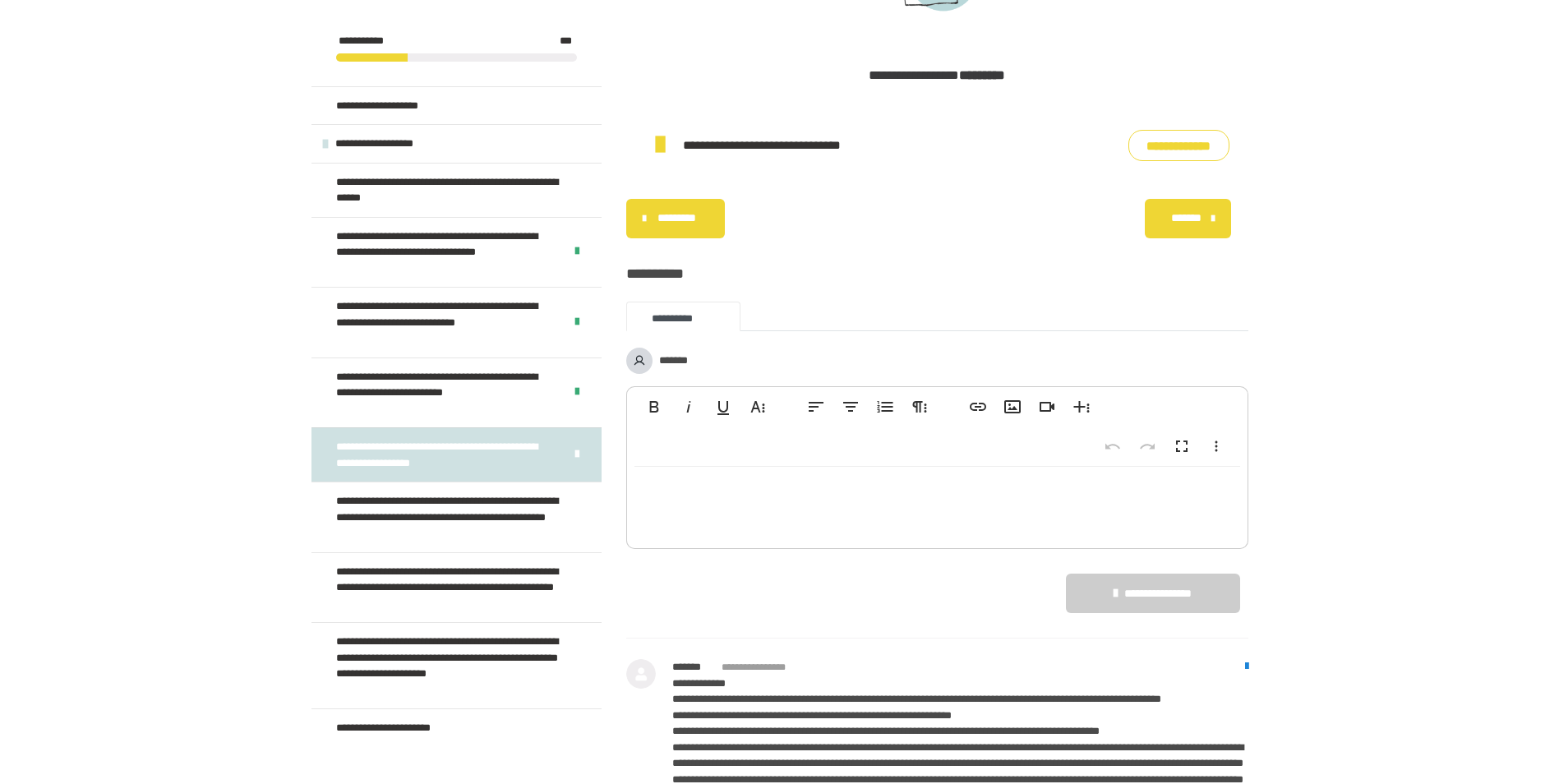 click on "*******" at bounding box center [1187, 218] 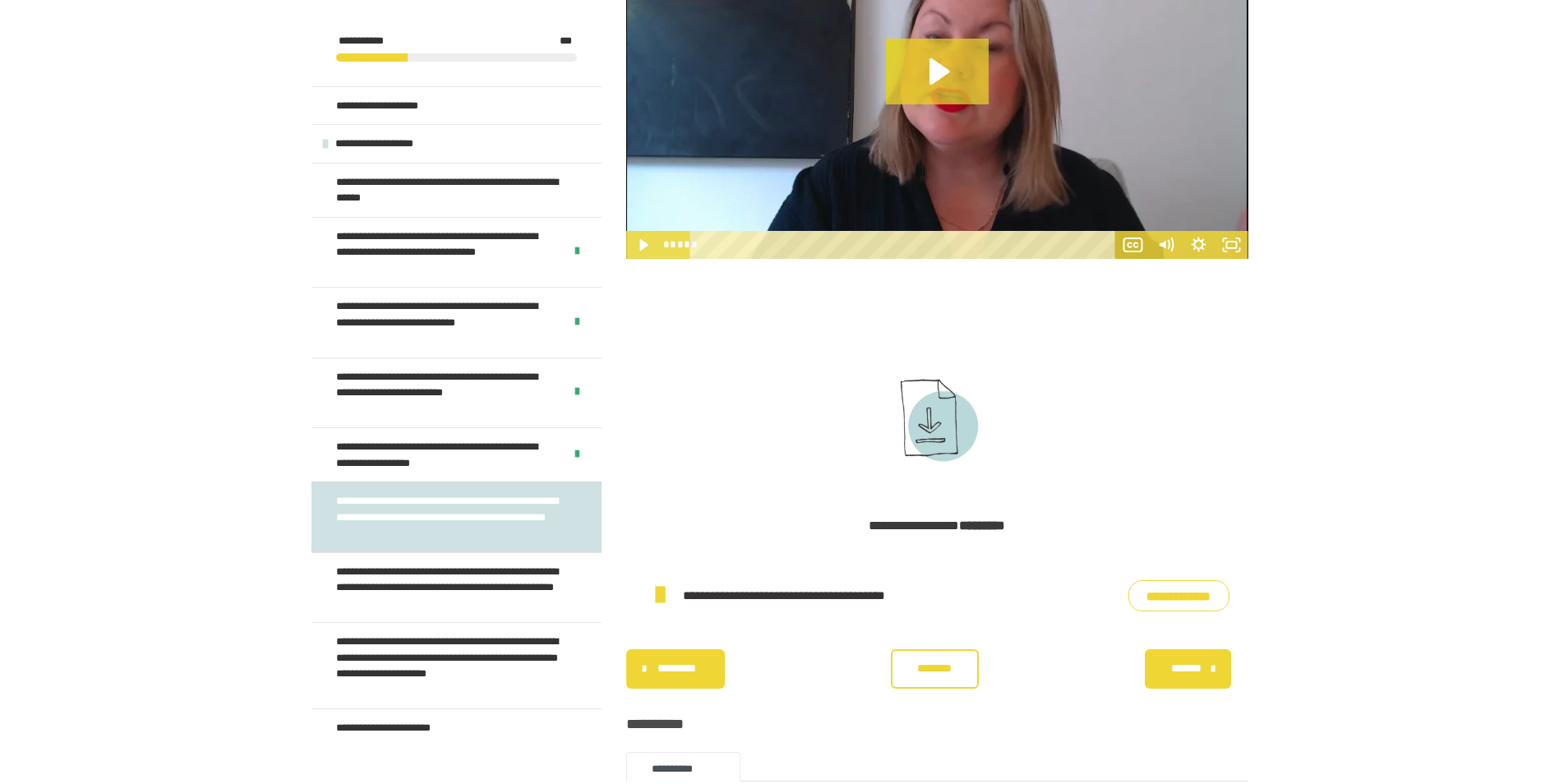 scroll, scrollTop: 911, scrollLeft: 0, axis: vertical 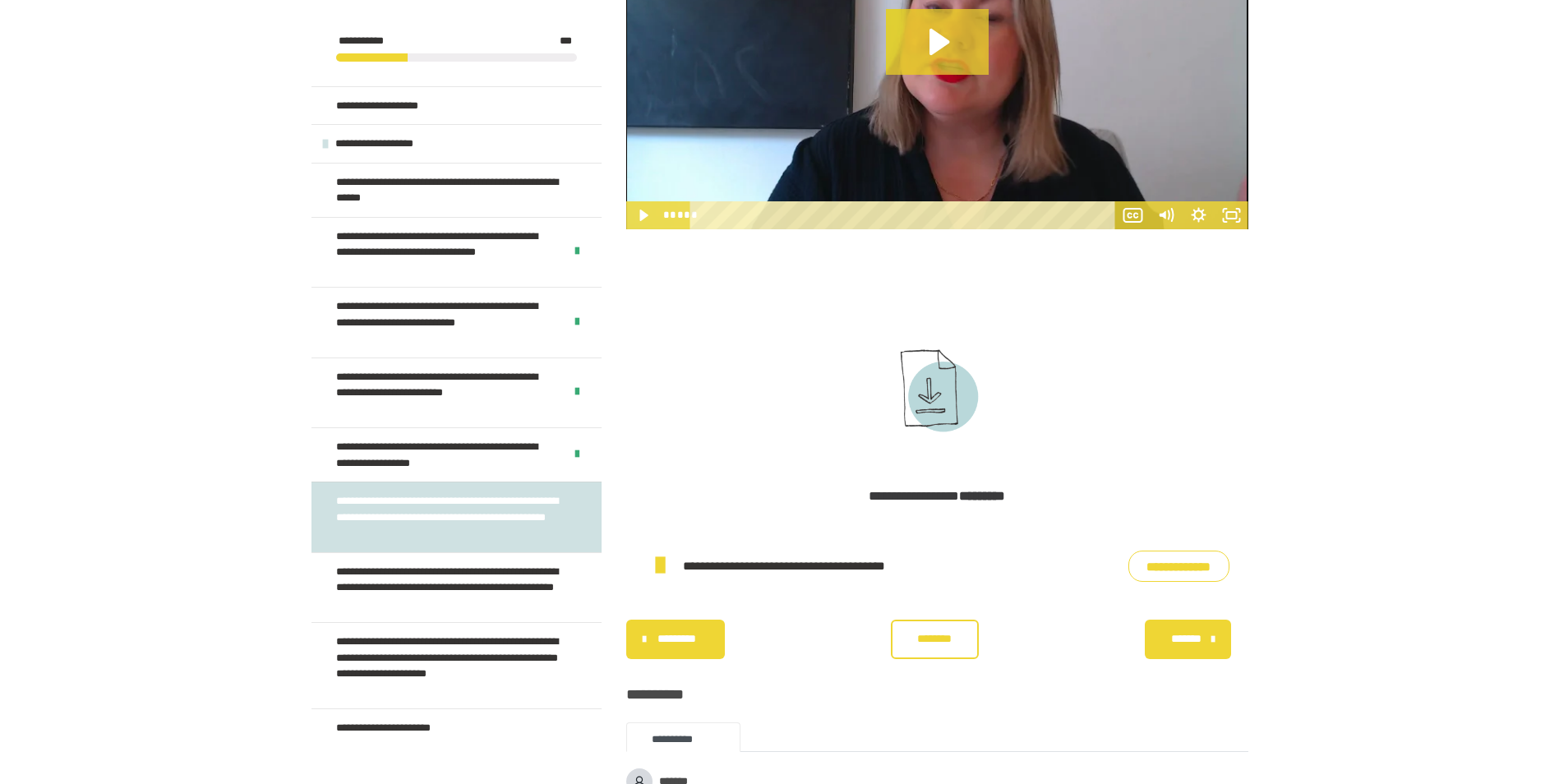 click on "**********" at bounding box center [1178, 566] 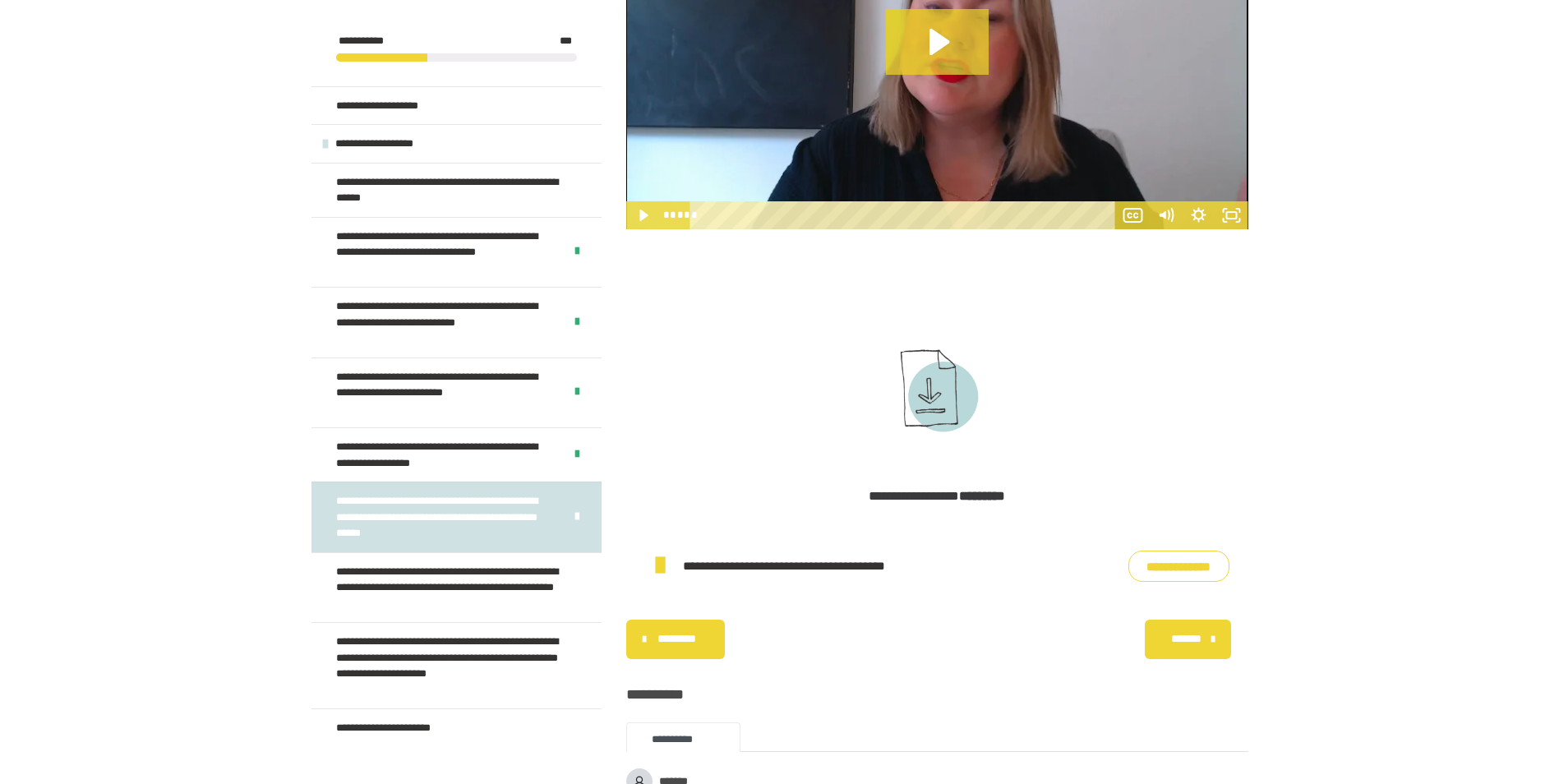click on "*******" at bounding box center [1187, 639] 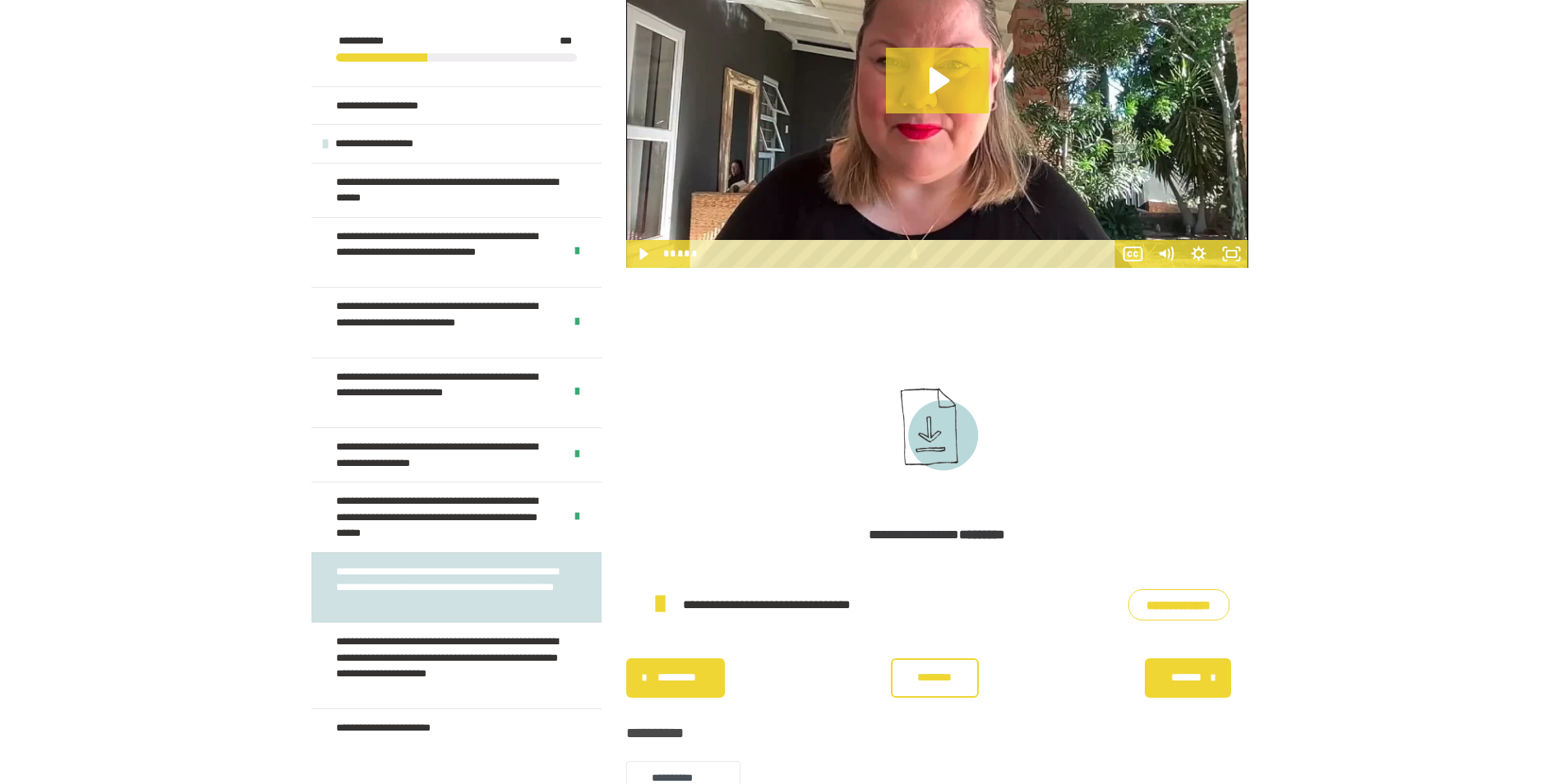 click on "**********" at bounding box center [1178, 605] 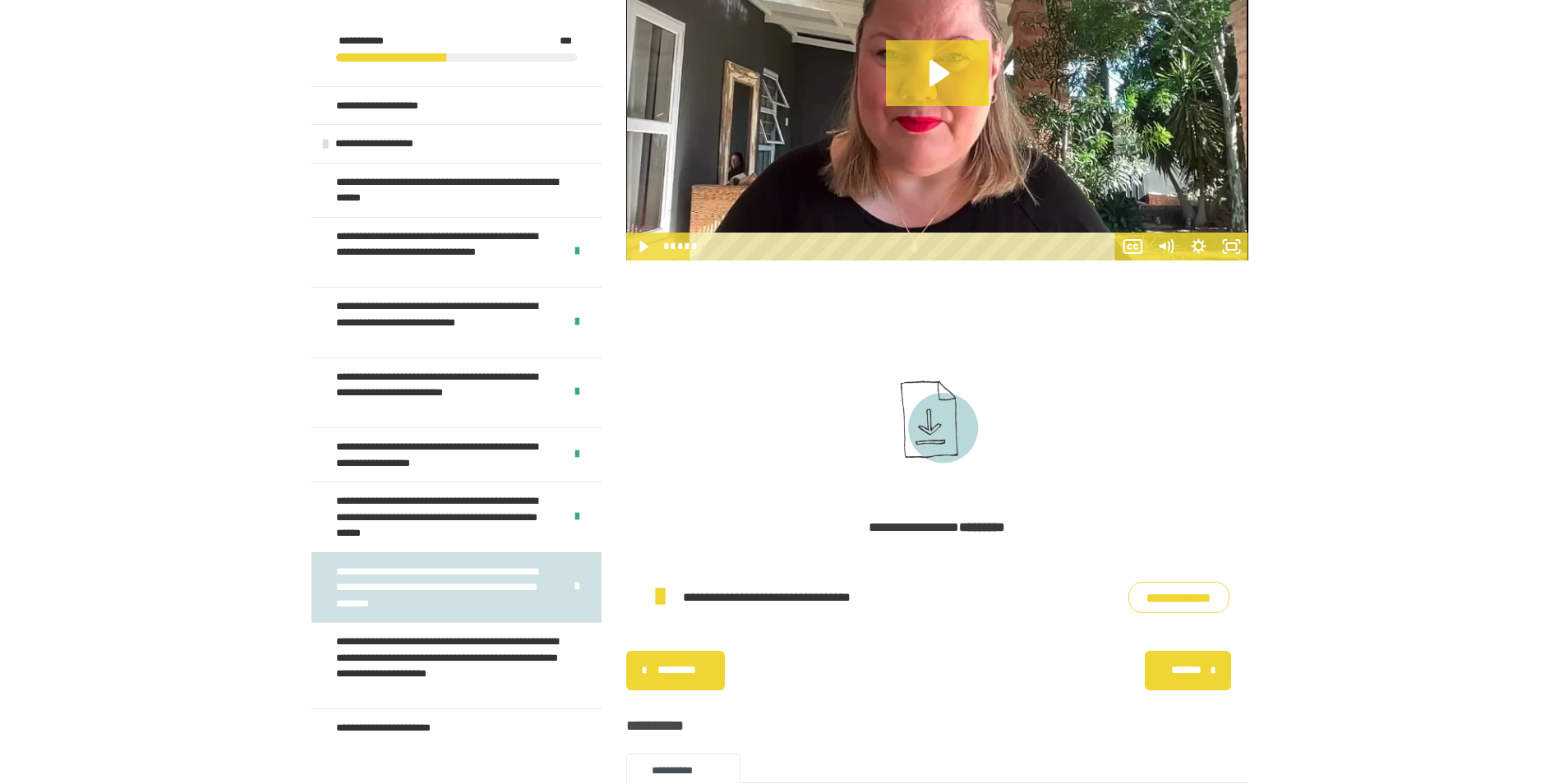 scroll, scrollTop: 929, scrollLeft: 0, axis: vertical 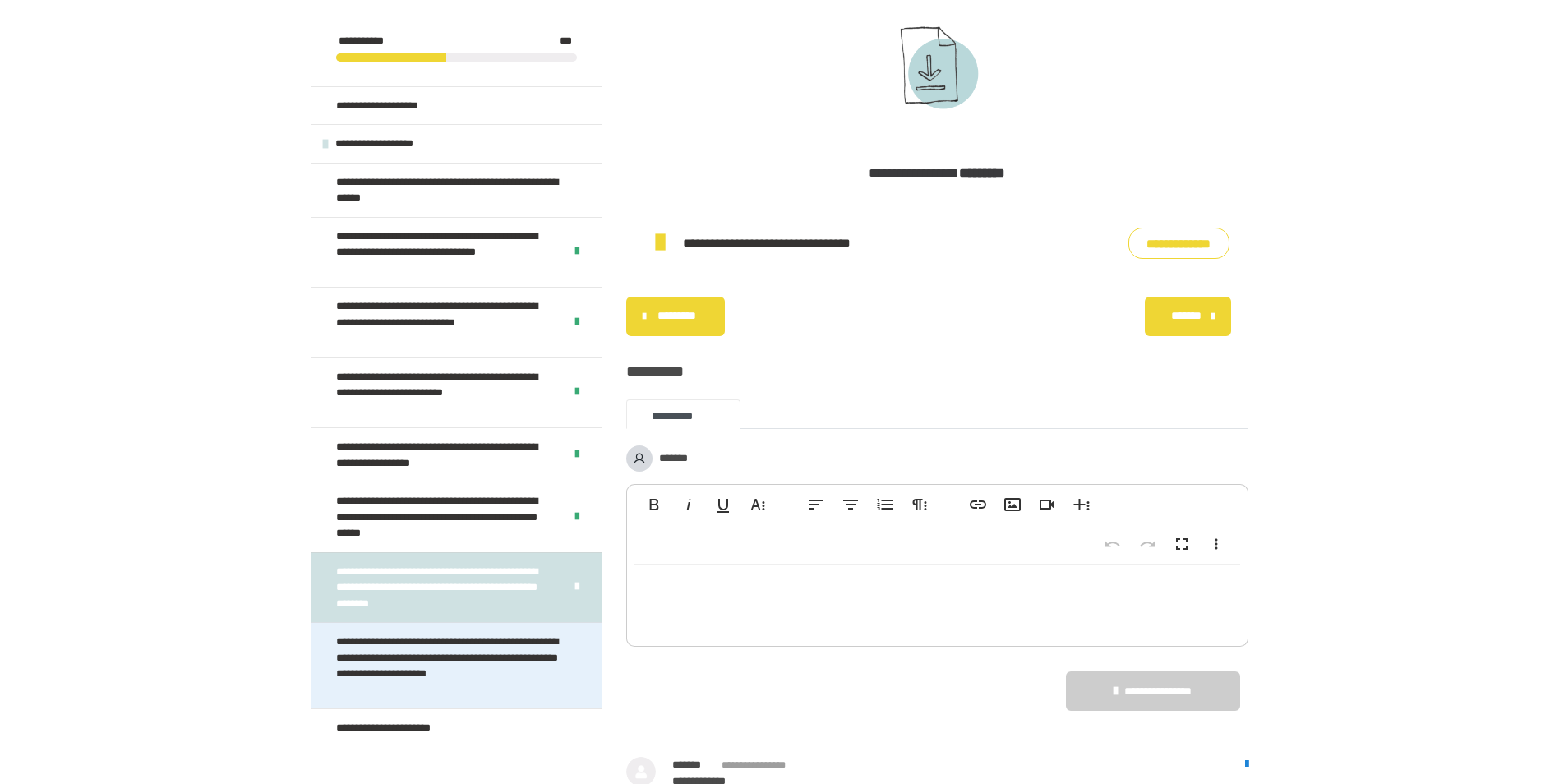 click on "**********" at bounding box center (450, 666) 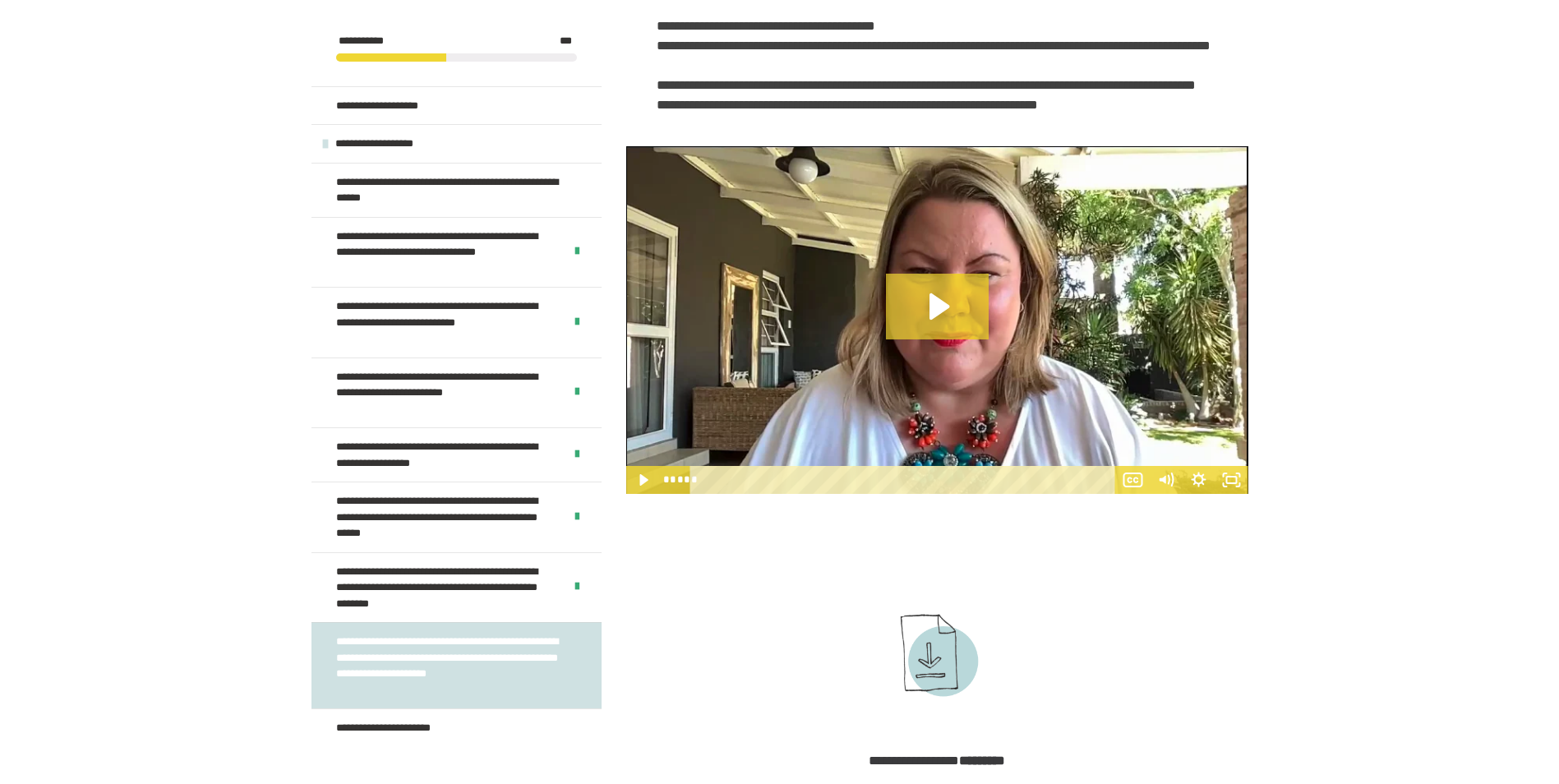 scroll, scrollTop: 726, scrollLeft: 0, axis: vertical 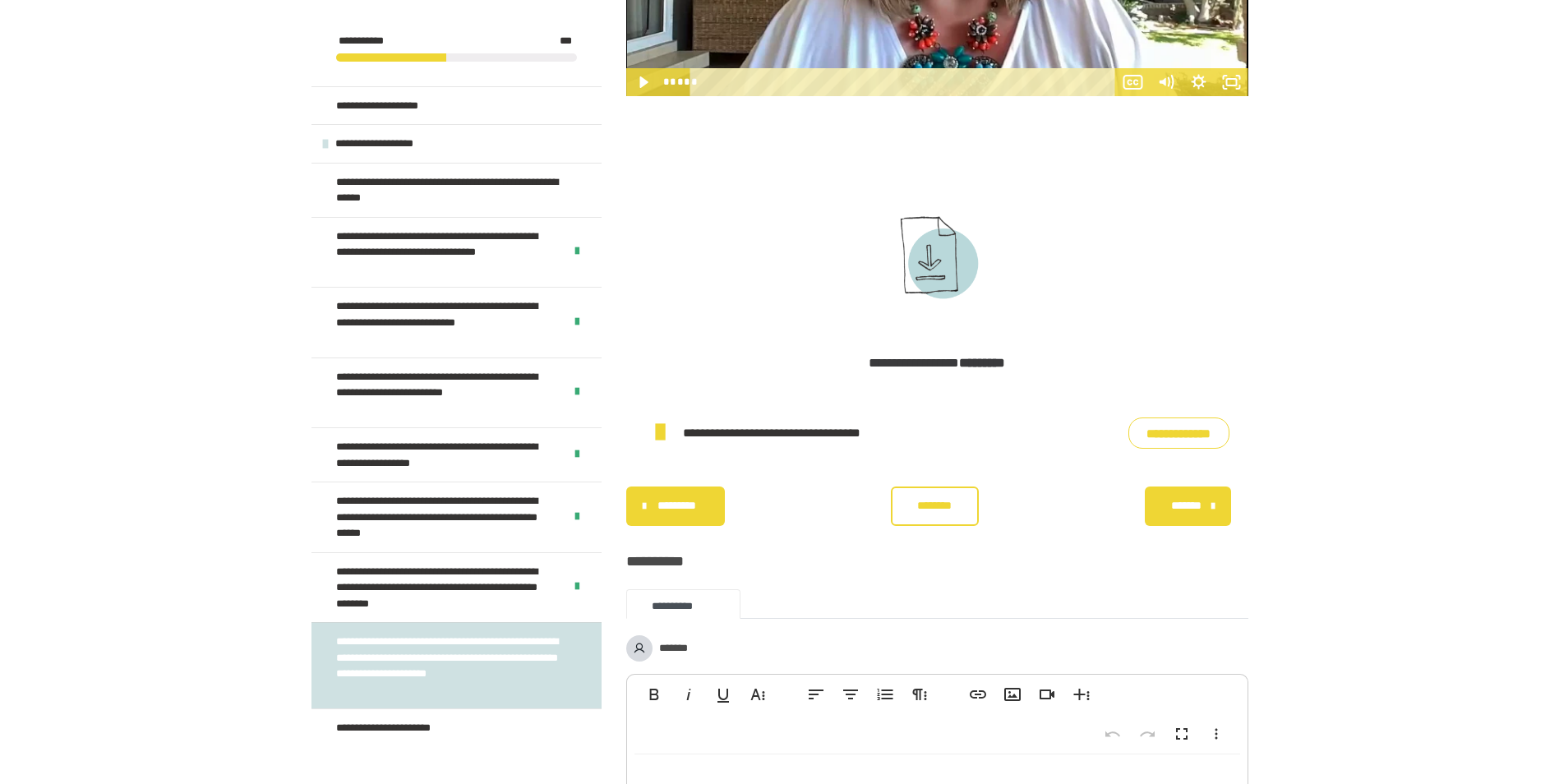 click on "**********" at bounding box center (1178, 433) 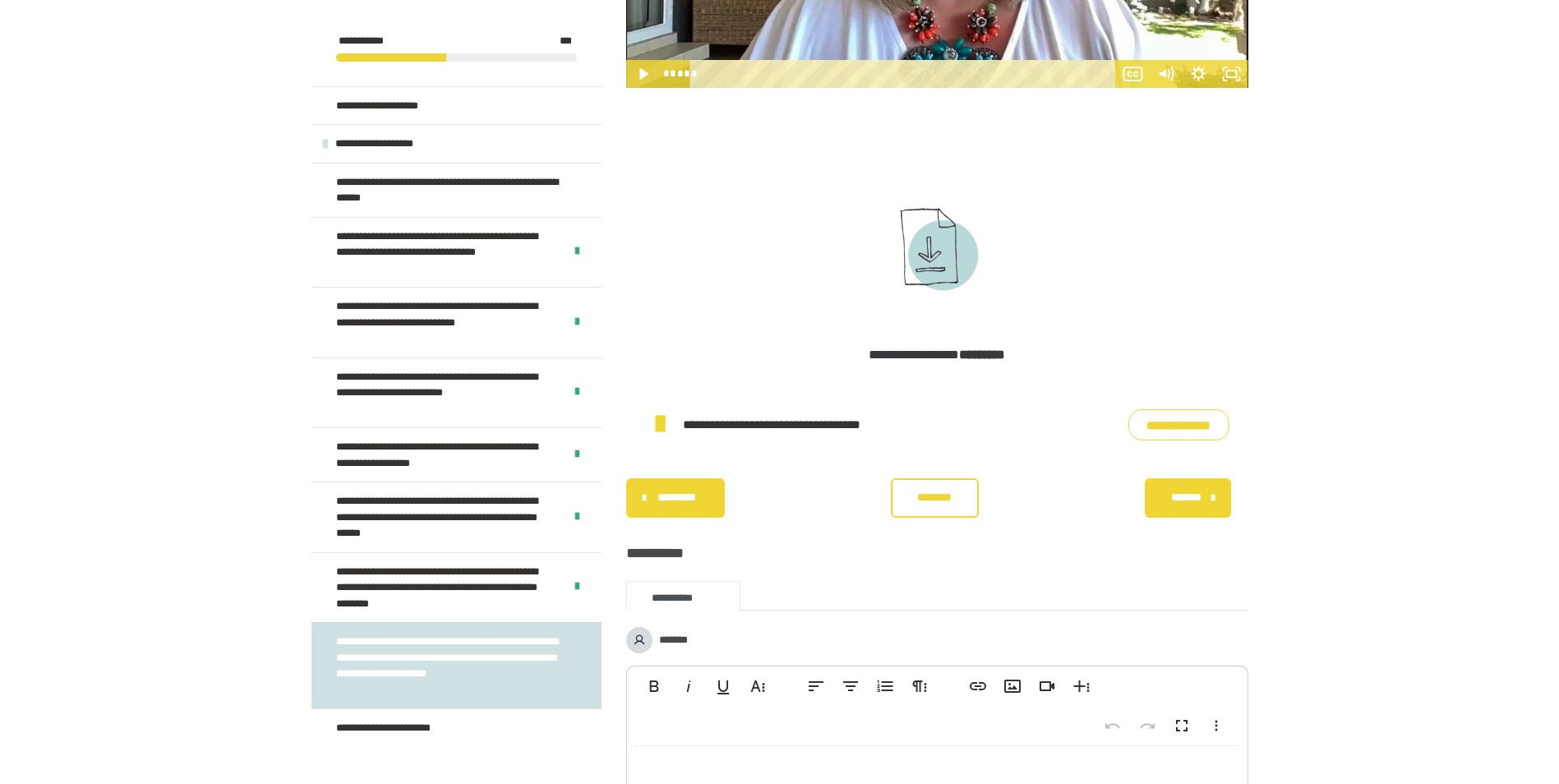 scroll, scrollTop: 1150, scrollLeft: 0, axis: vertical 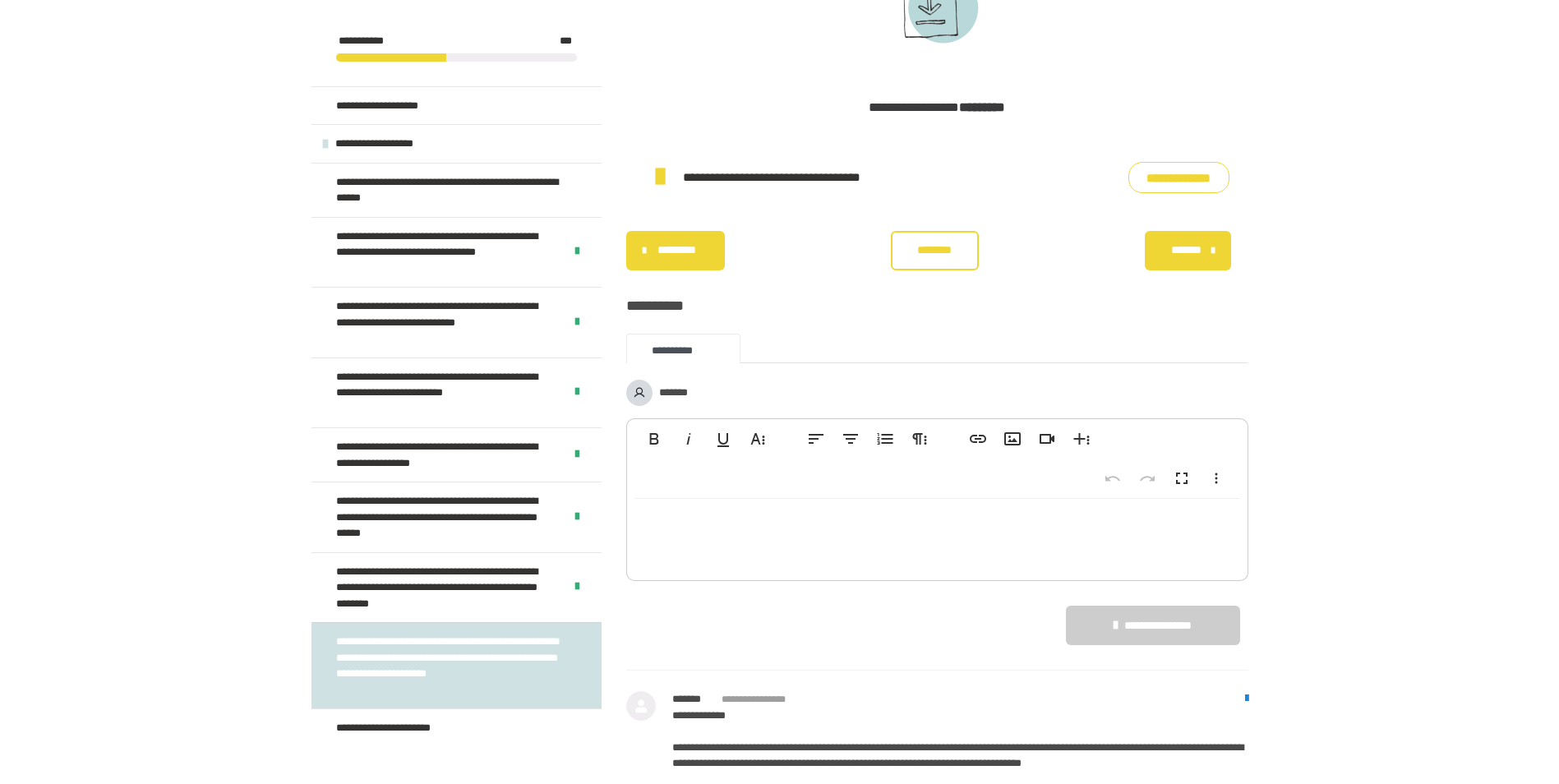 click on "*******" at bounding box center [1187, 250] 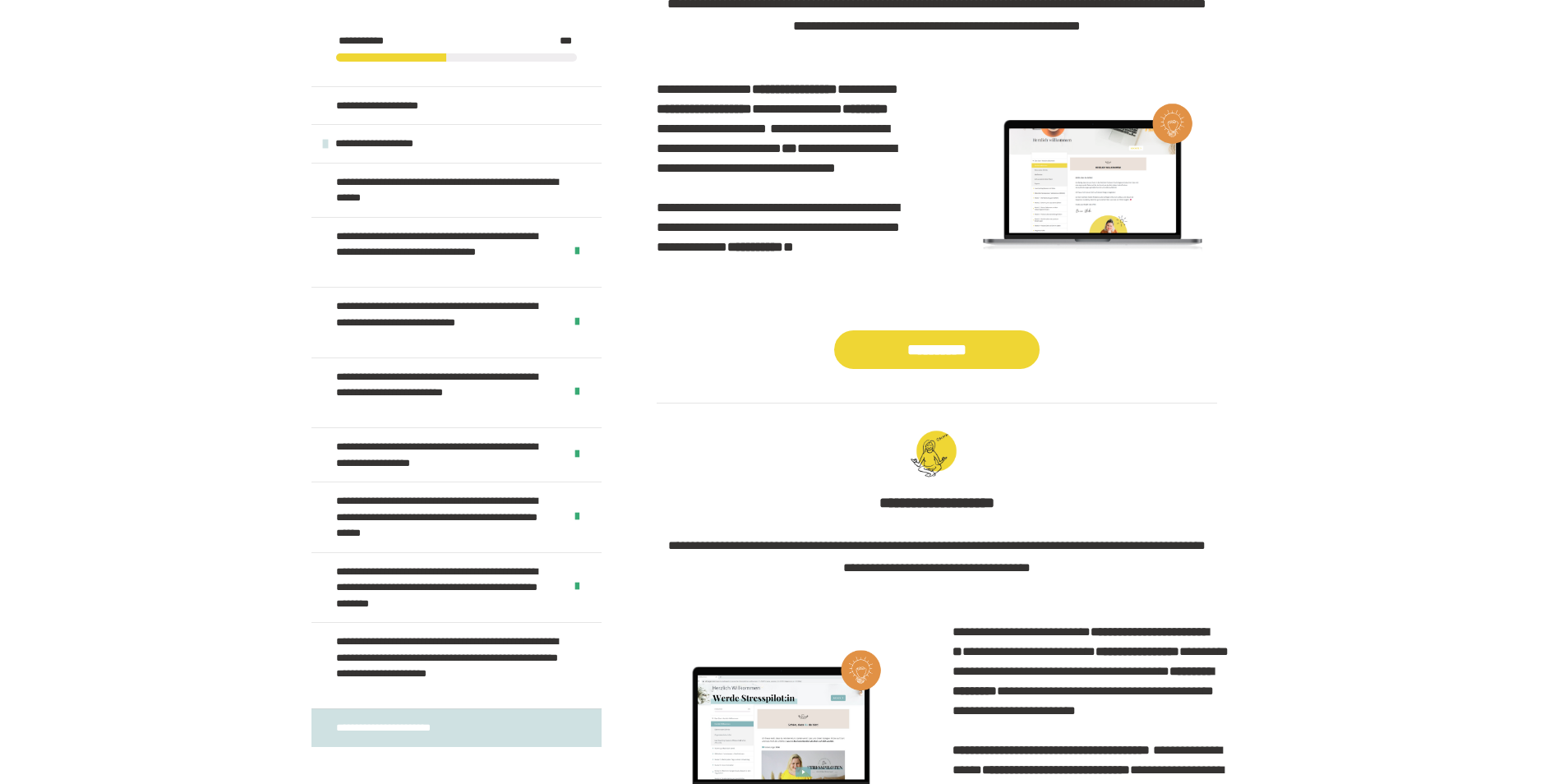 scroll, scrollTop: 694, scrollLeft: 0, axis: vertical 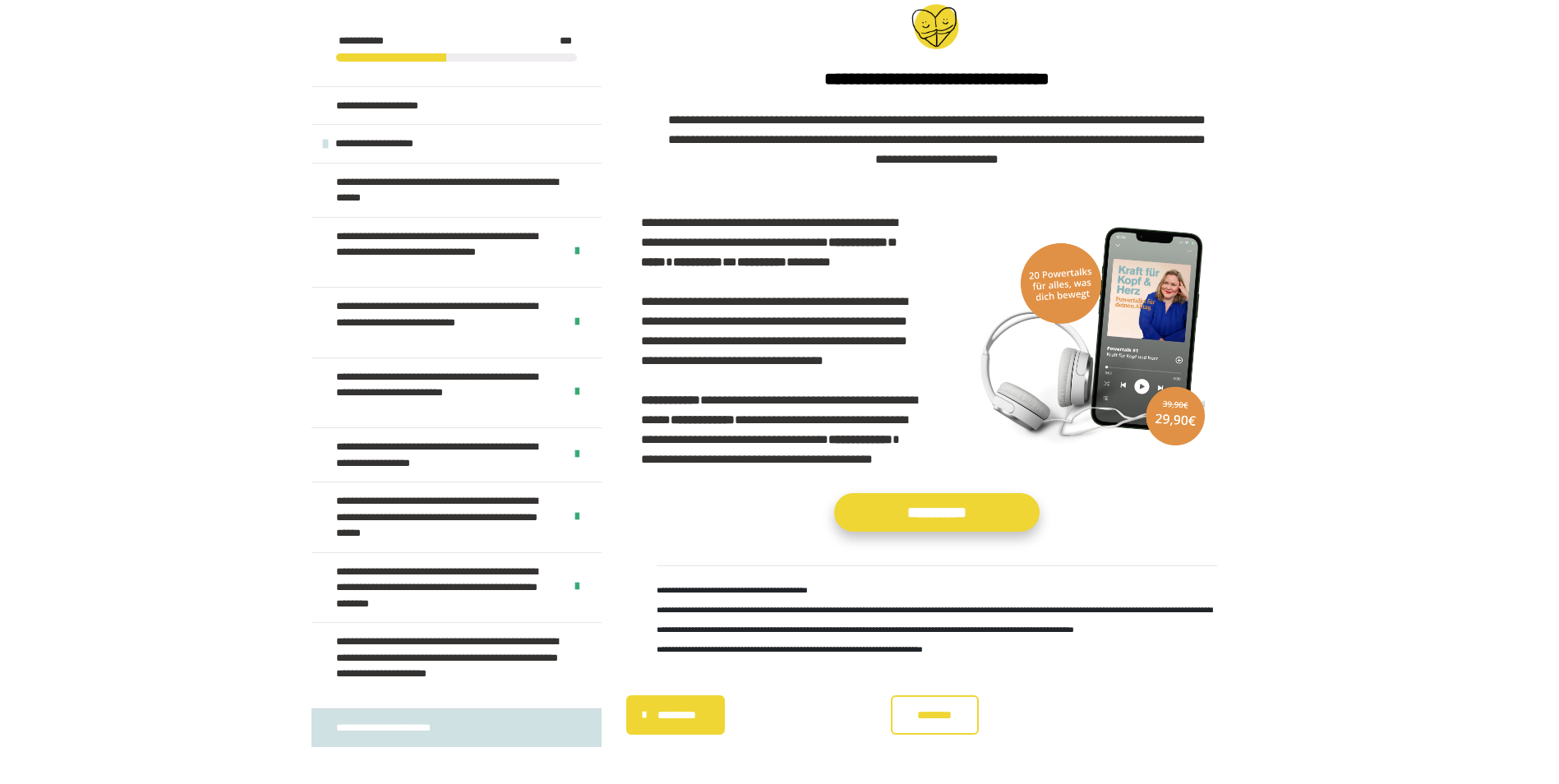 click on "**********" at bounding box center (937, 512) 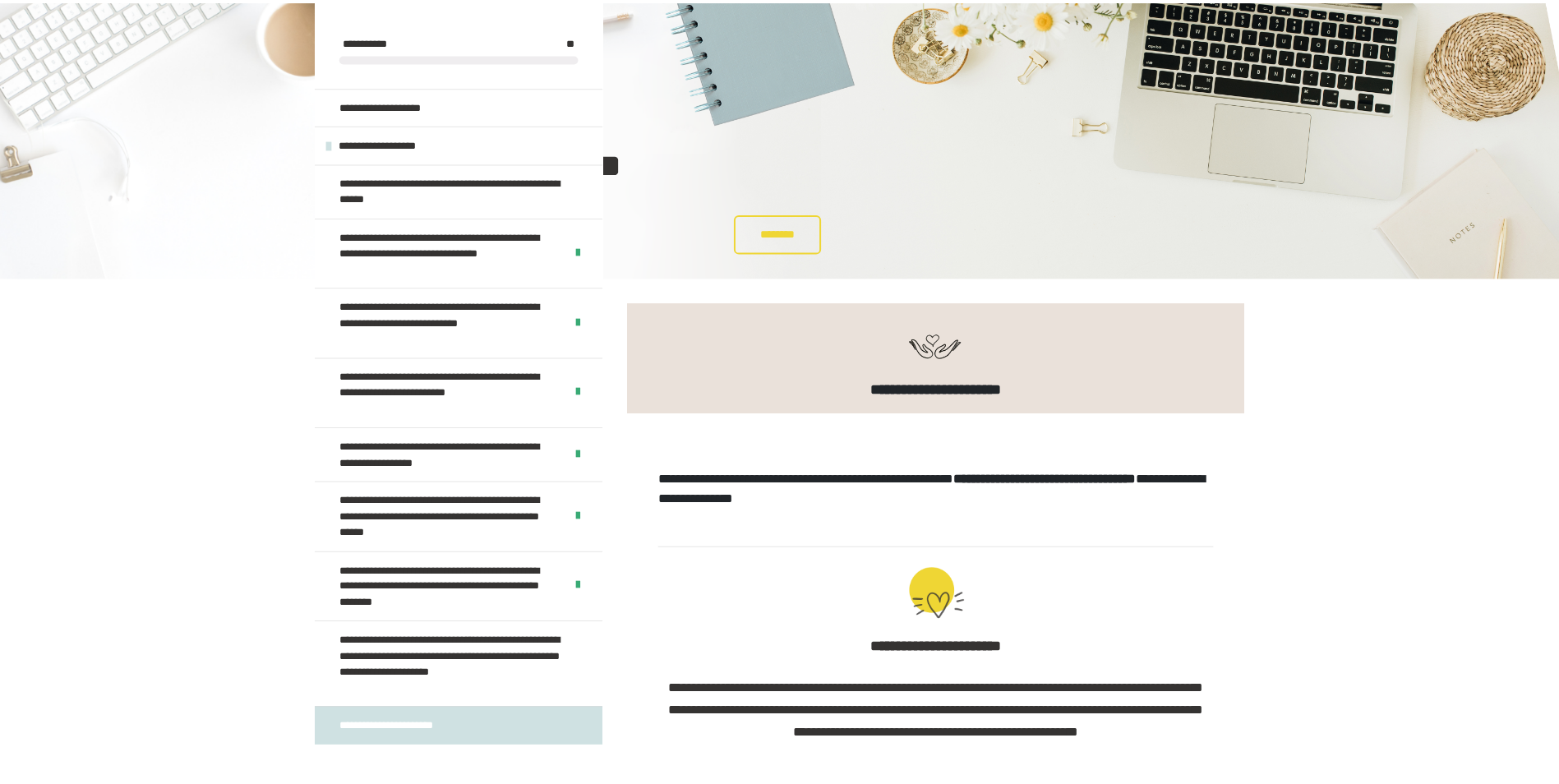 scroll, scrollTop: 1893, scrollLeft: 0, axis: vertical 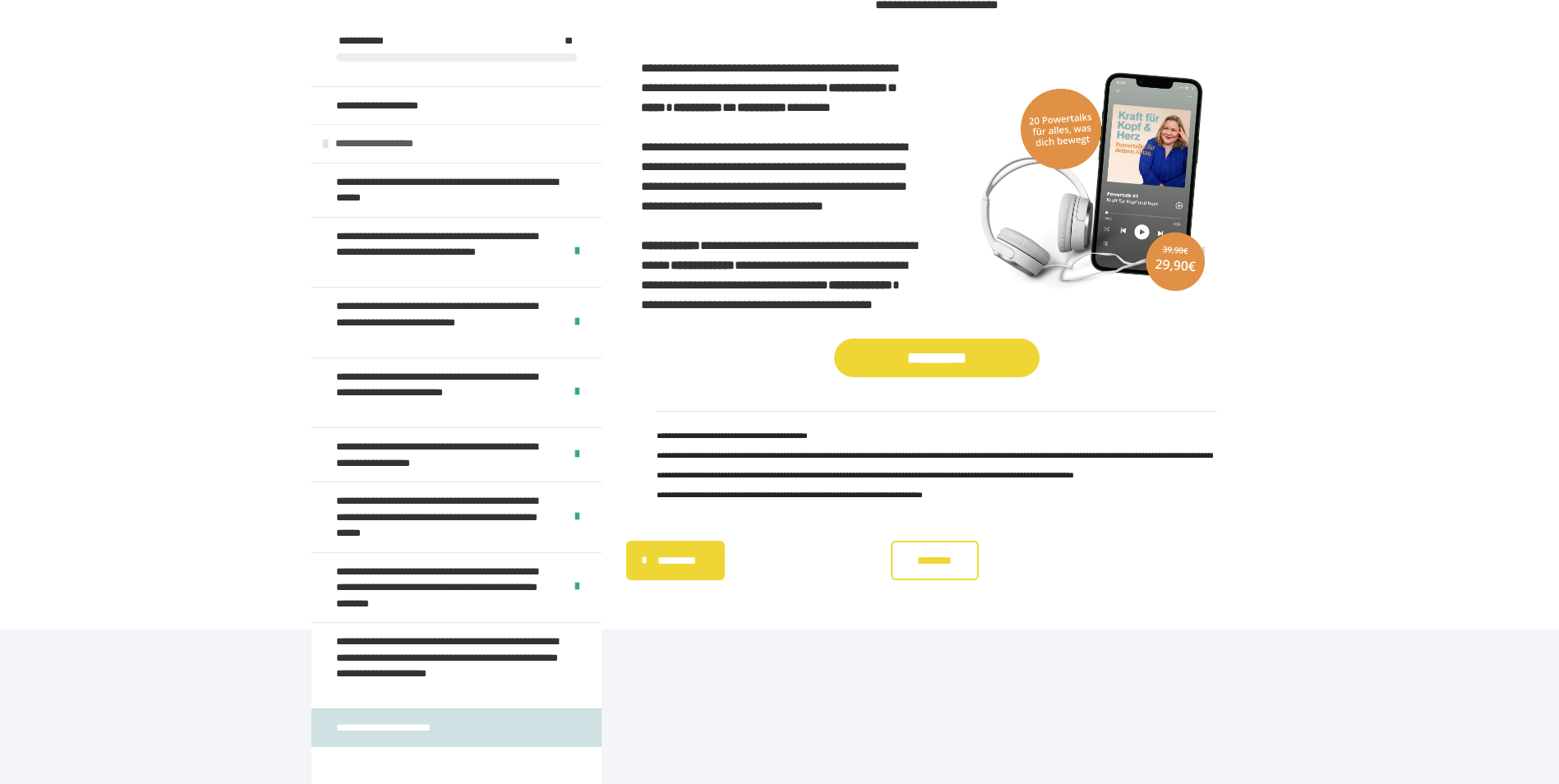 click on "**********" at bounding box center (393, 144) 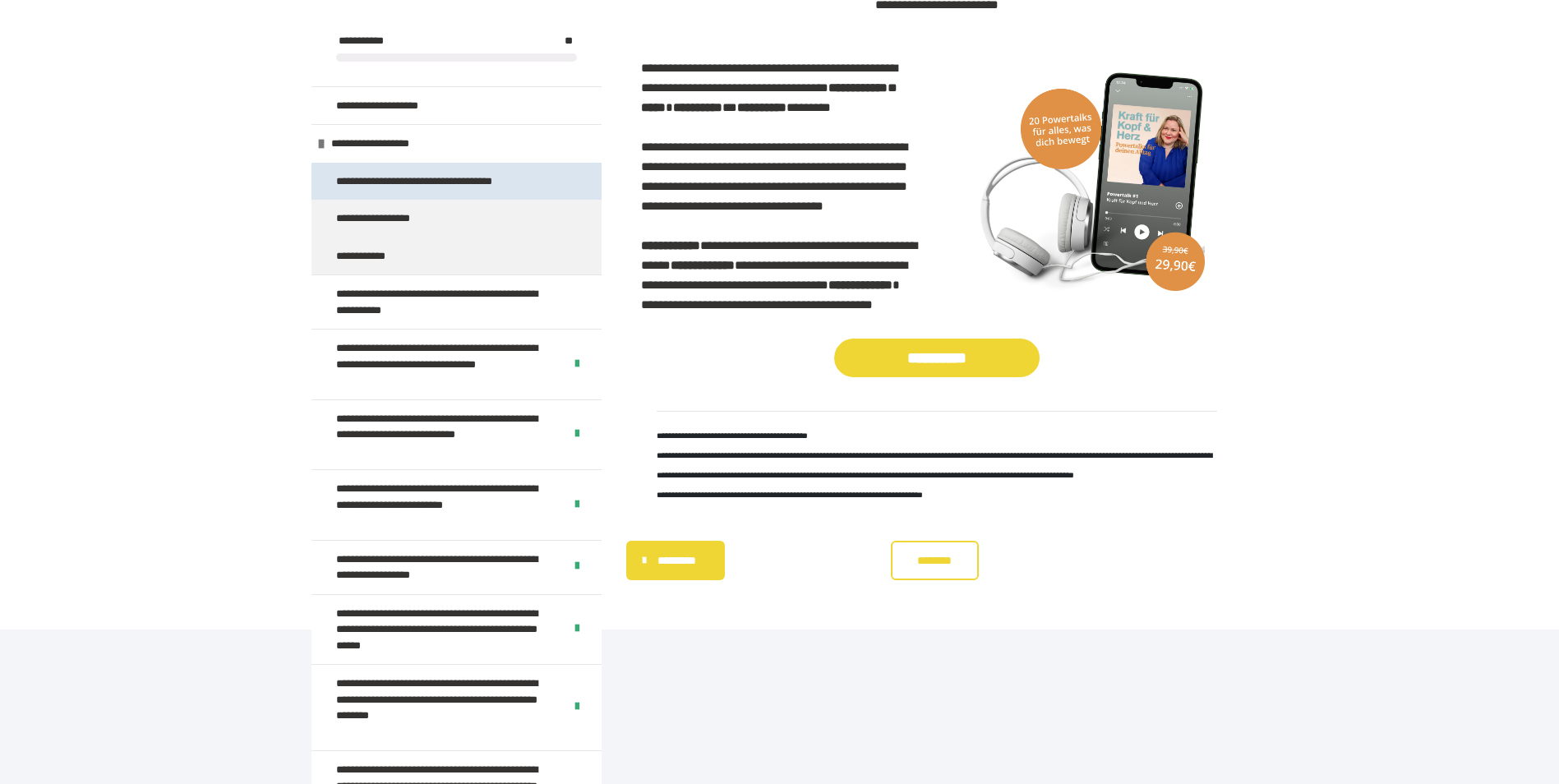 click on "**********" at bounding box center (433, 182) 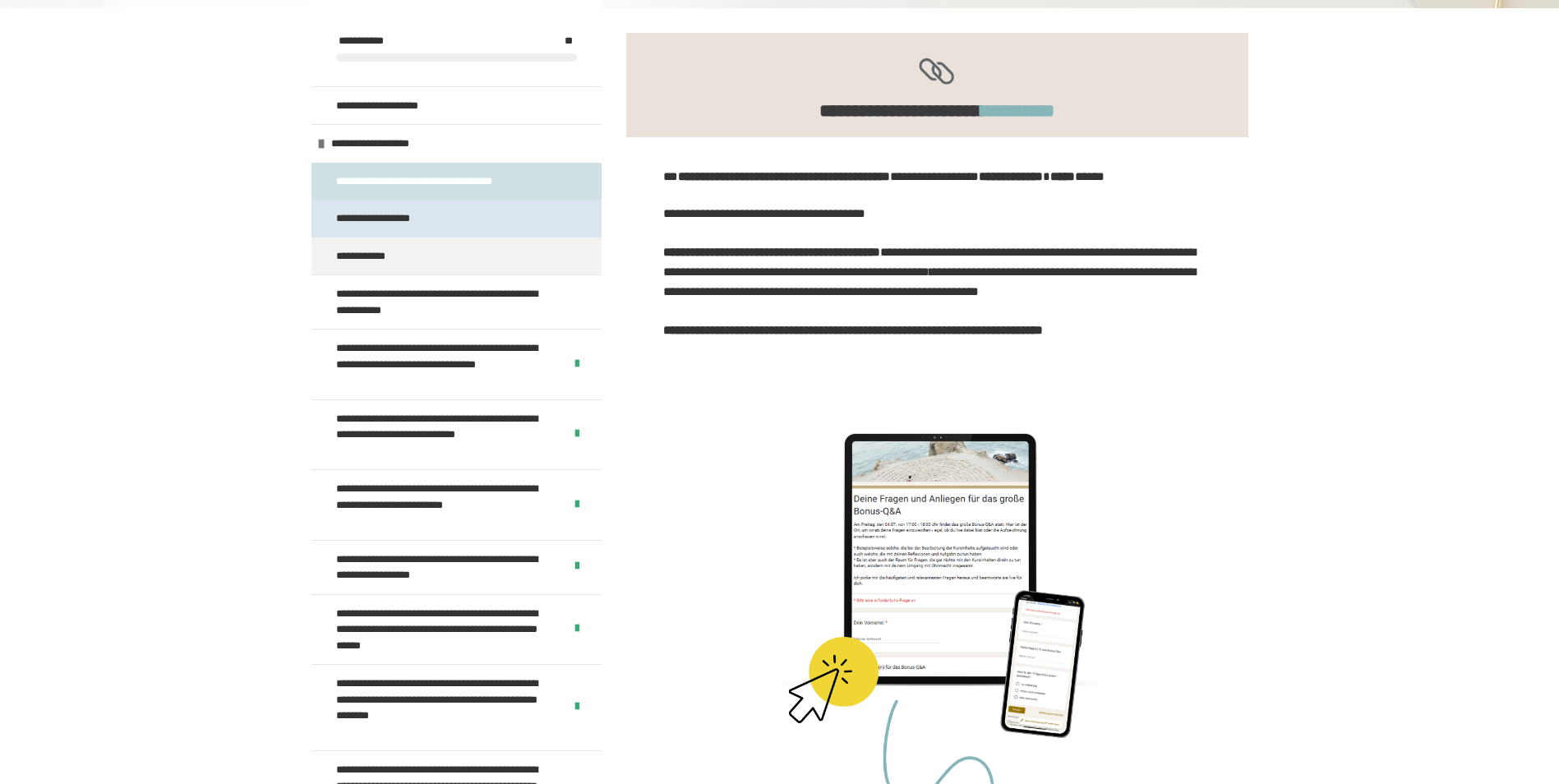 click on "**********" at bounding box center [390, 219] 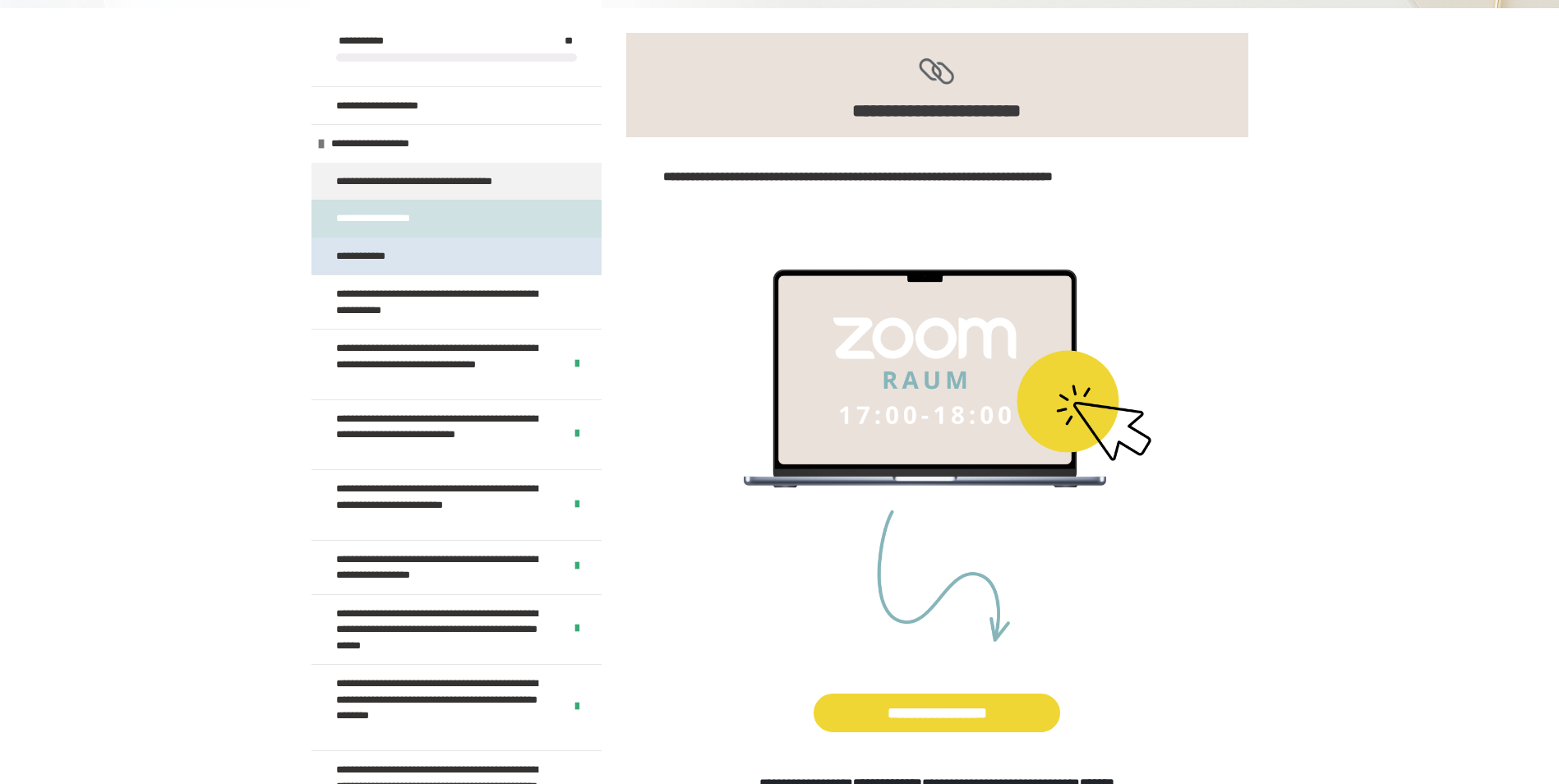 click on "**********" at bounding box center (370, 256) 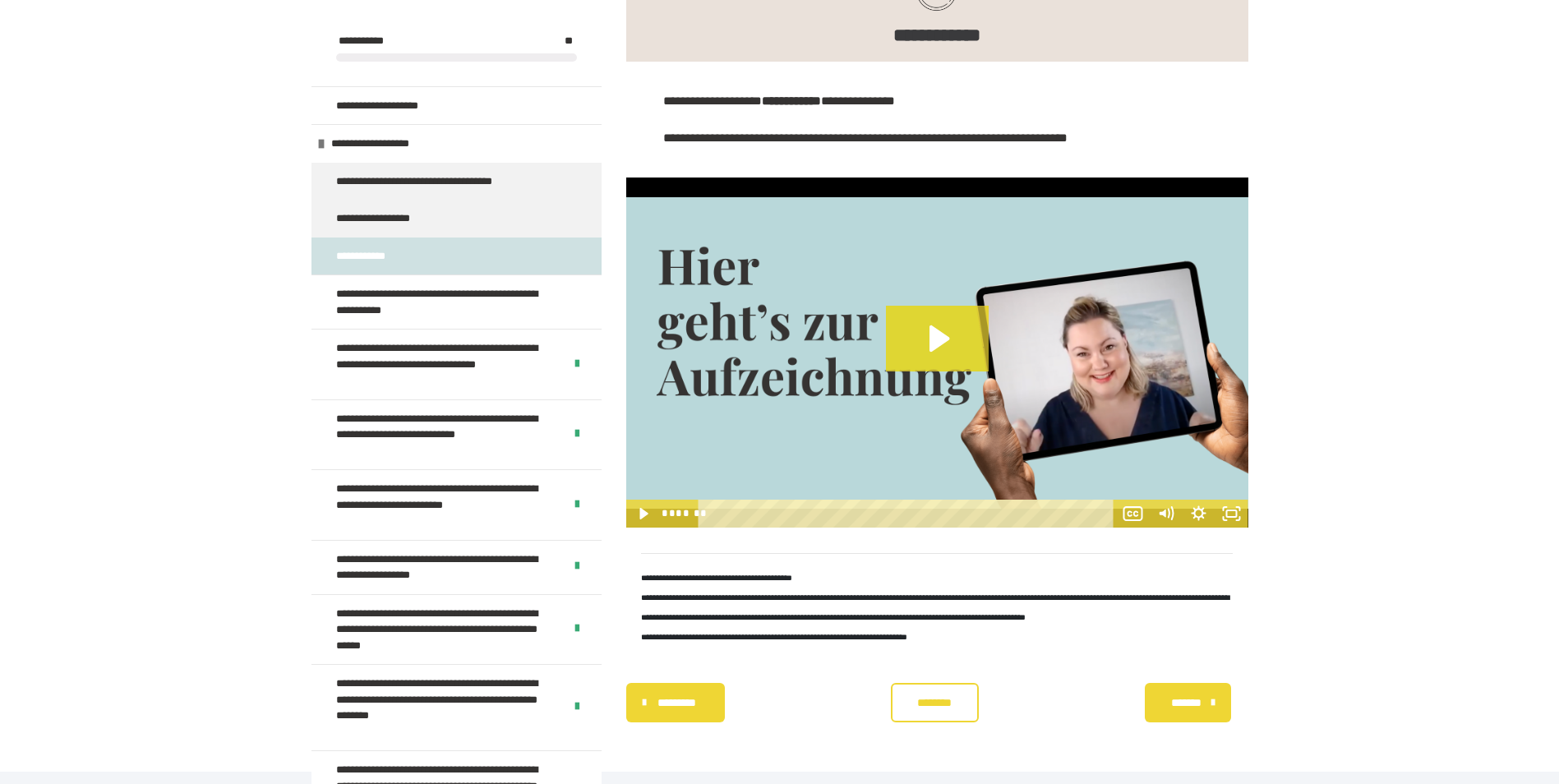 scroll, scrollTop: 363, scrollLeft: 0, axis: vertical 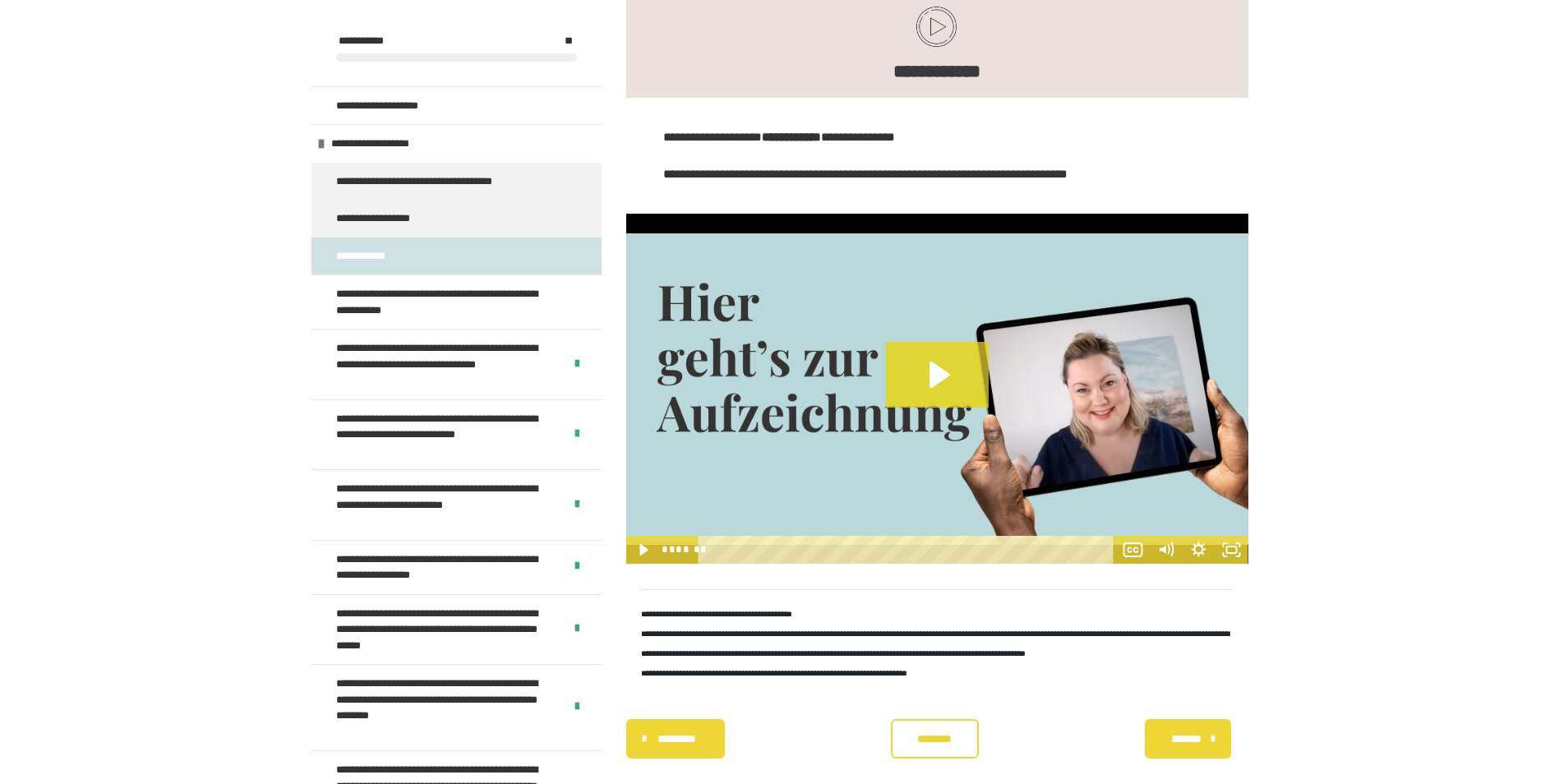 click at bounding box center (456, 58) 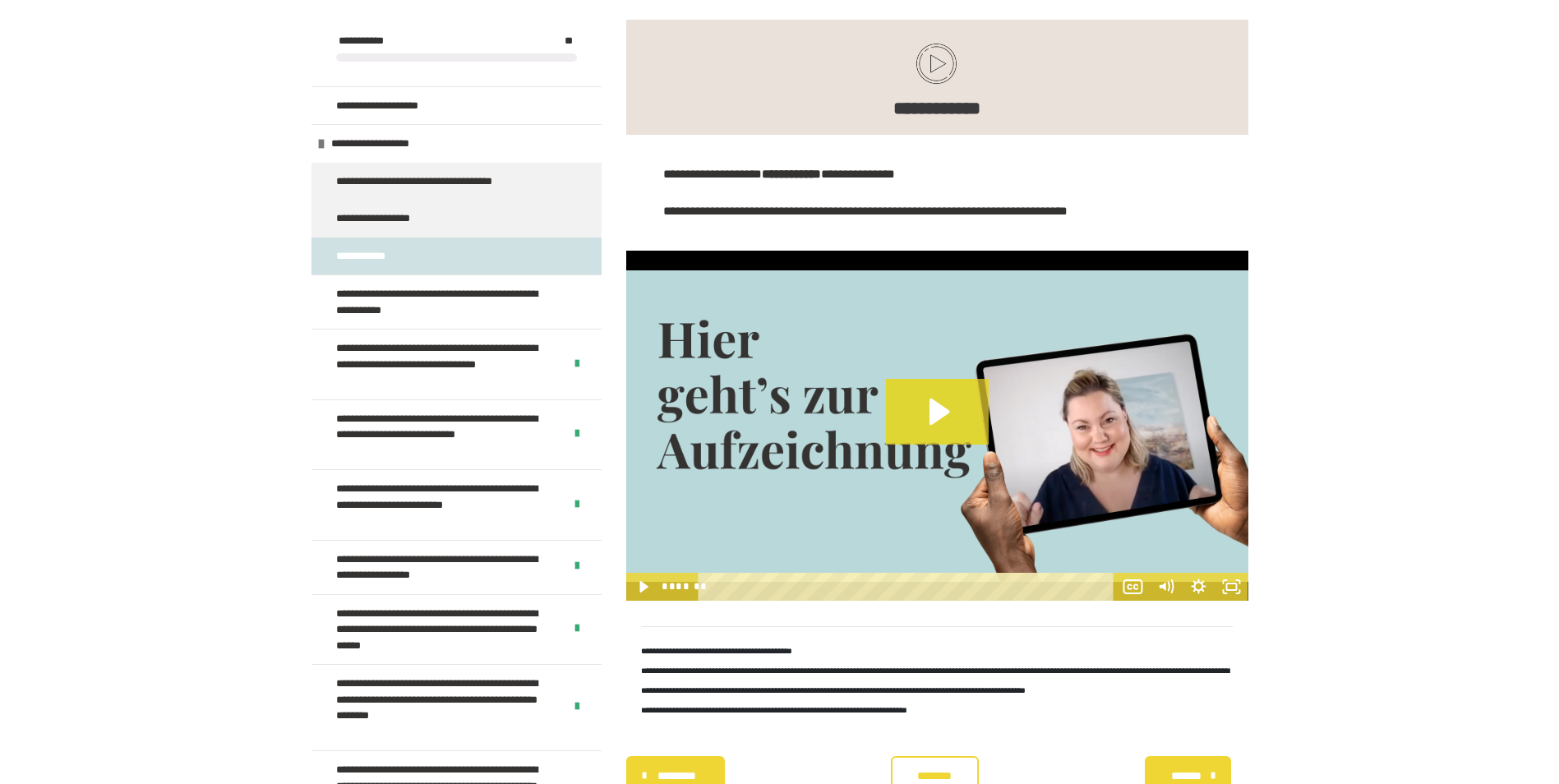 scroll, scrollTop: 282, scrollLeft: 0, axis: vertical 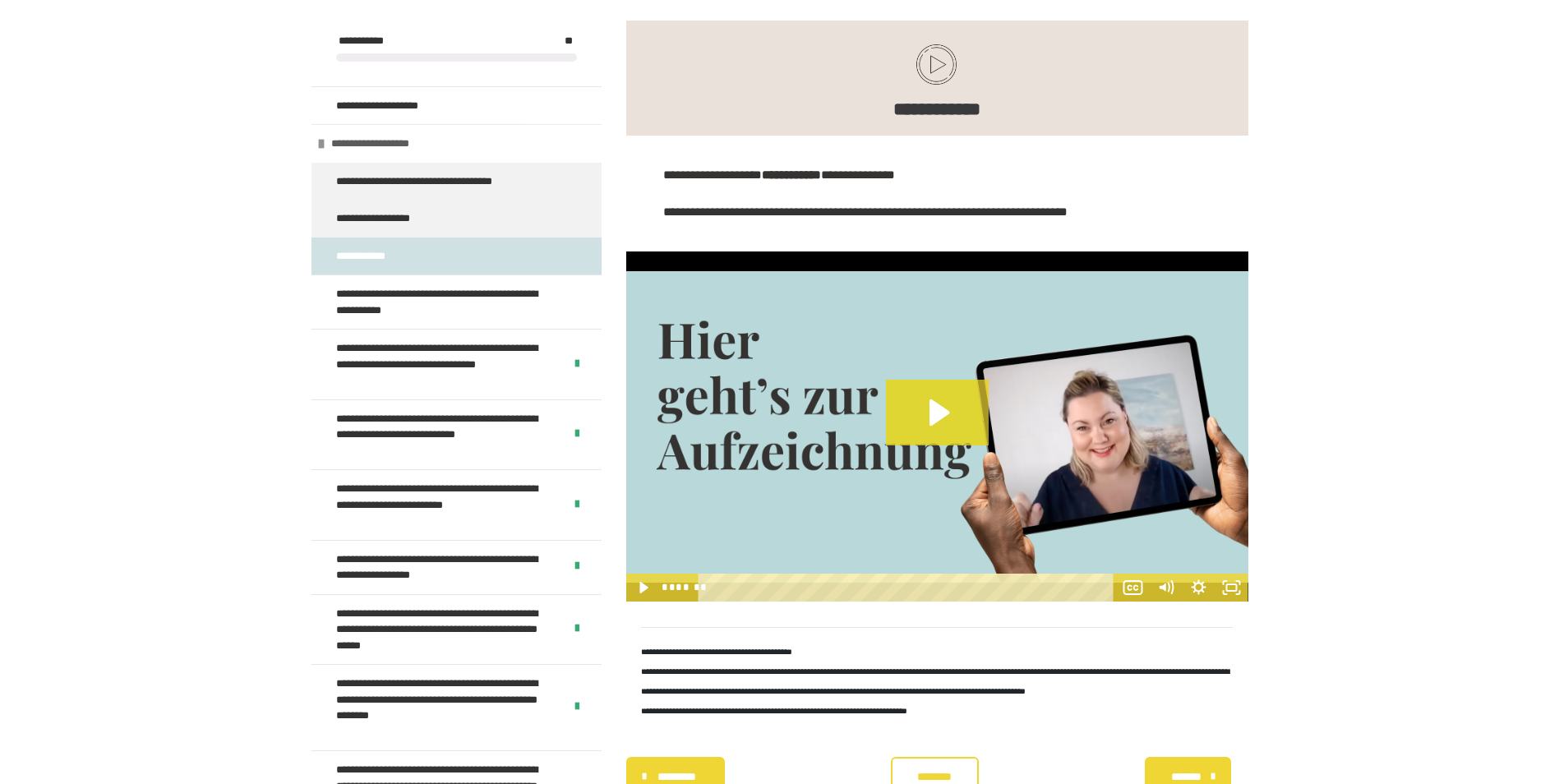 click at bounding box center (321, 144) 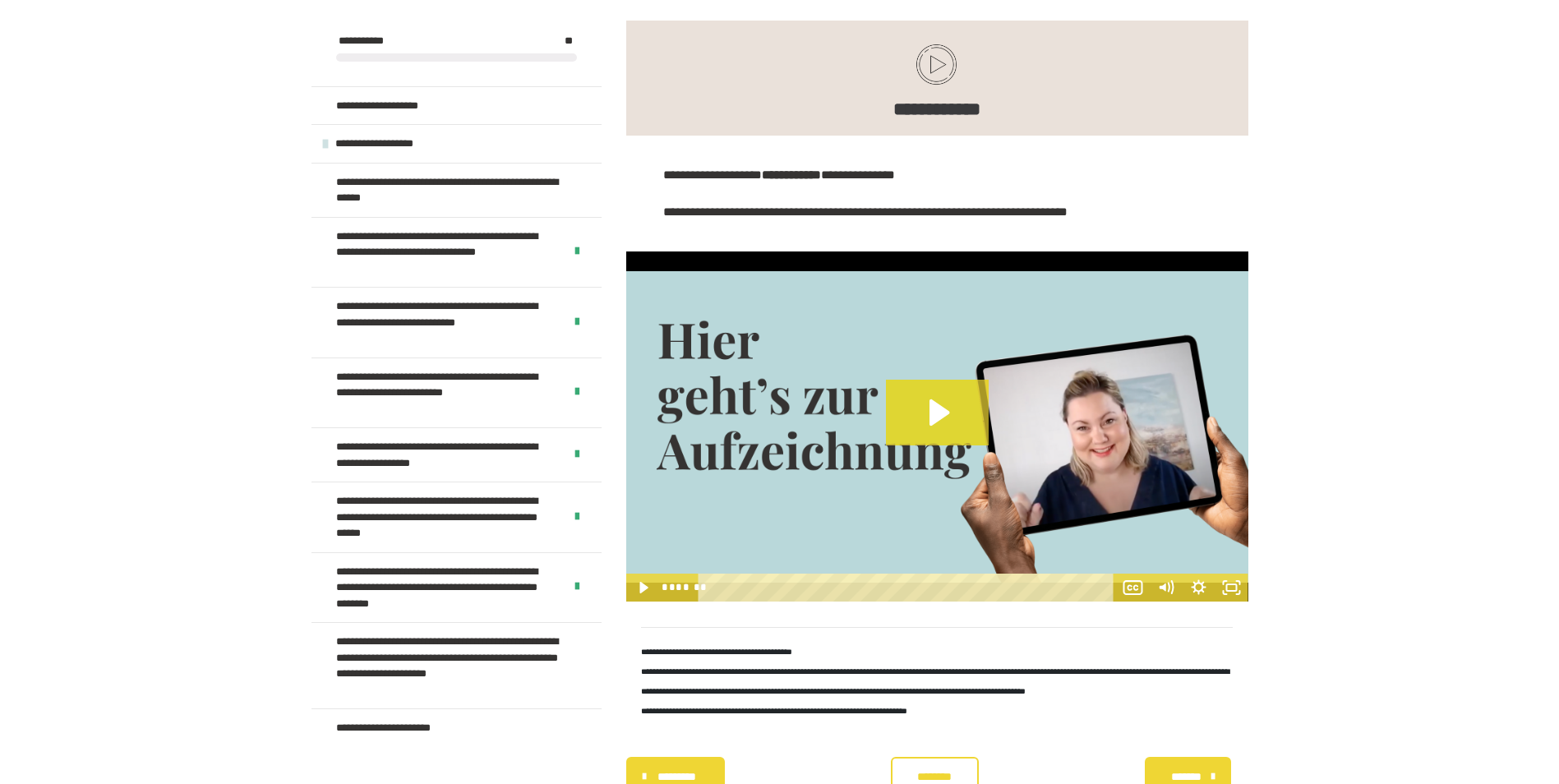 click on "**********" at bounding box center (456, 41) 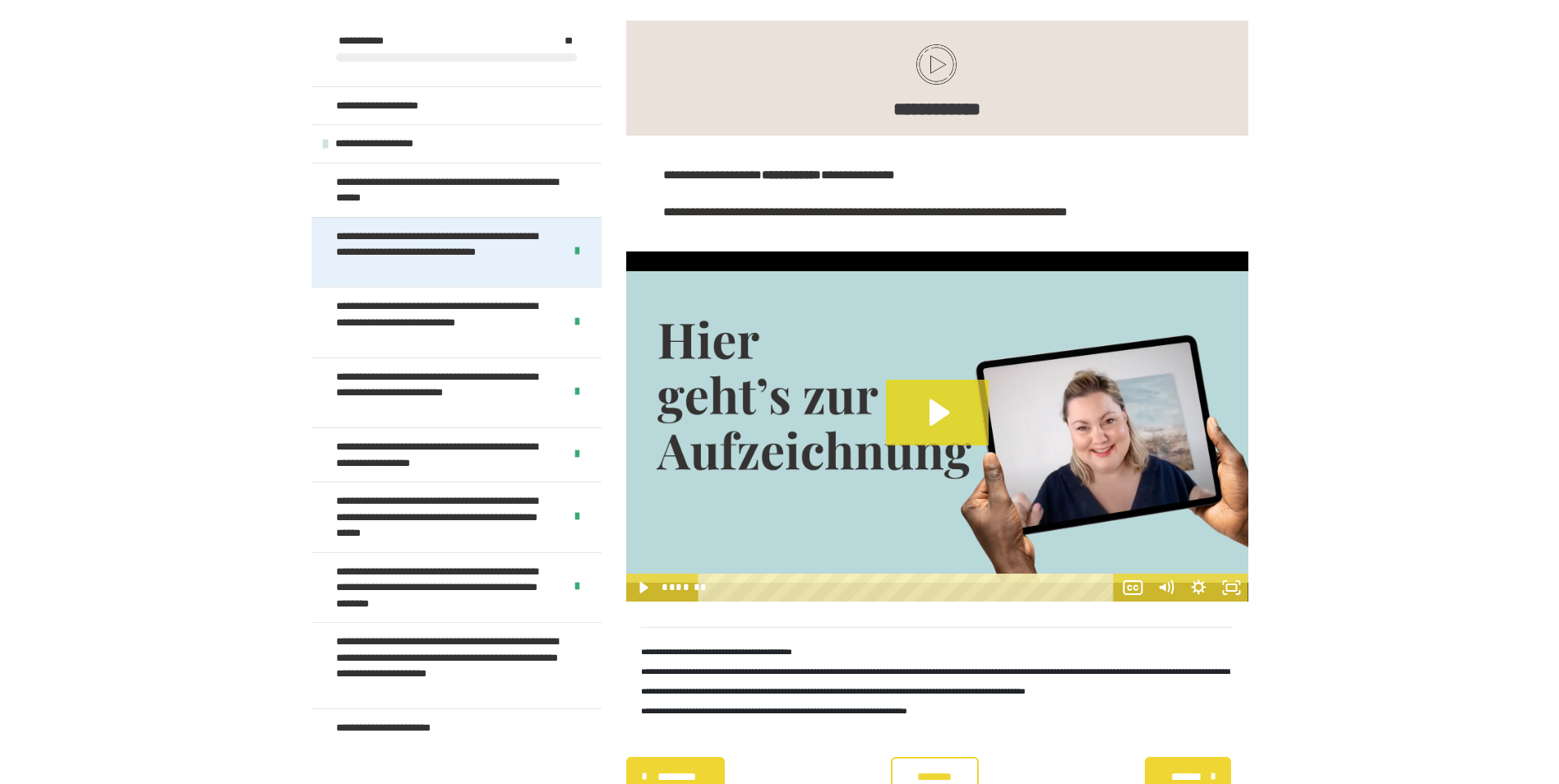 click at bounding box center (577, 252) 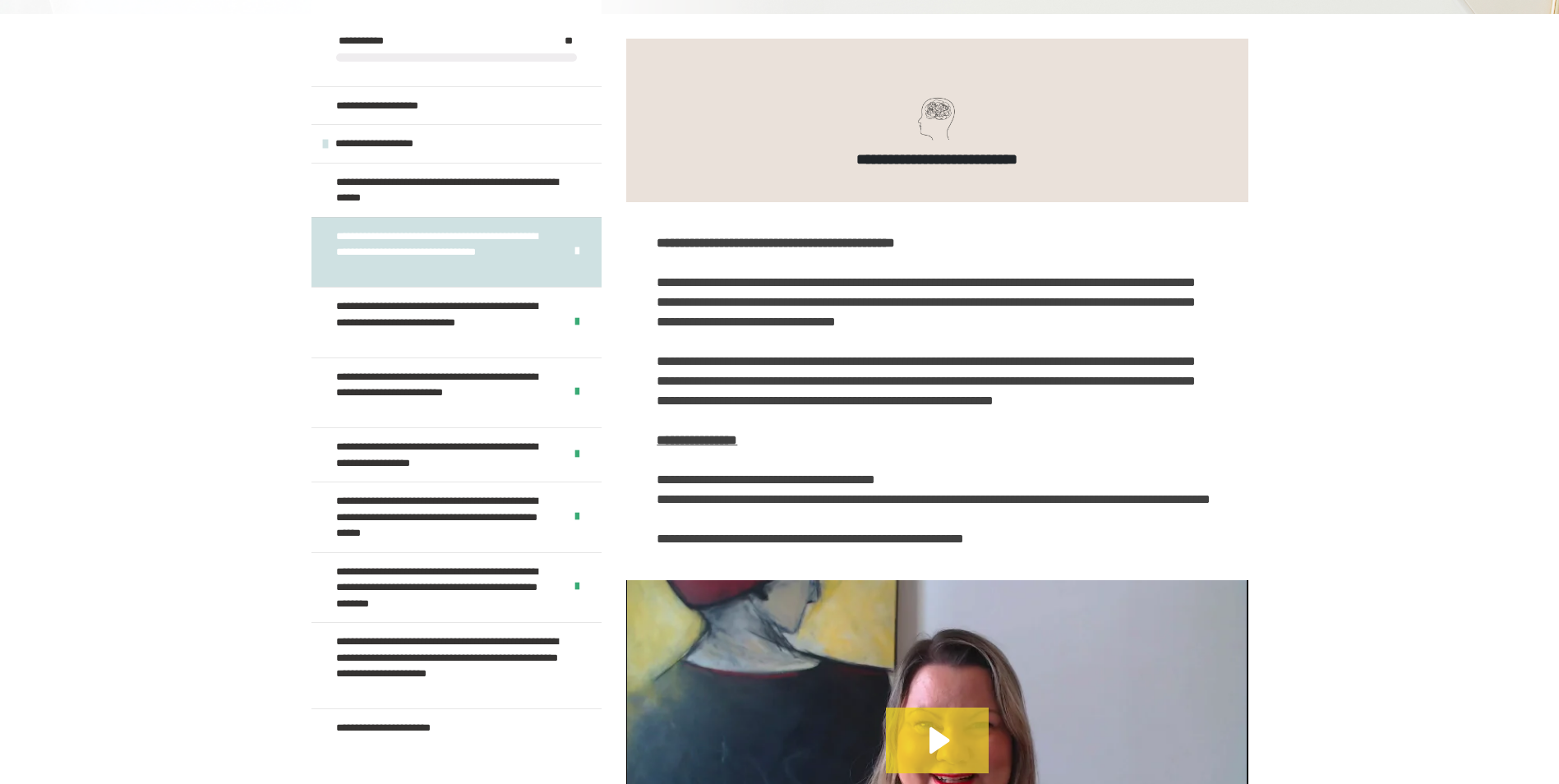 scroll, scrollTop: 298, scrollLeft: 0, axis: vertical 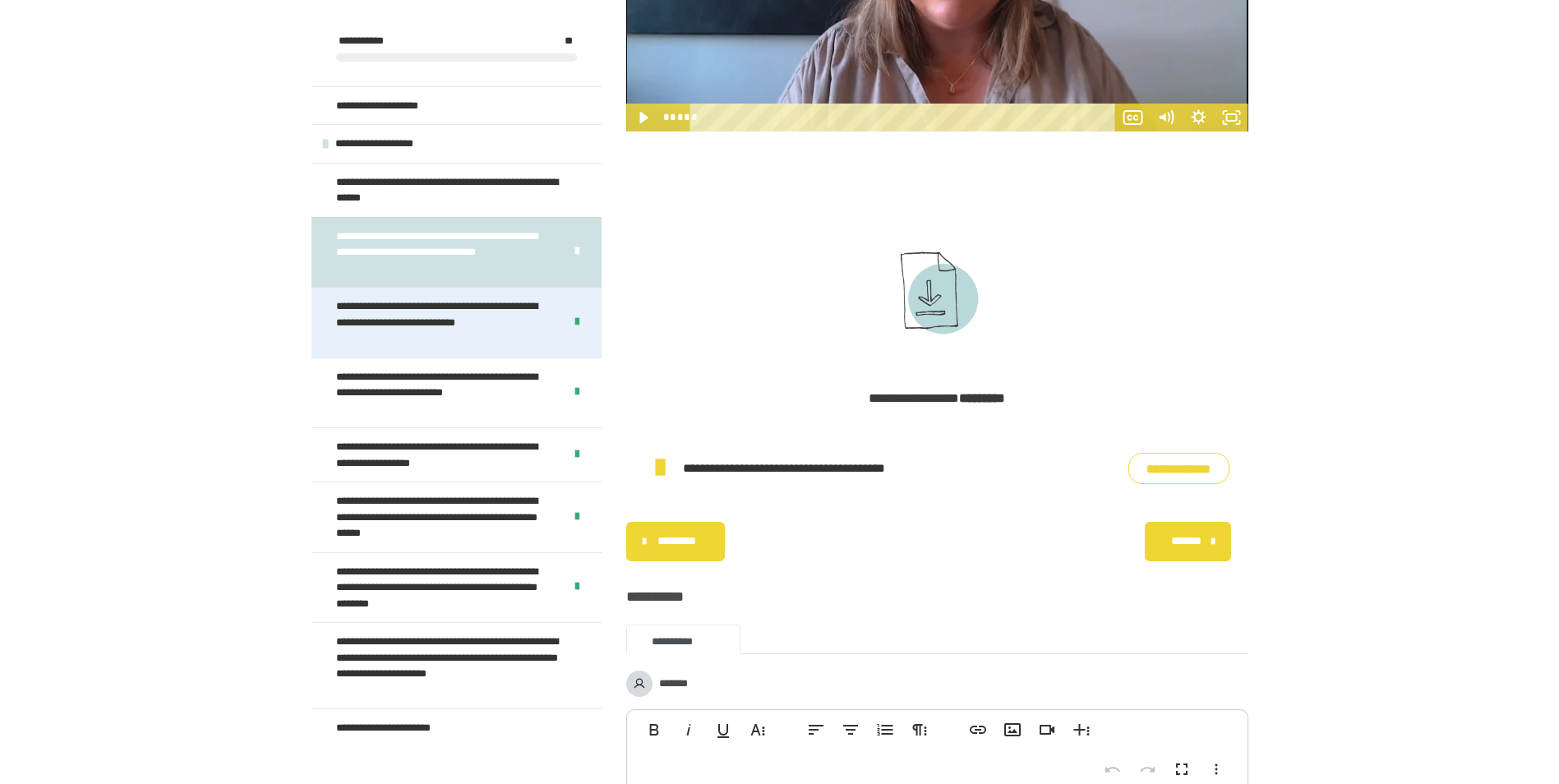 click on "**********" at bounding box center (443, 322) 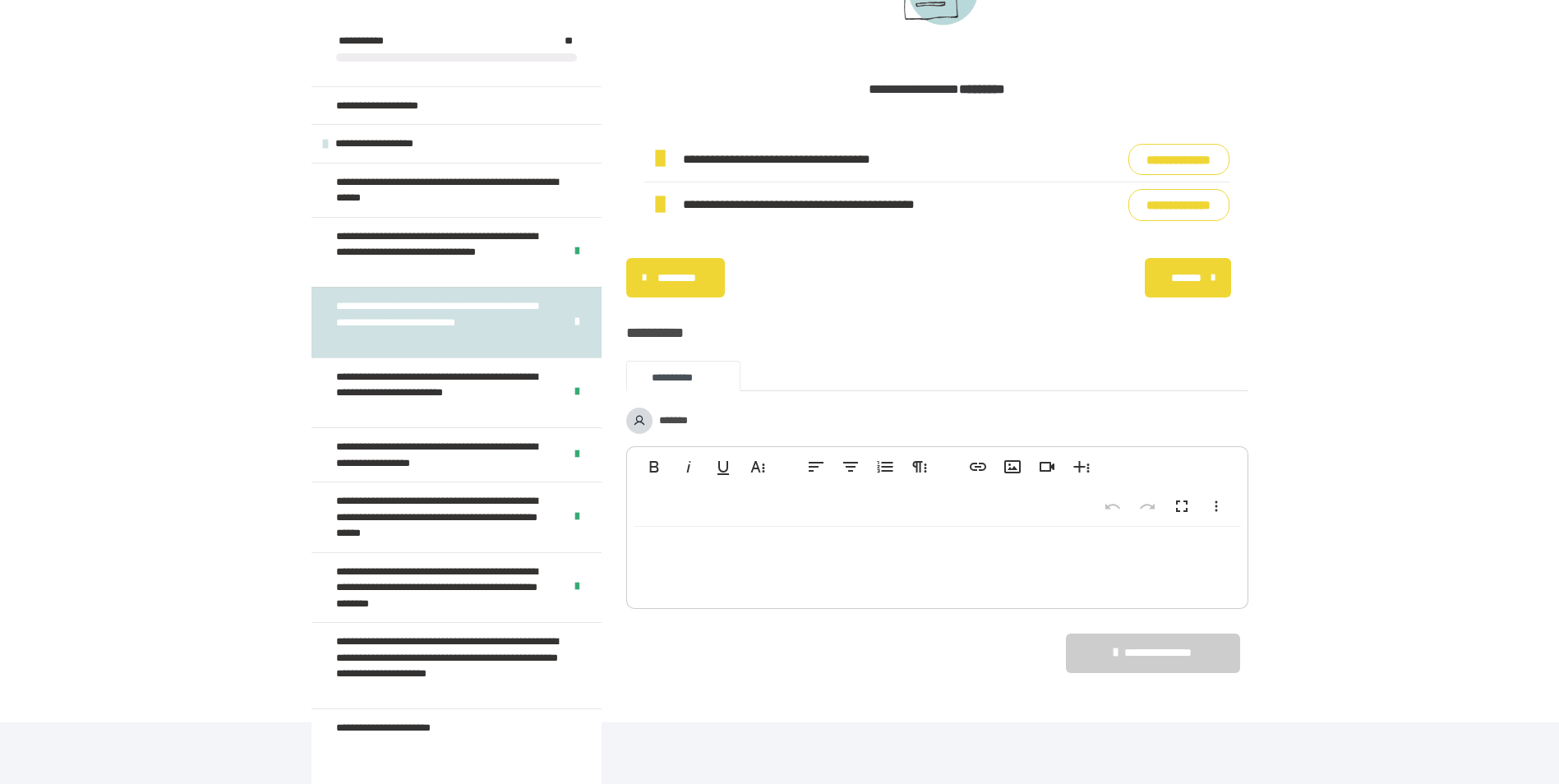 scroll, scrollTop: 1437, scrollLeft: 0, axis: vertical 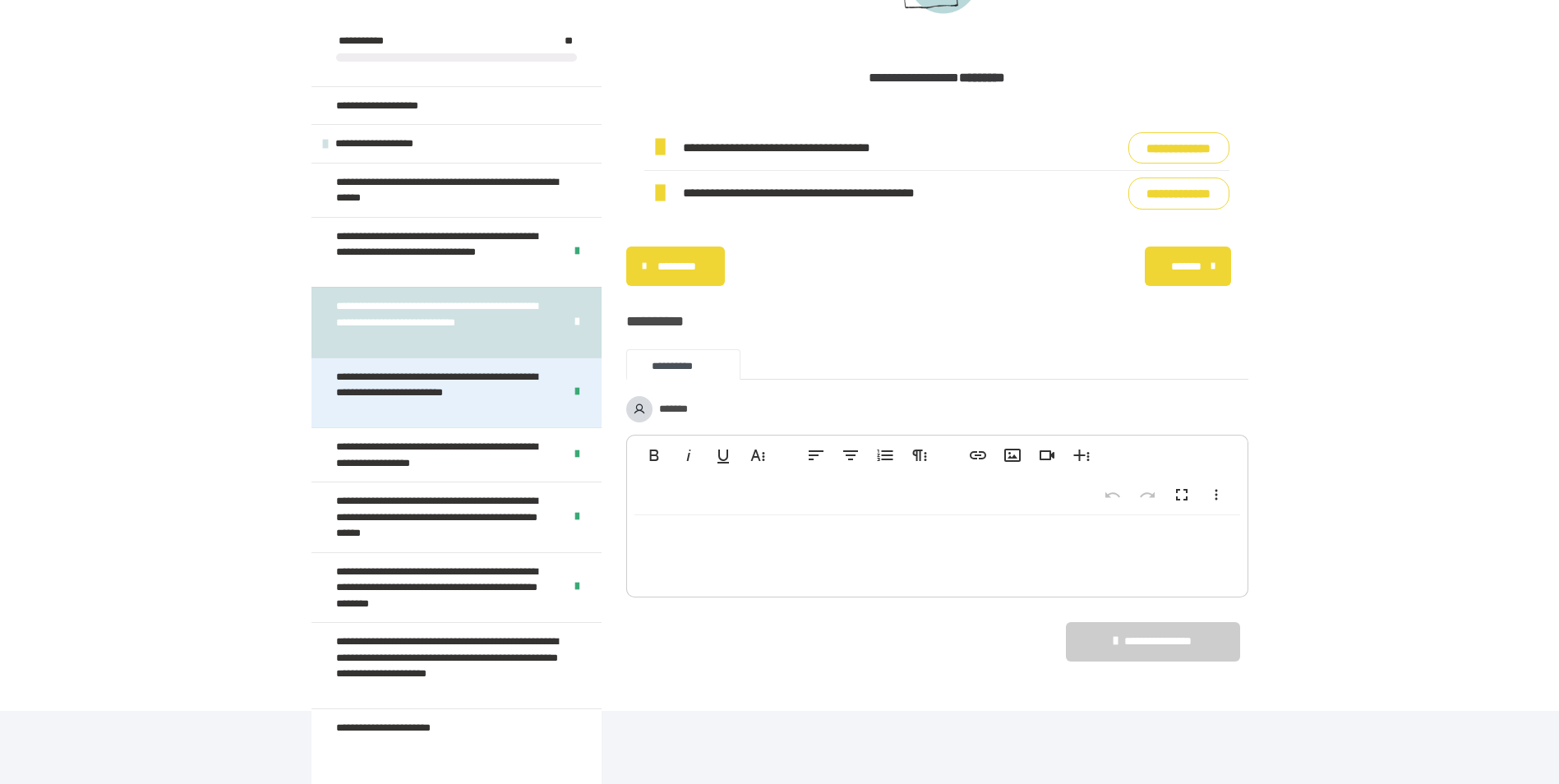 click on "**********" at bounding box center [443, 393] 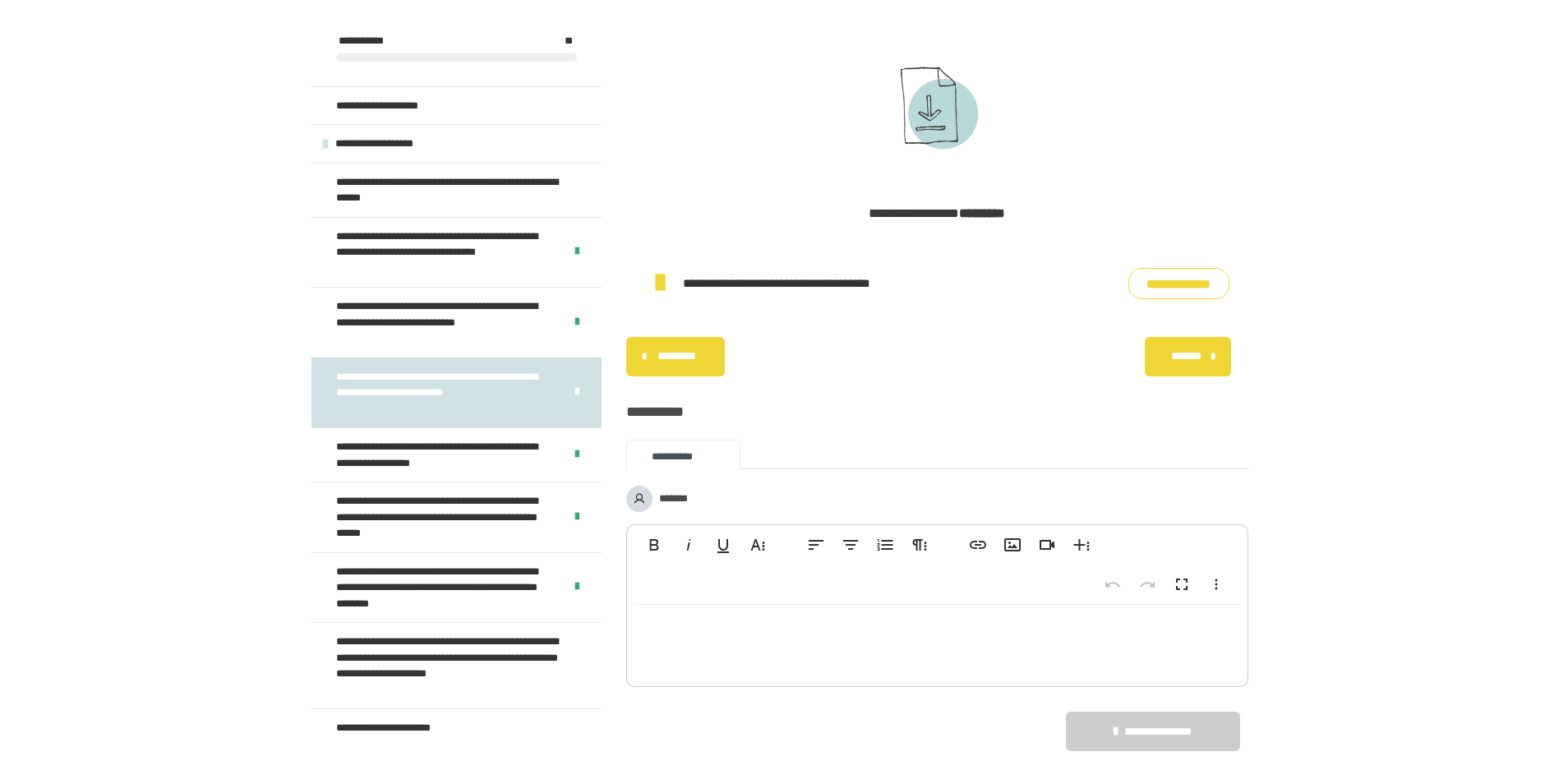 scroll, scrollTop: 1289, scrollLeft: 0, axis: vertical 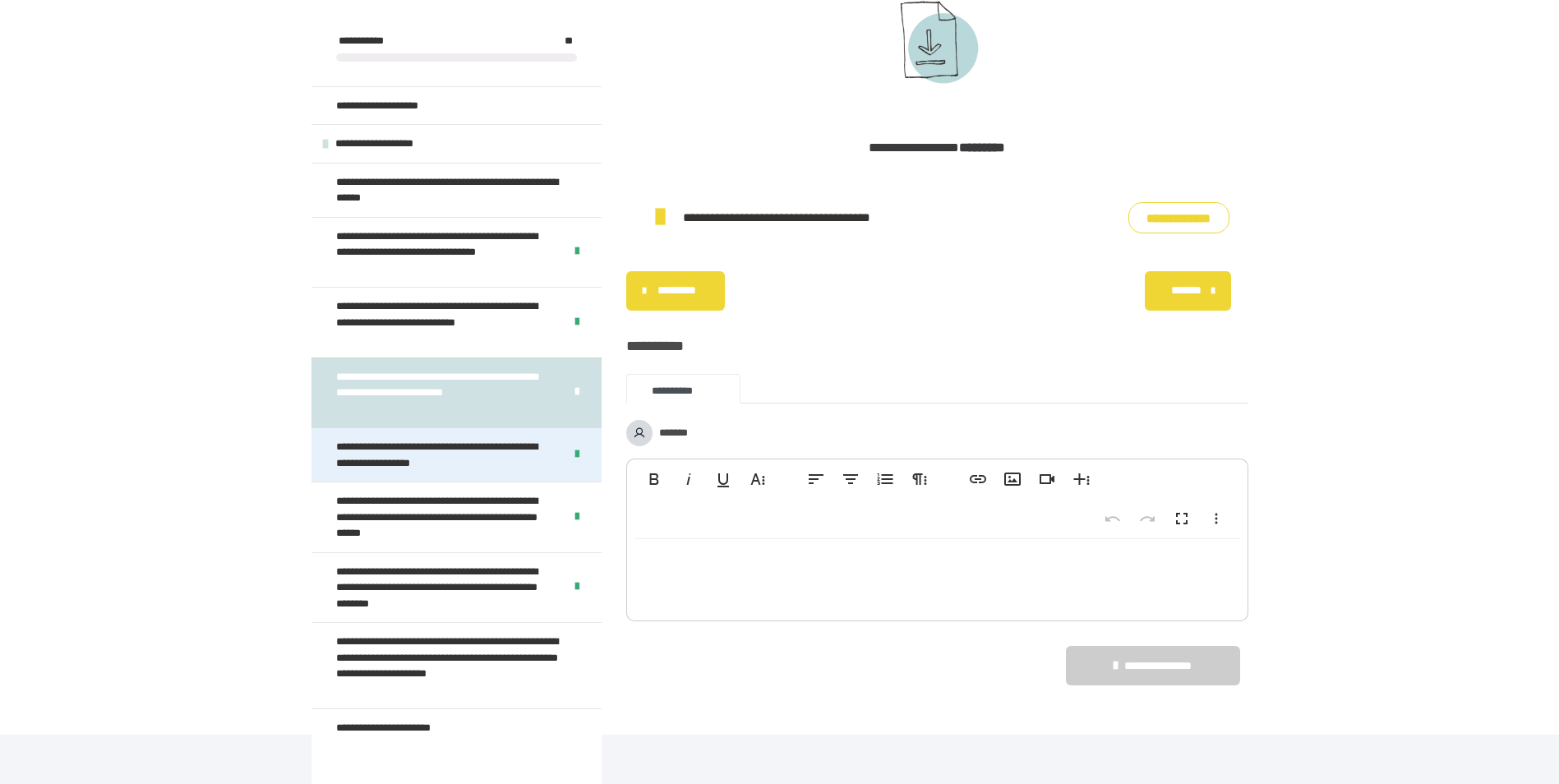 click on "**********" at bounding box center [443, 454] 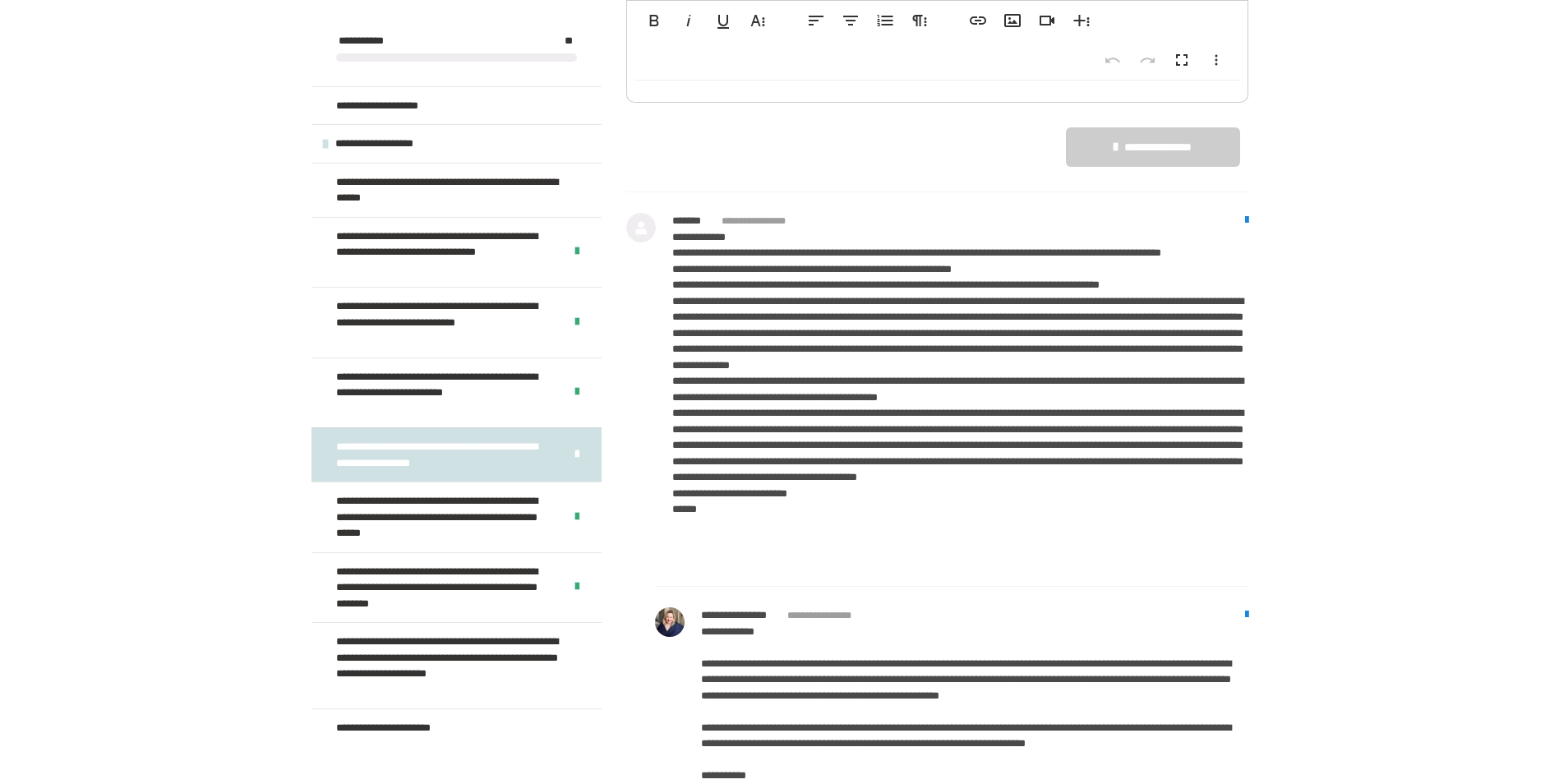 scroll, scrollTop: 1861, scrollLeft: 0, axis: vertical 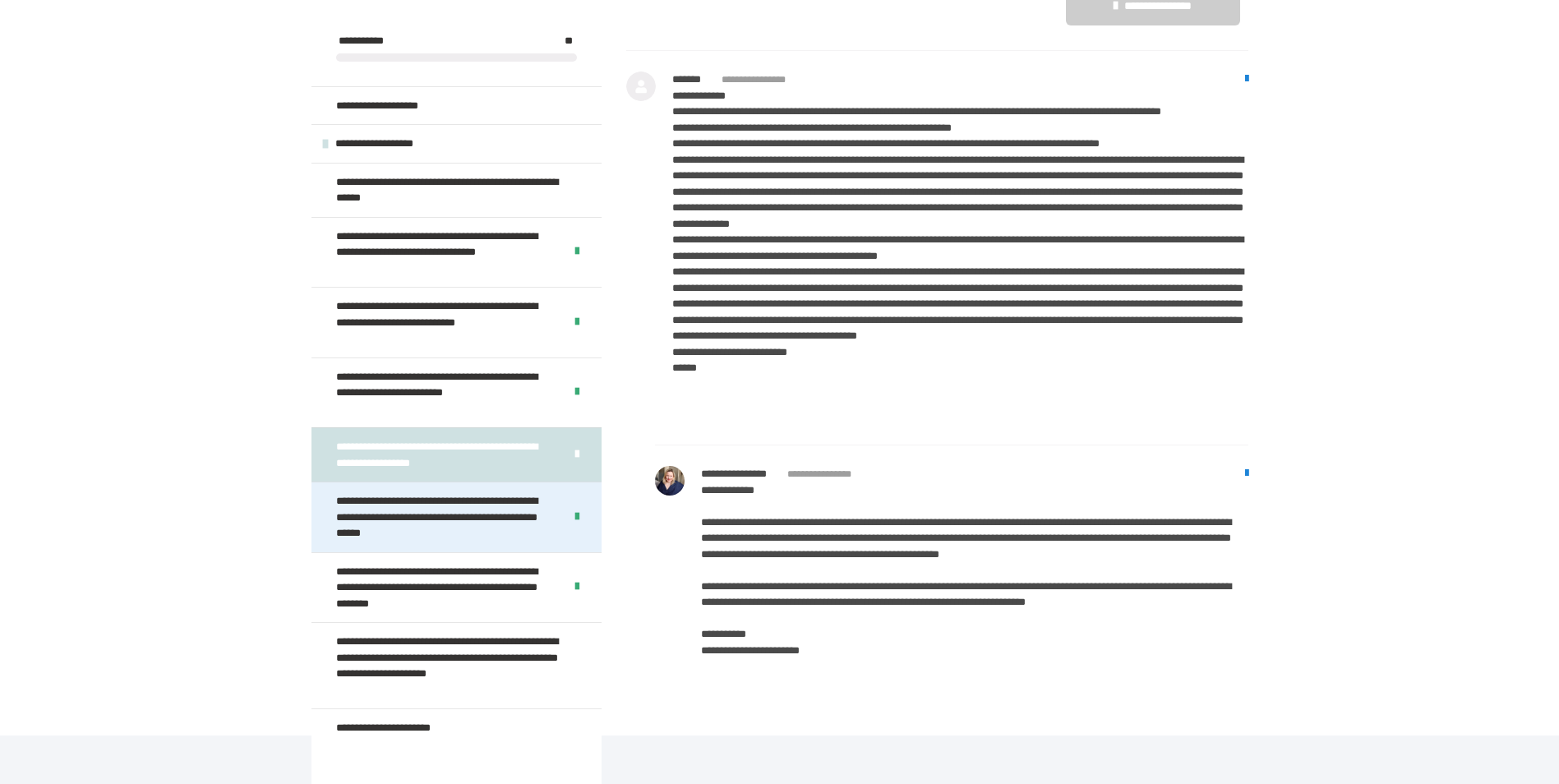 click on "**********" at bounding box center (443, 517) 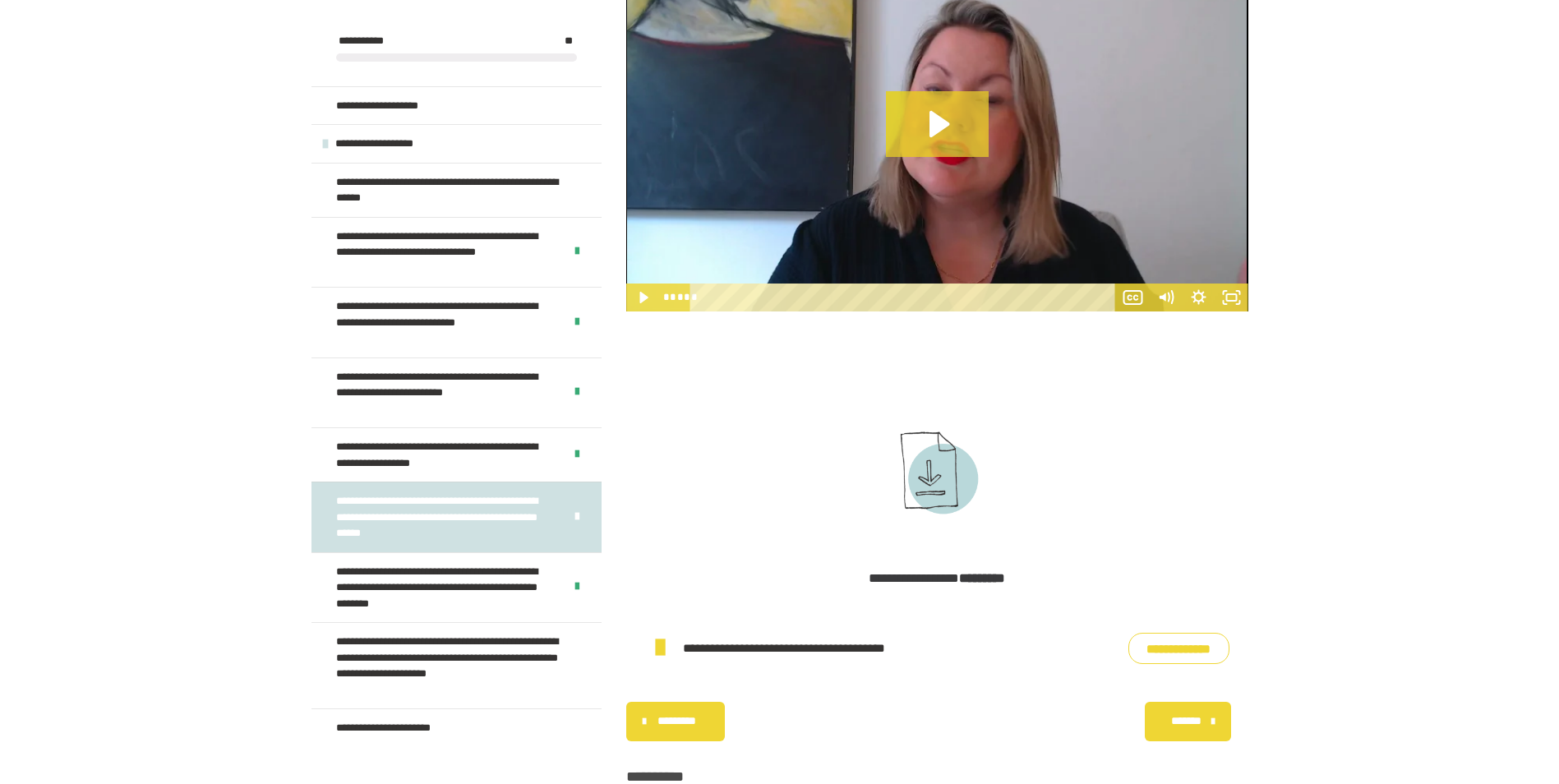 scroll, scrollTop: 1238, scrollLeft: 0, axis: vertical 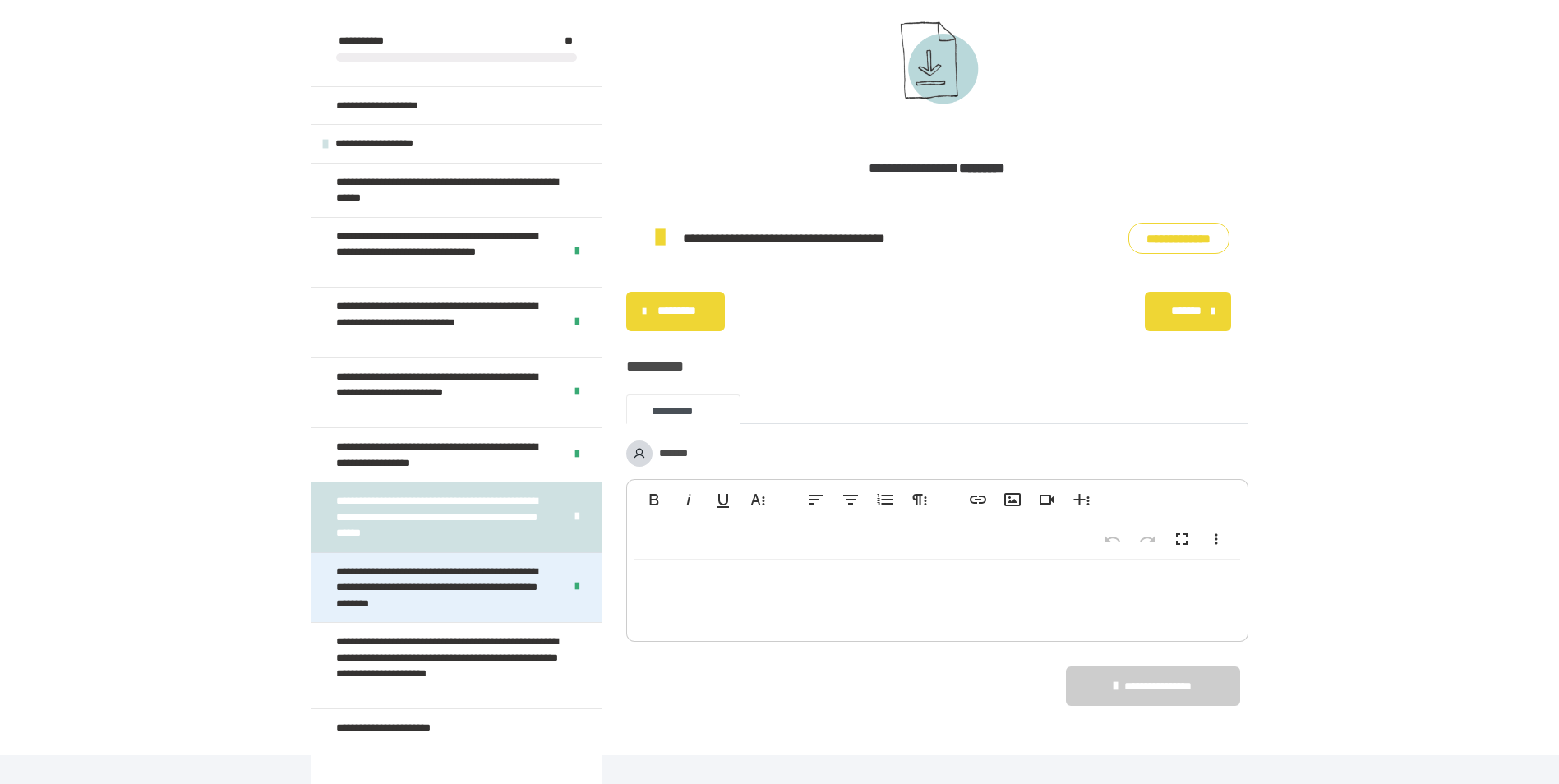 click on "**********" at bounding box center (443, 588) 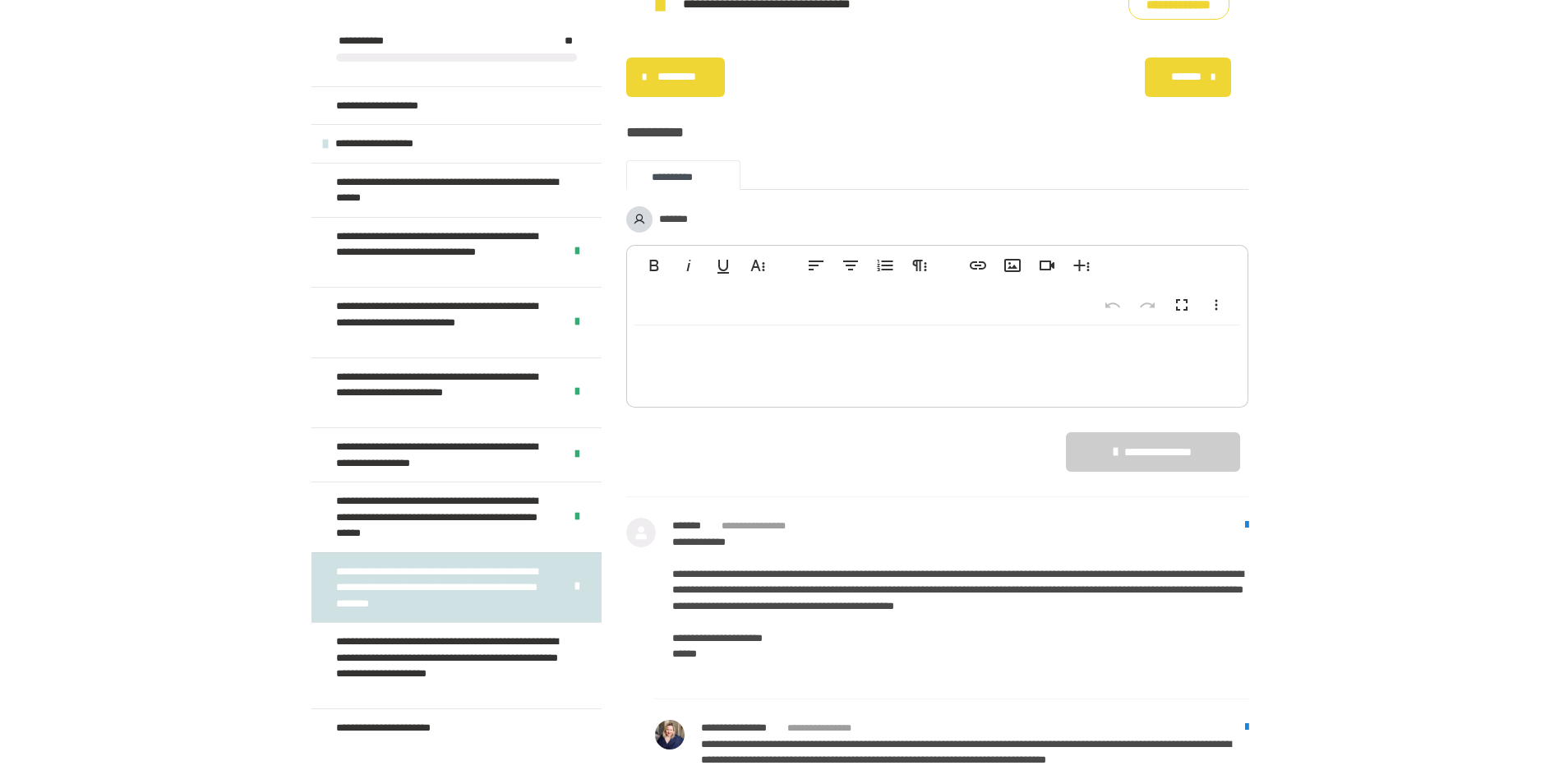 scroll, scrollTop: 1626, scrollLeft: 0, axis: vertical 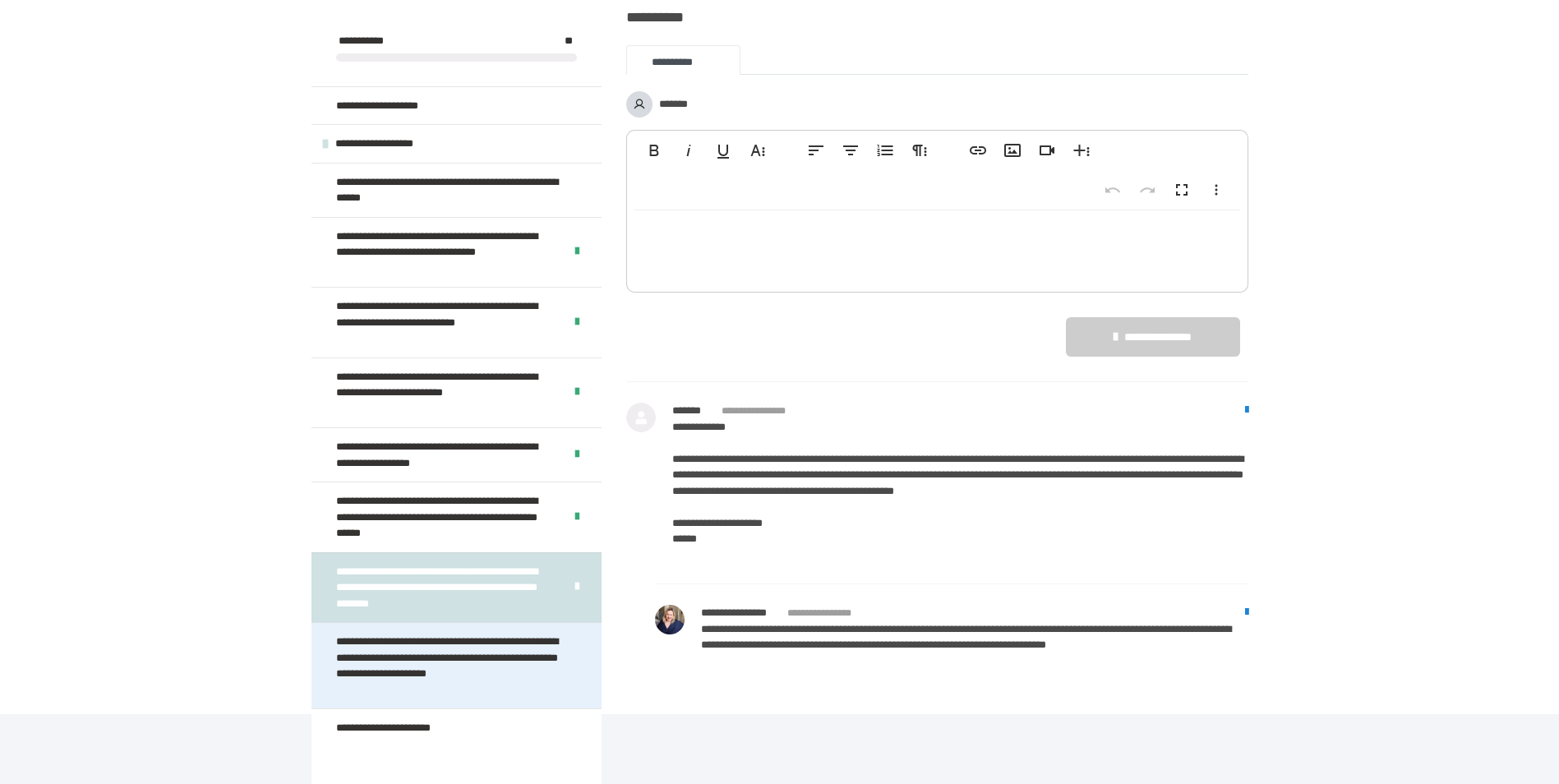 click on "**********" at bounding box center (450, 666) 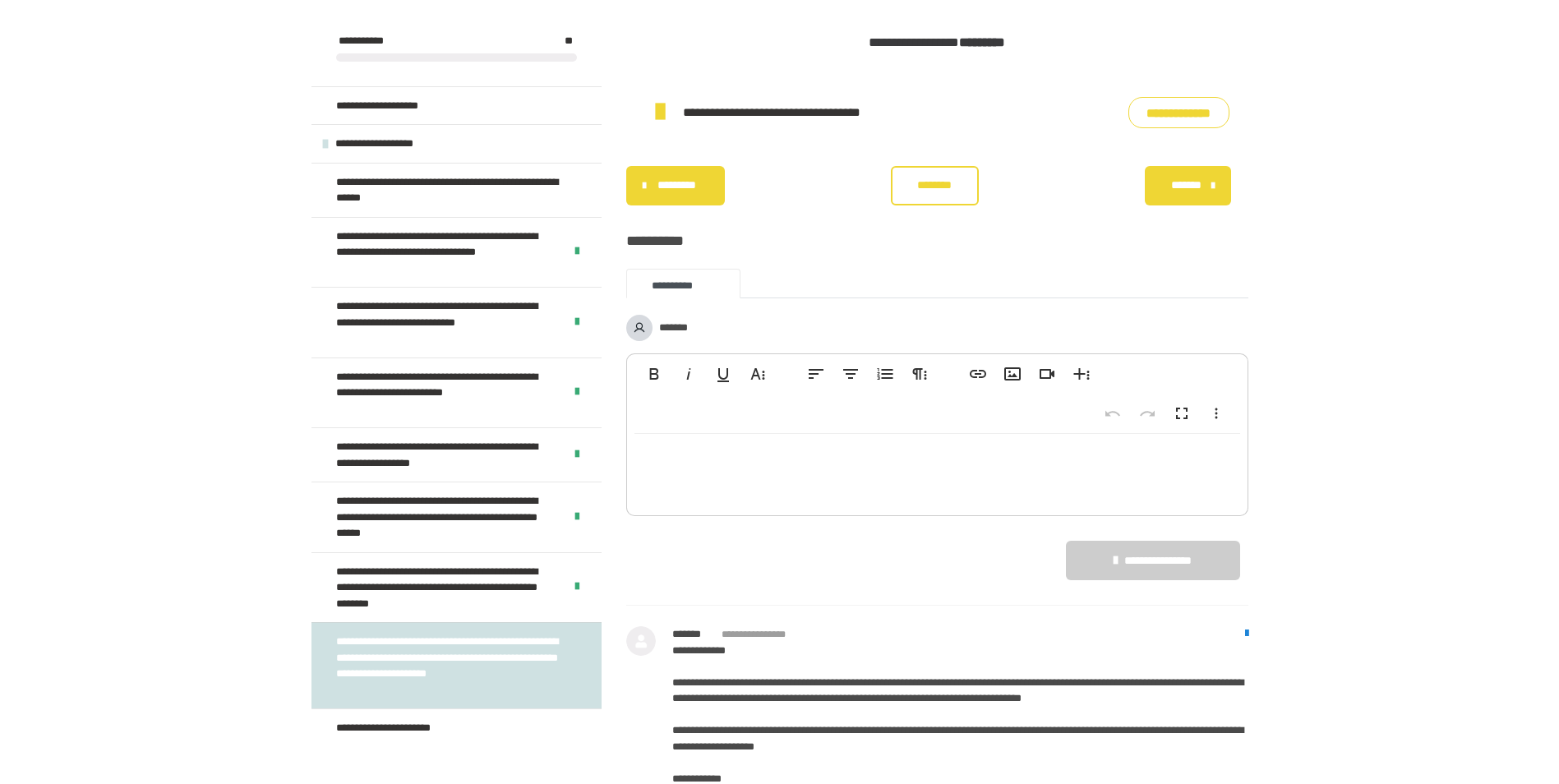 scroll, scrollTop: 1432, scrollLeft: 0, axis: vertical 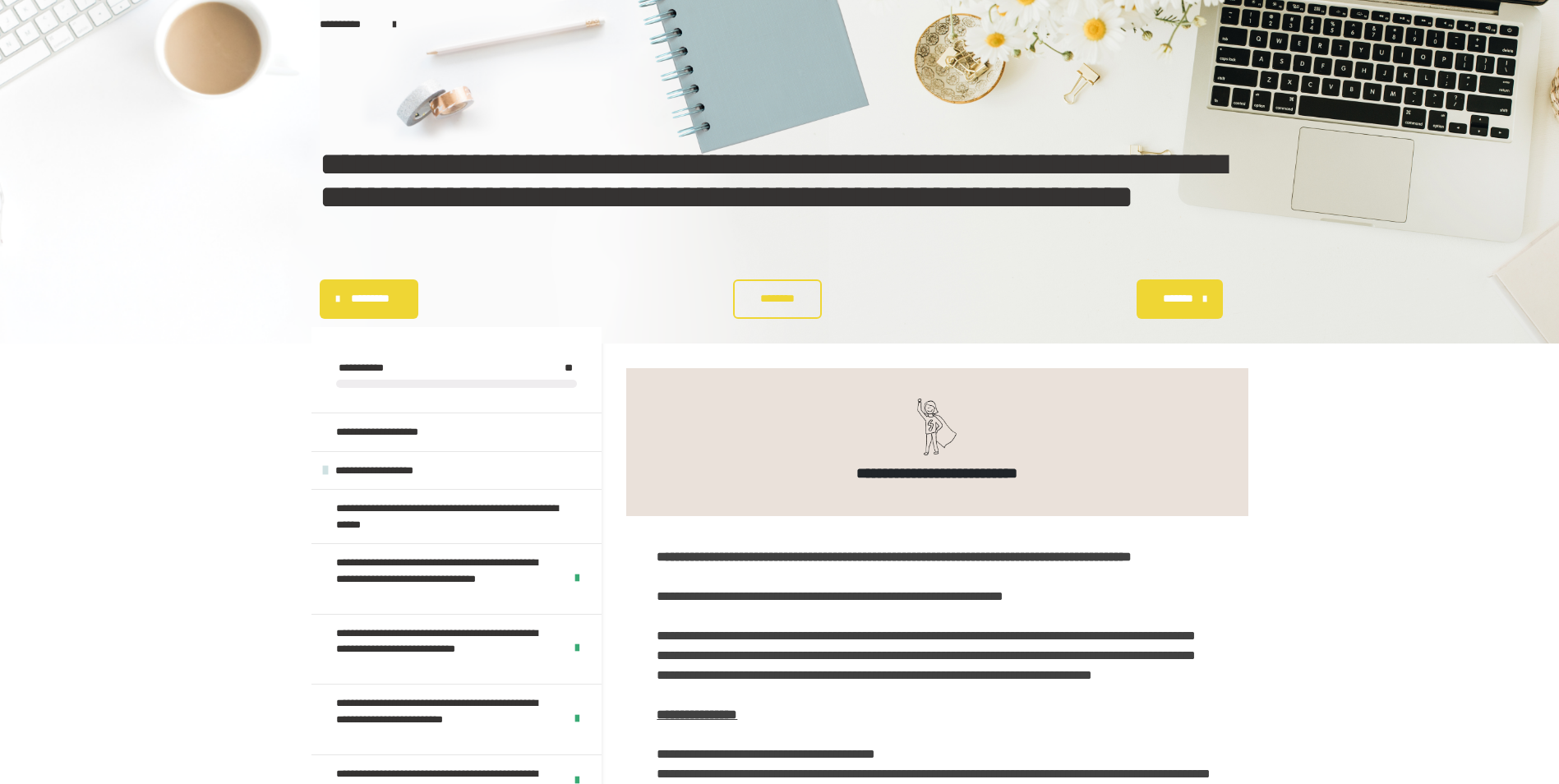 click on "*********" at bounding box center [369, 299] 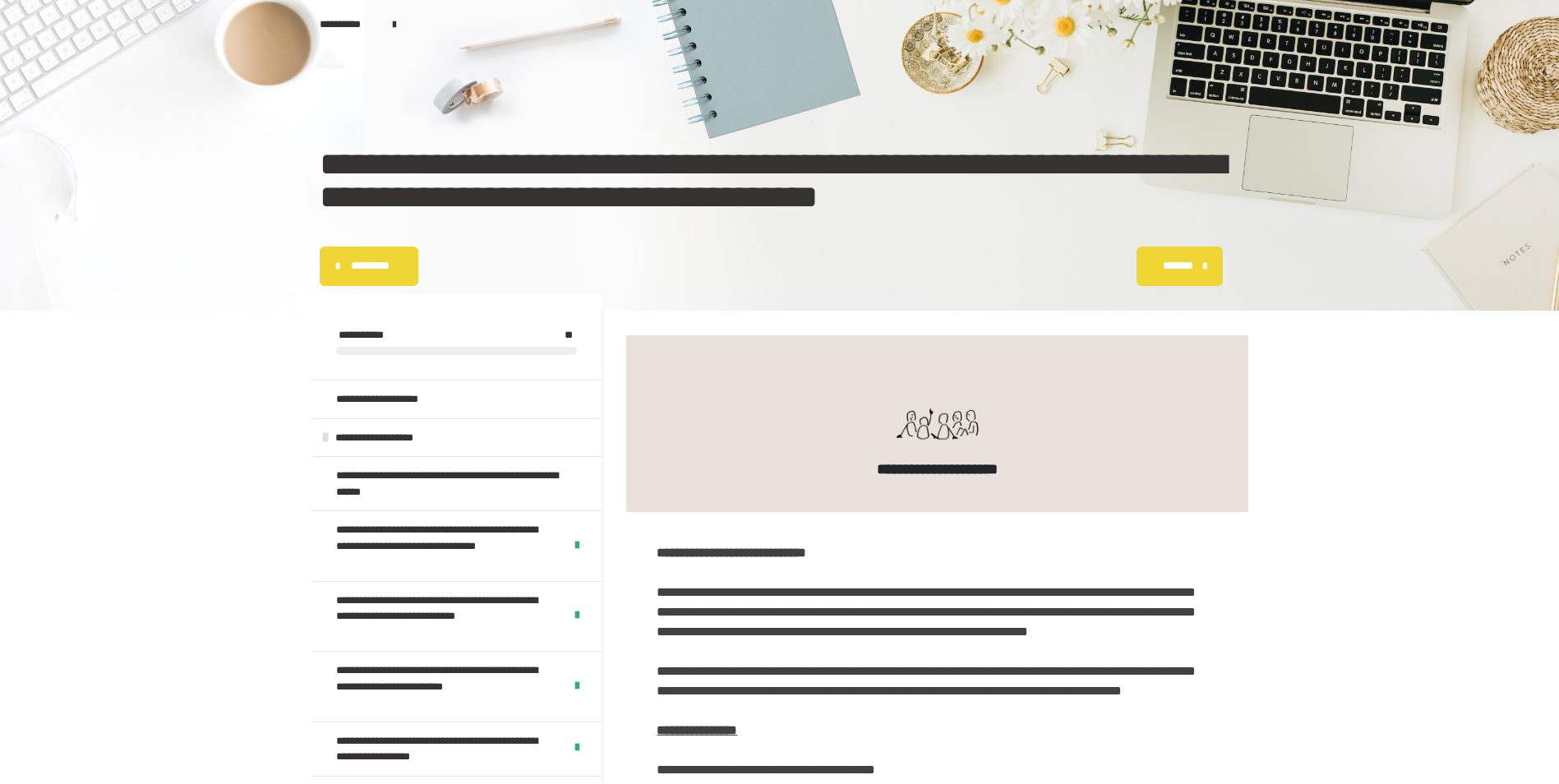 click on "*********" at bounding box center [369, 266] 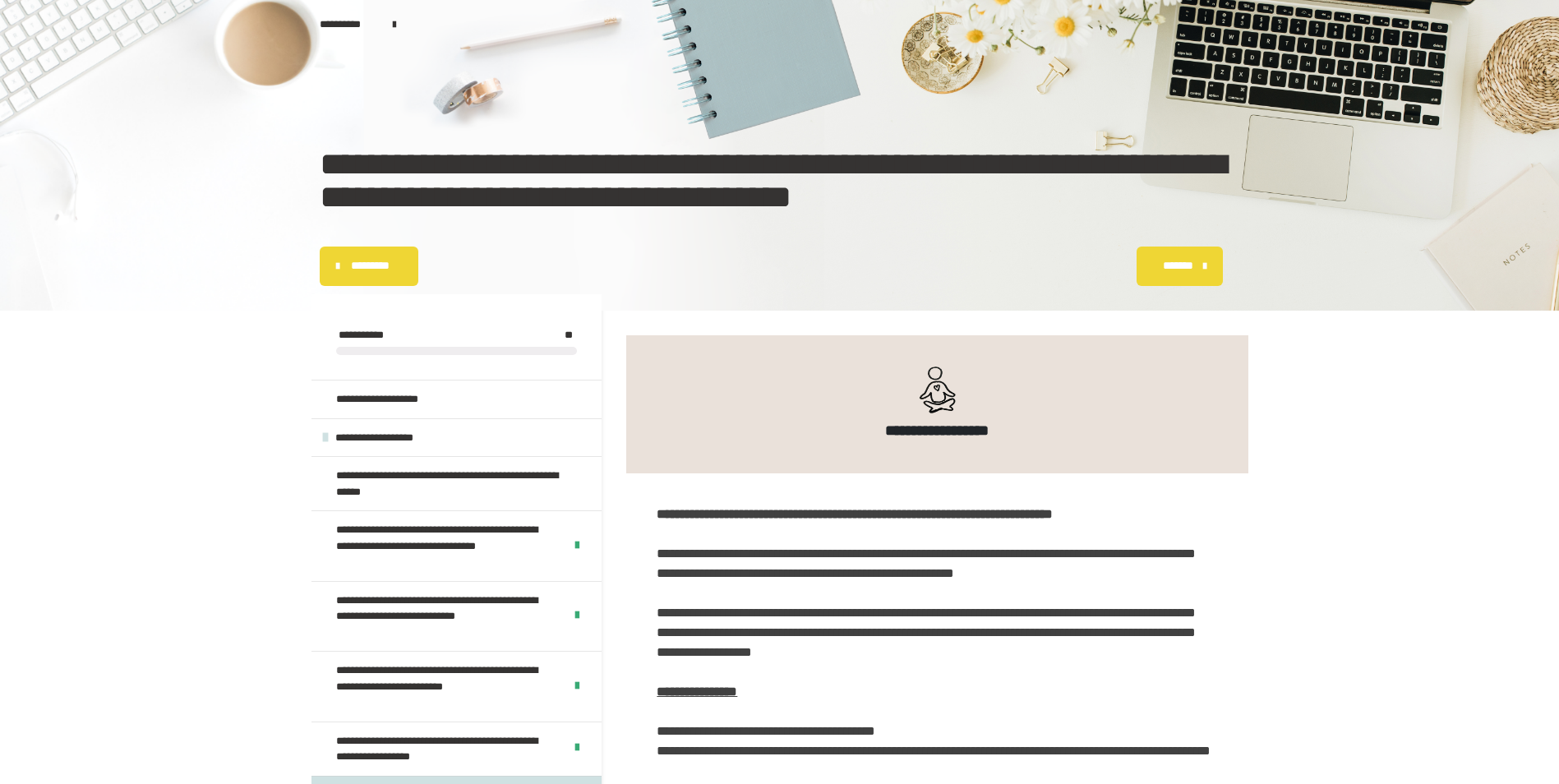 click on "*********" at bounding box center (369, 266) 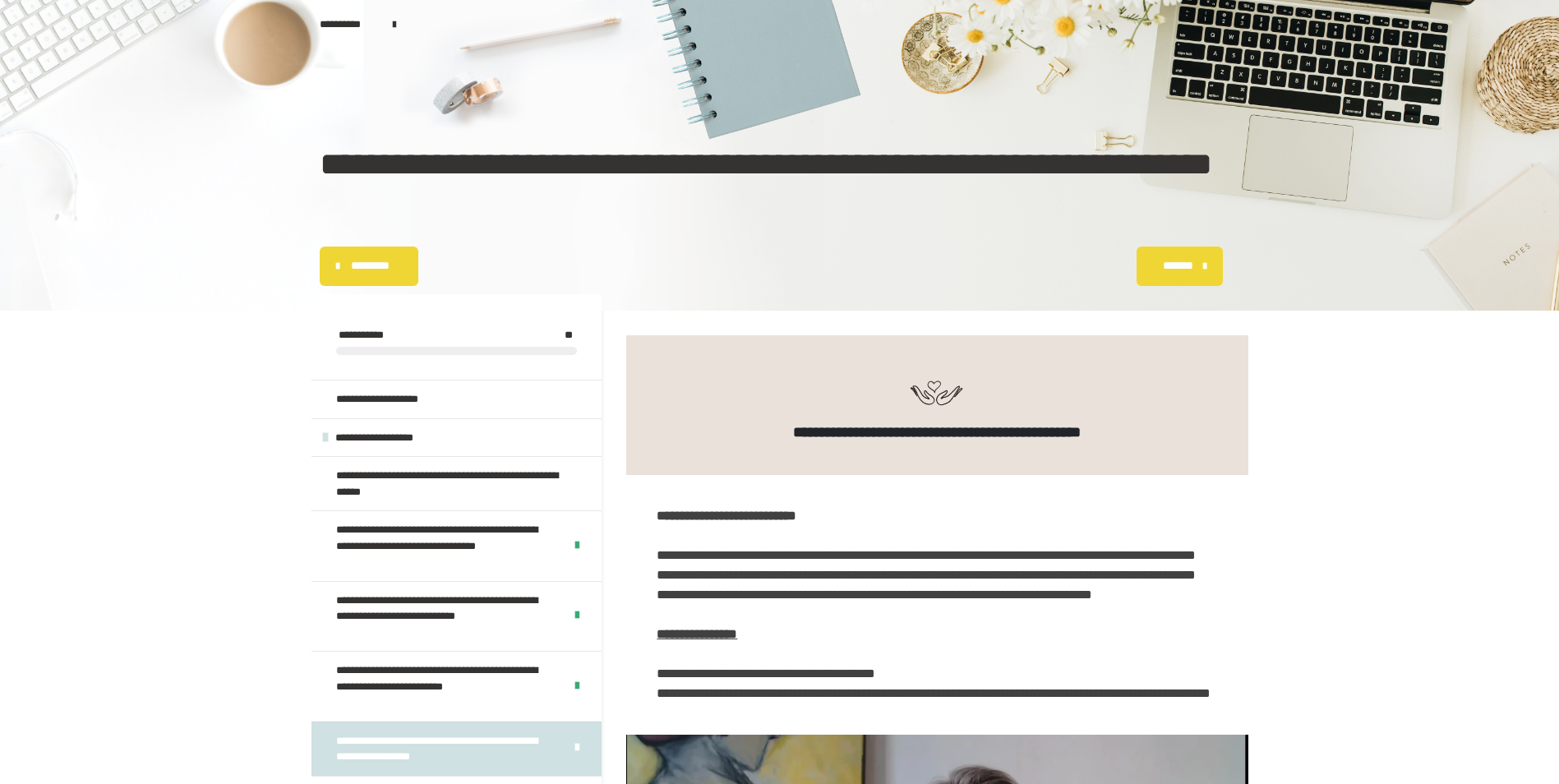 click on "*********" at bounding box center [369, 266] 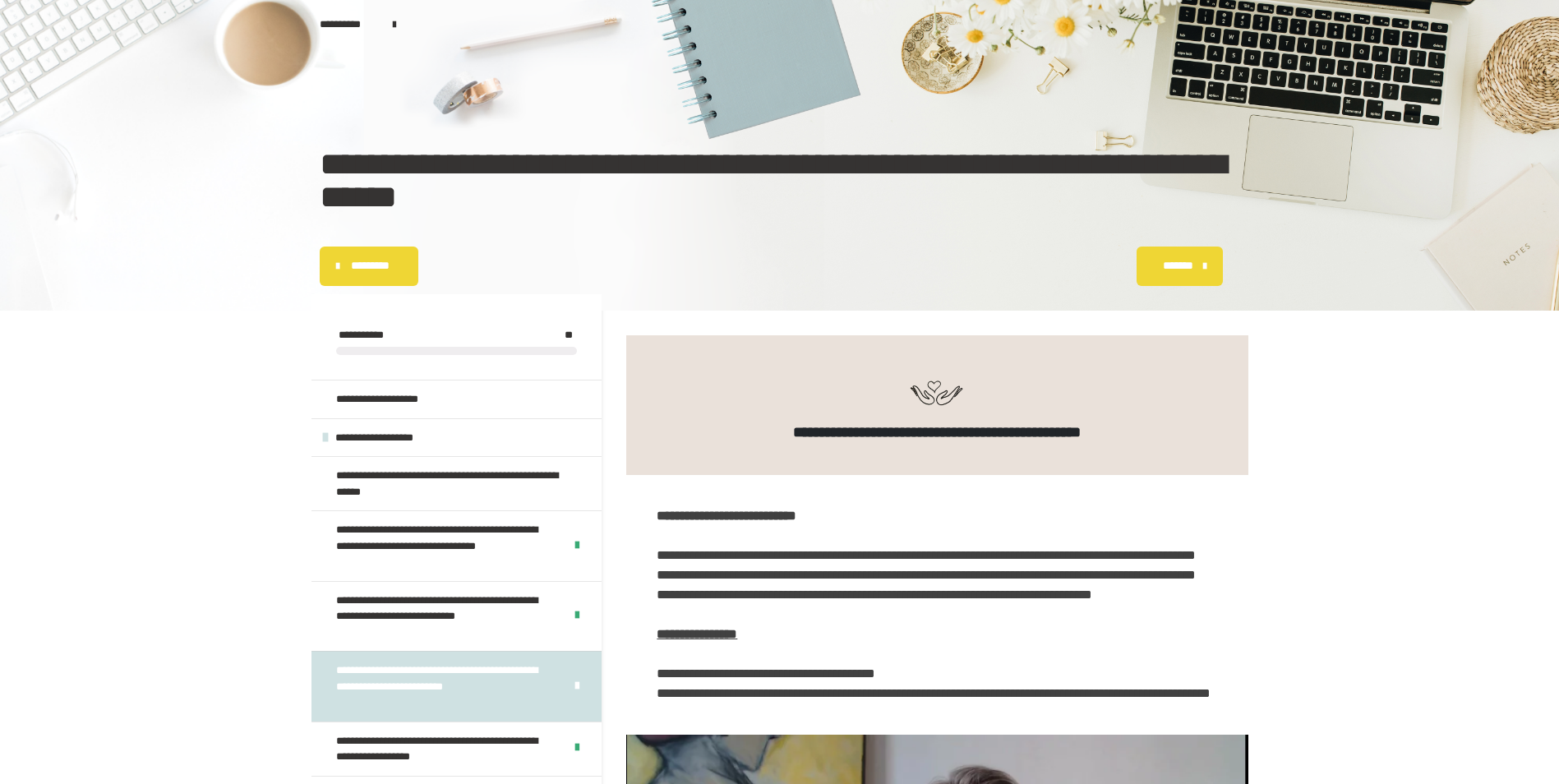 click on "*********" at bounding box center [369, 266] 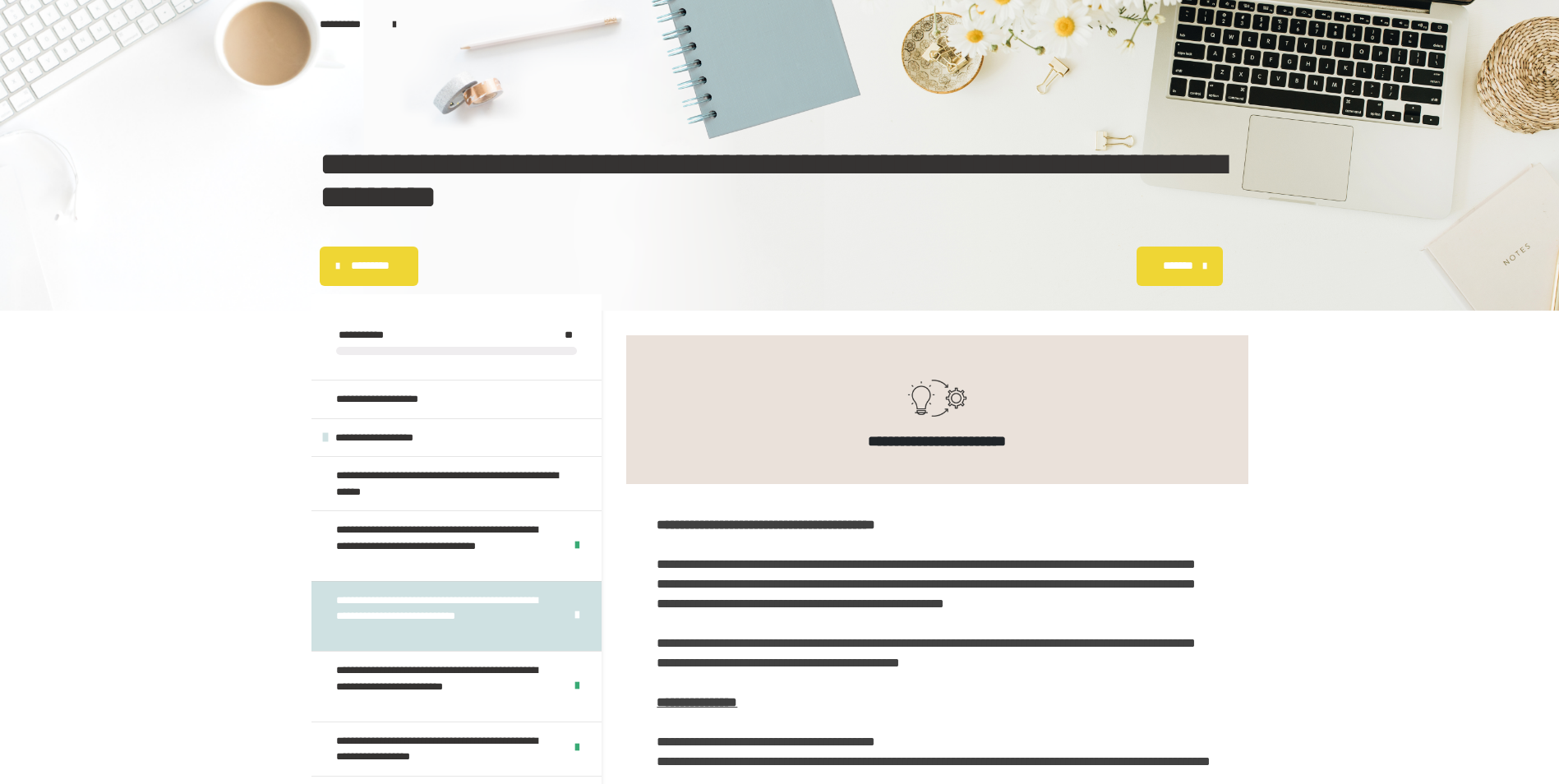 click on "*********" at bounding box center [369, 266] 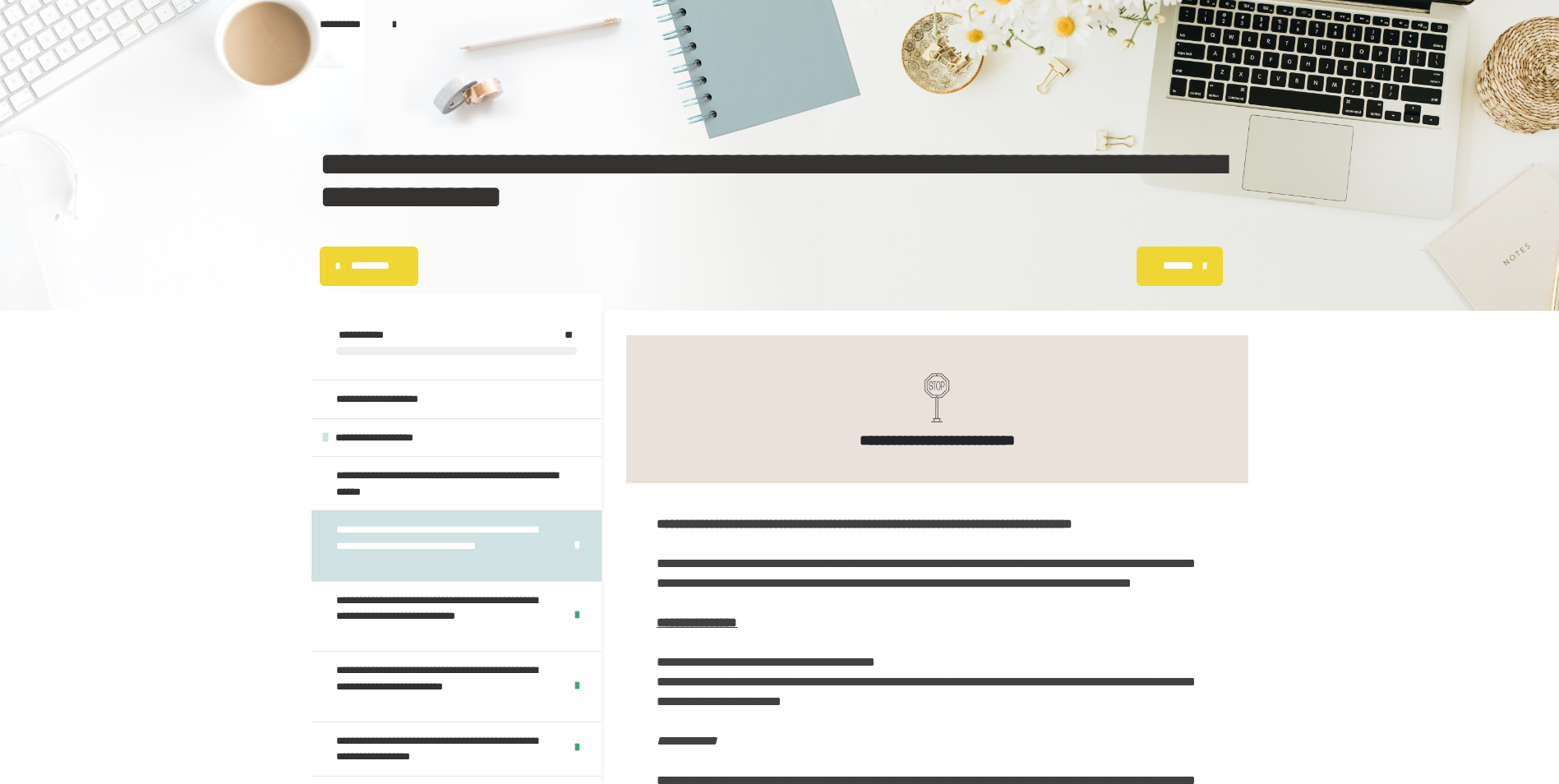 click on "*********" at bounding box center (369, 266) 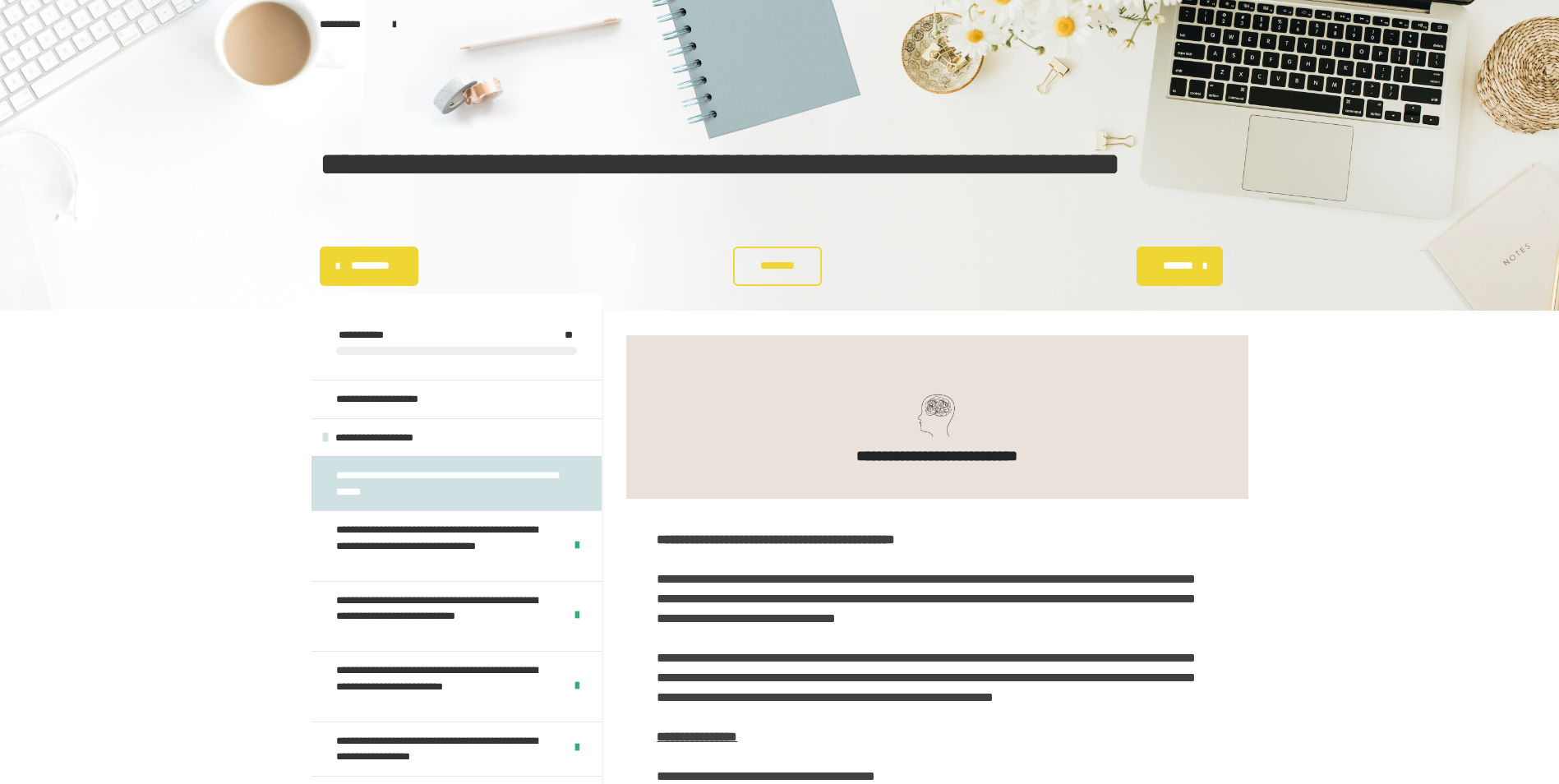 click on "*********" at bounding box center (369, 266) 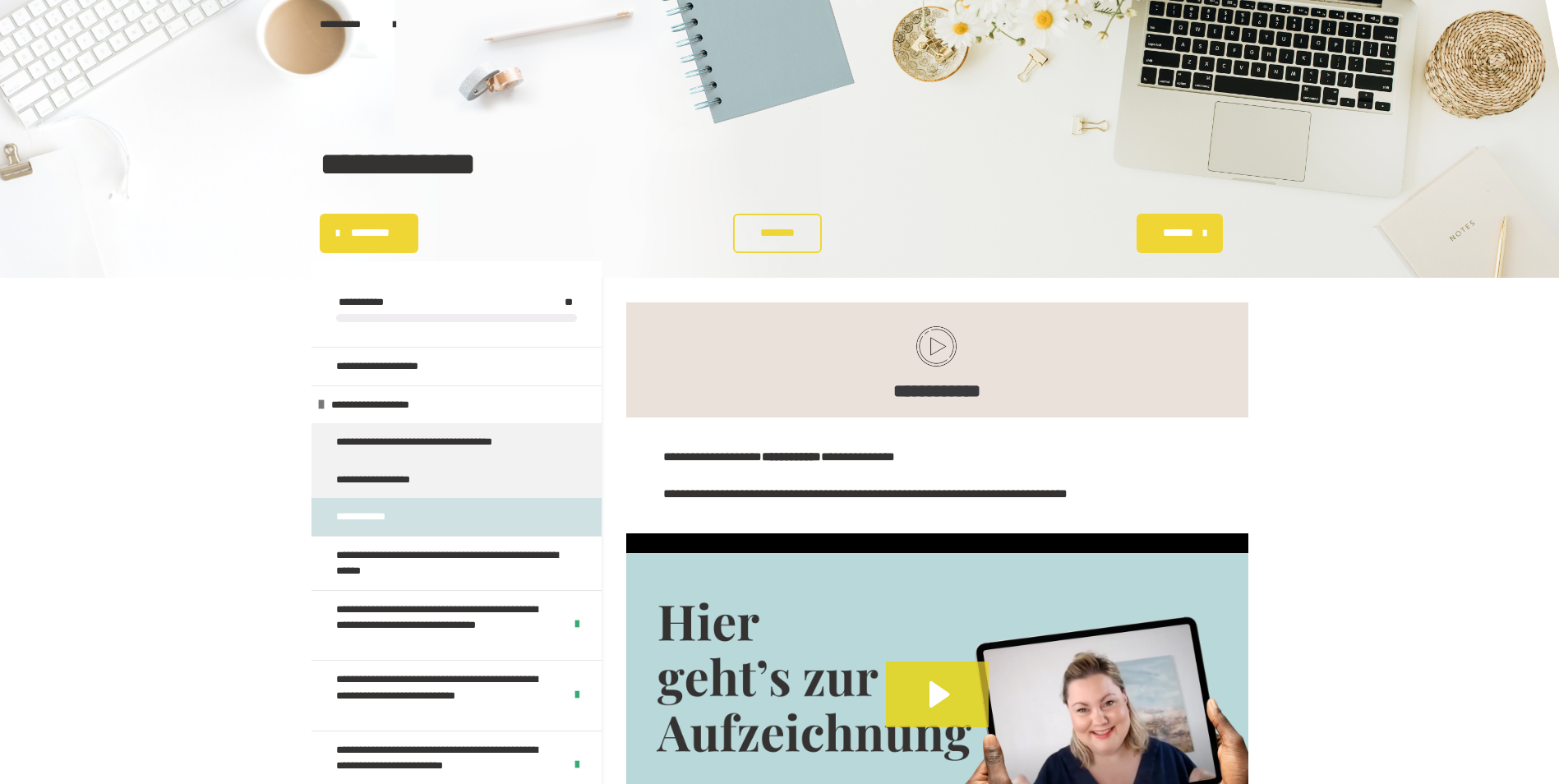 click on "*********" at bounding box center (369, 233) 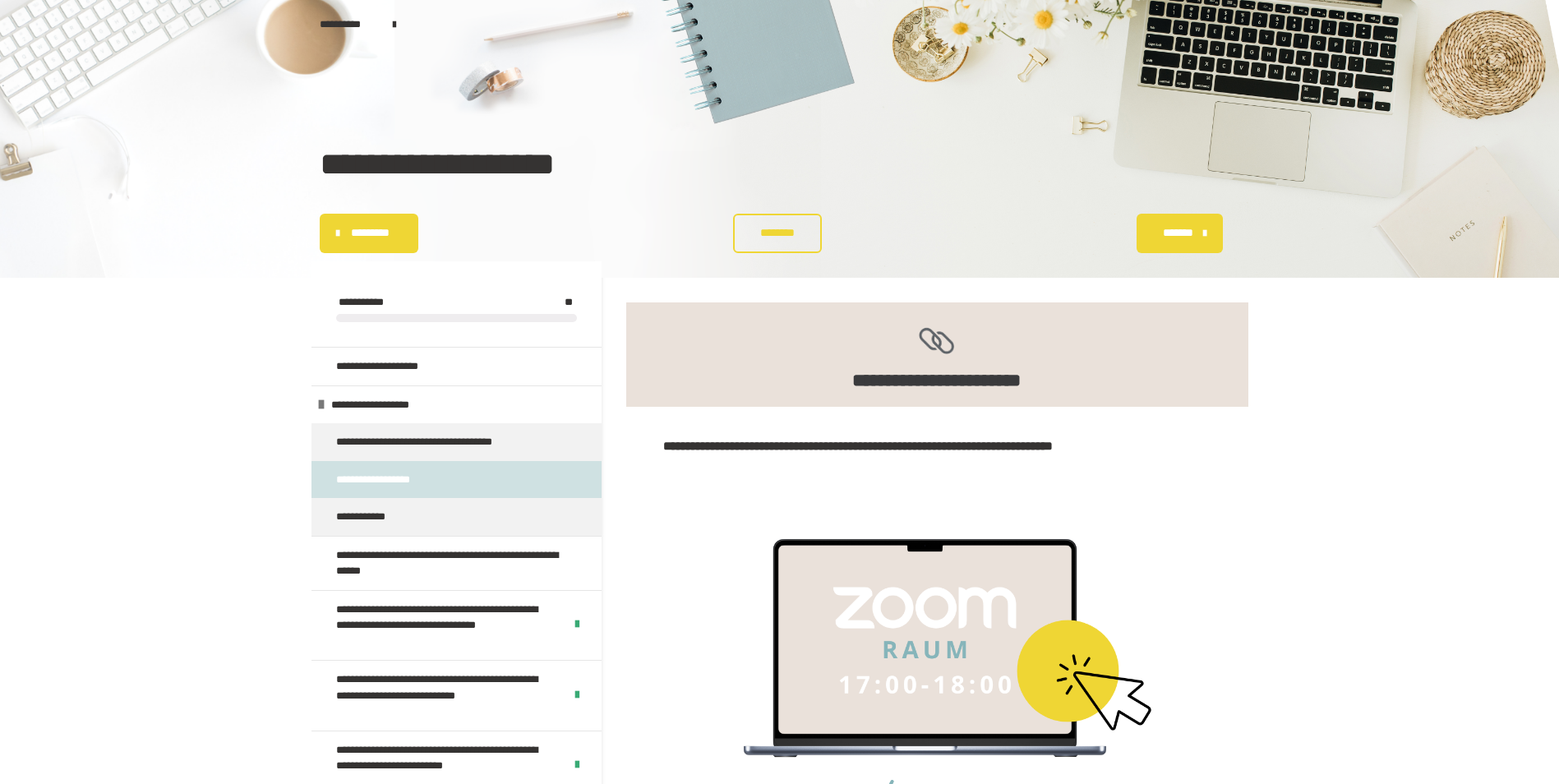 click on "*********" at bounding box center [369, 233] 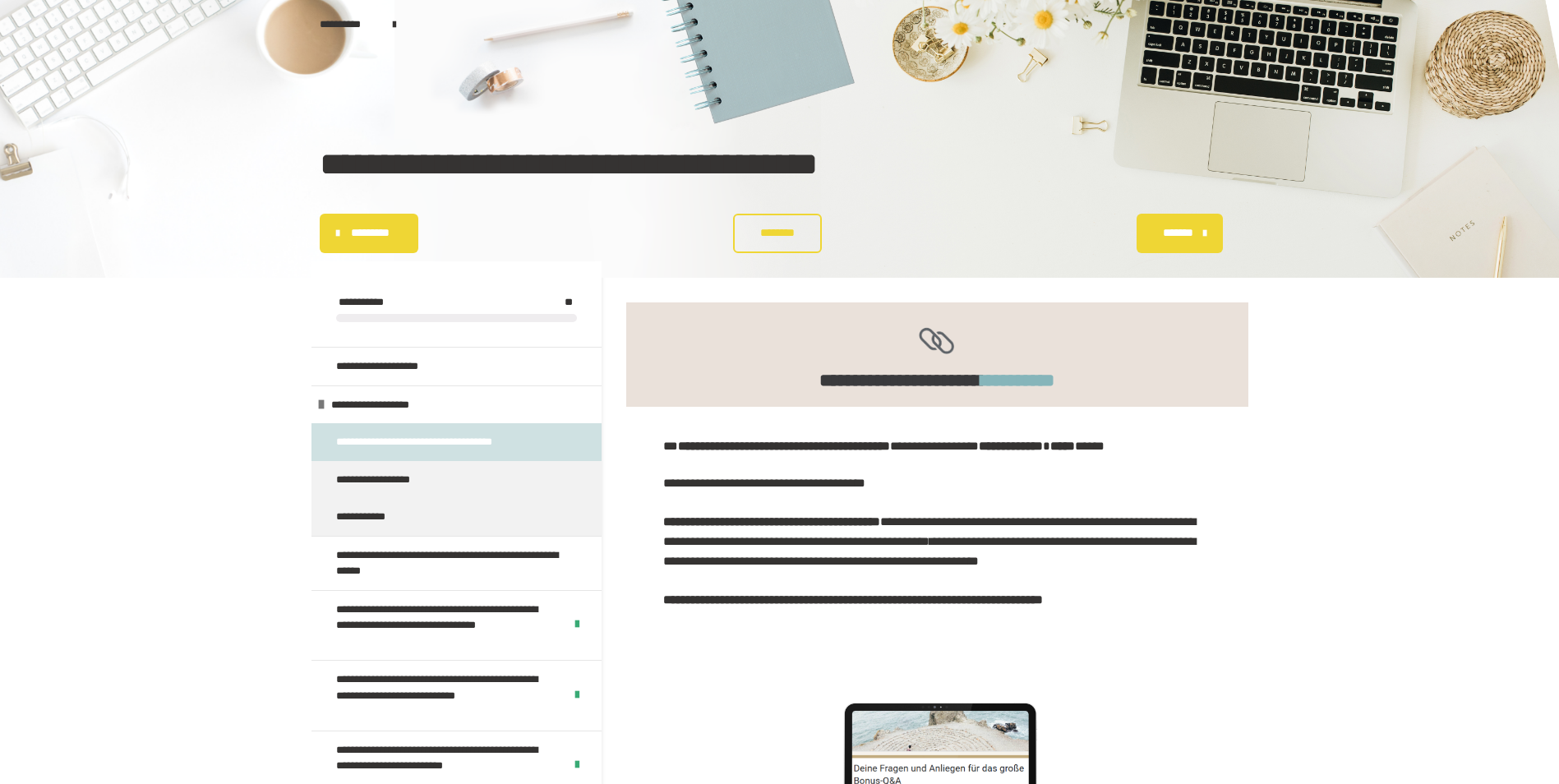 click on "*********" at bounding box center [369, 233] 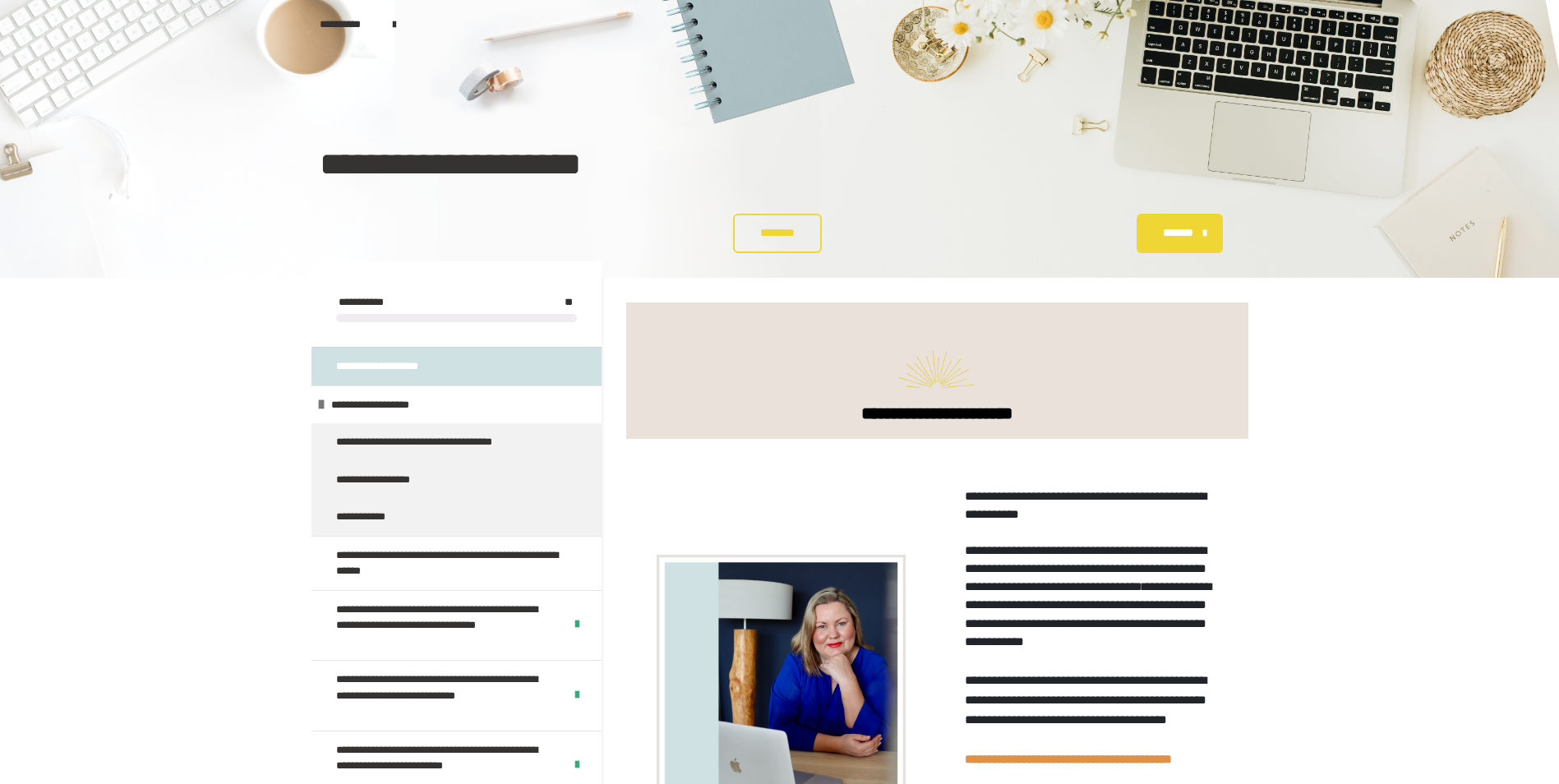 click on "********" at bounding box center [777, 233] 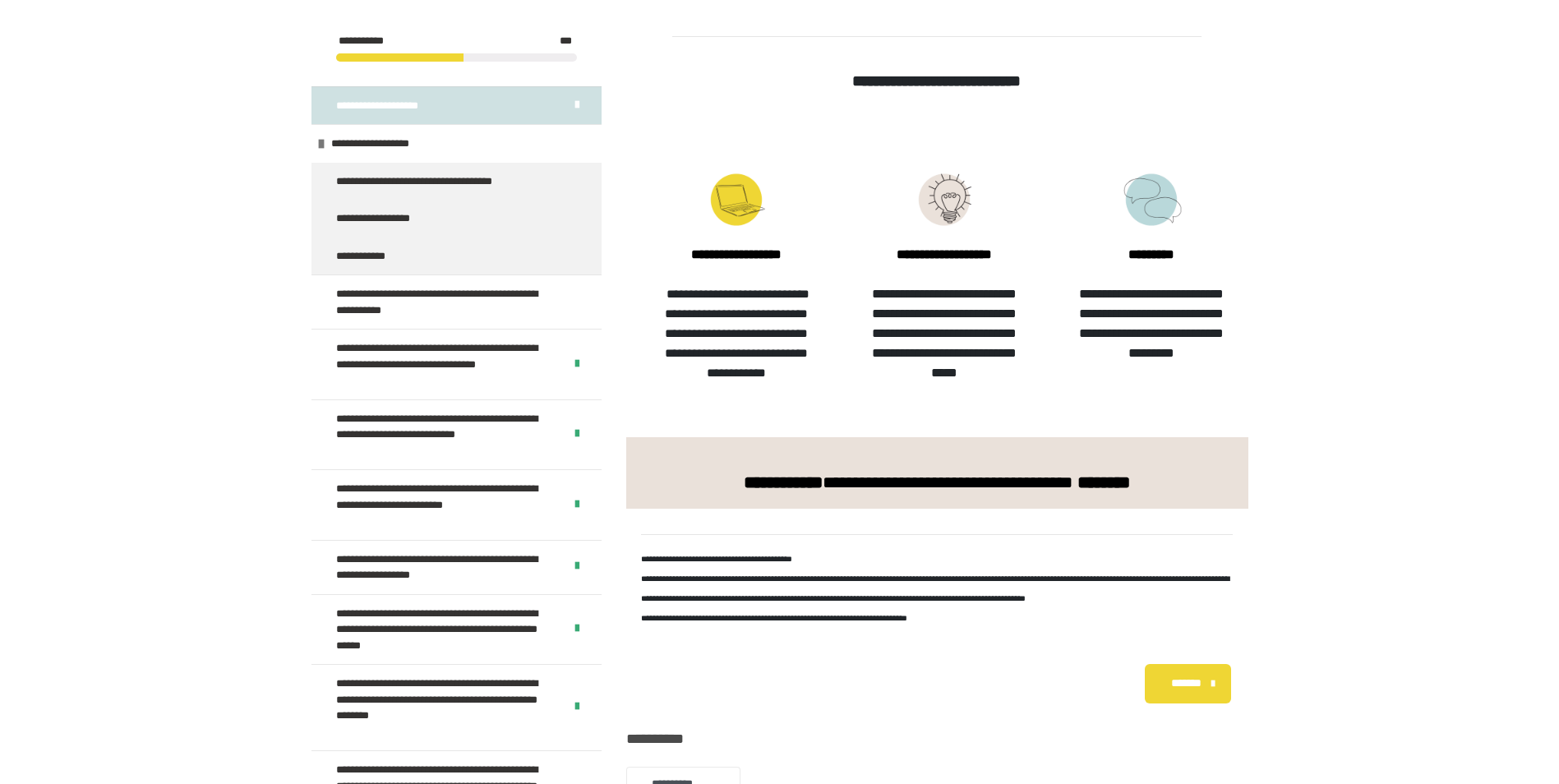 scroll, scrollTop: 950, scrollLeft: 0, axis: vertical 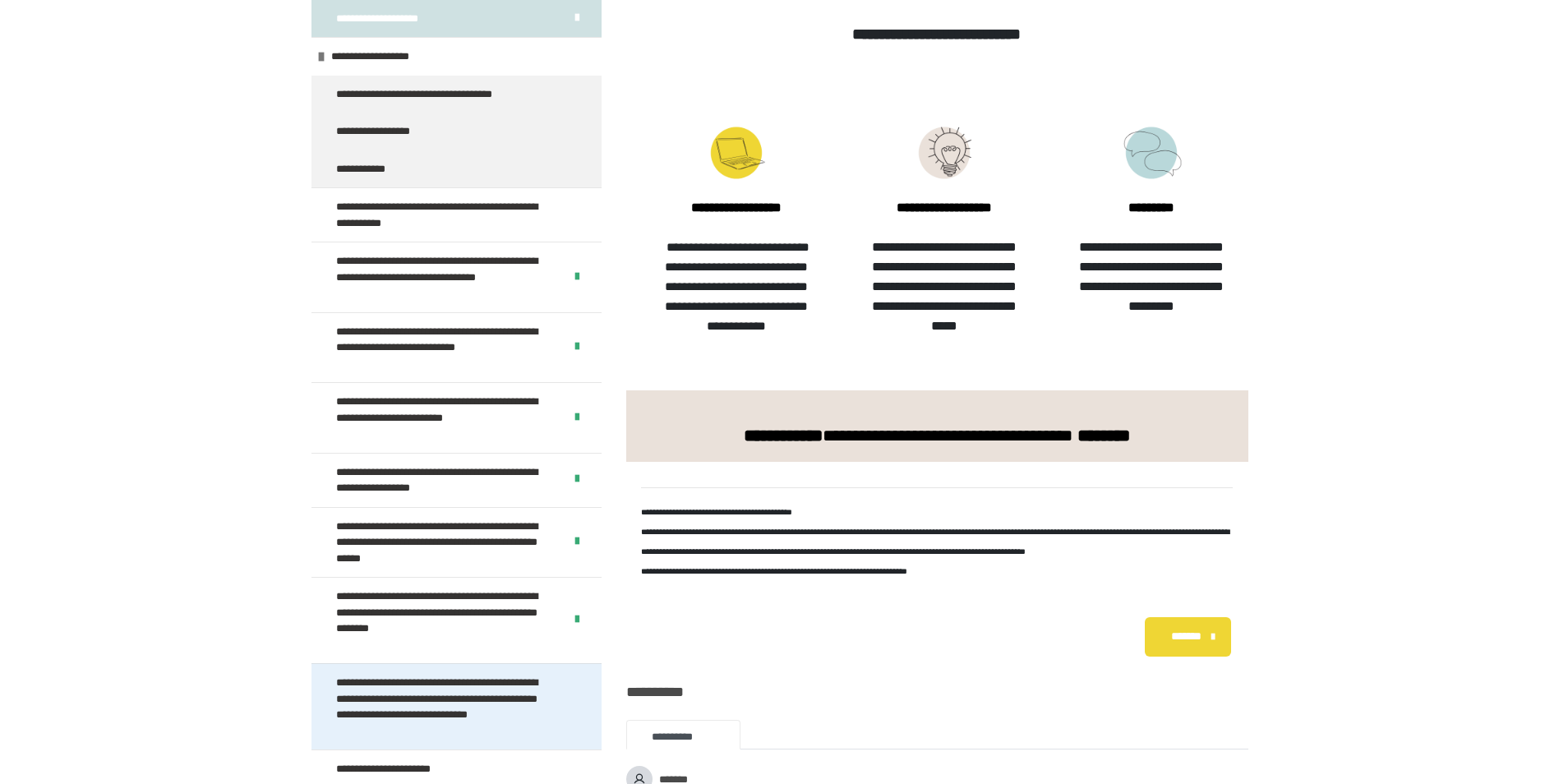 click on "**********" at bounding box center (444, 707) 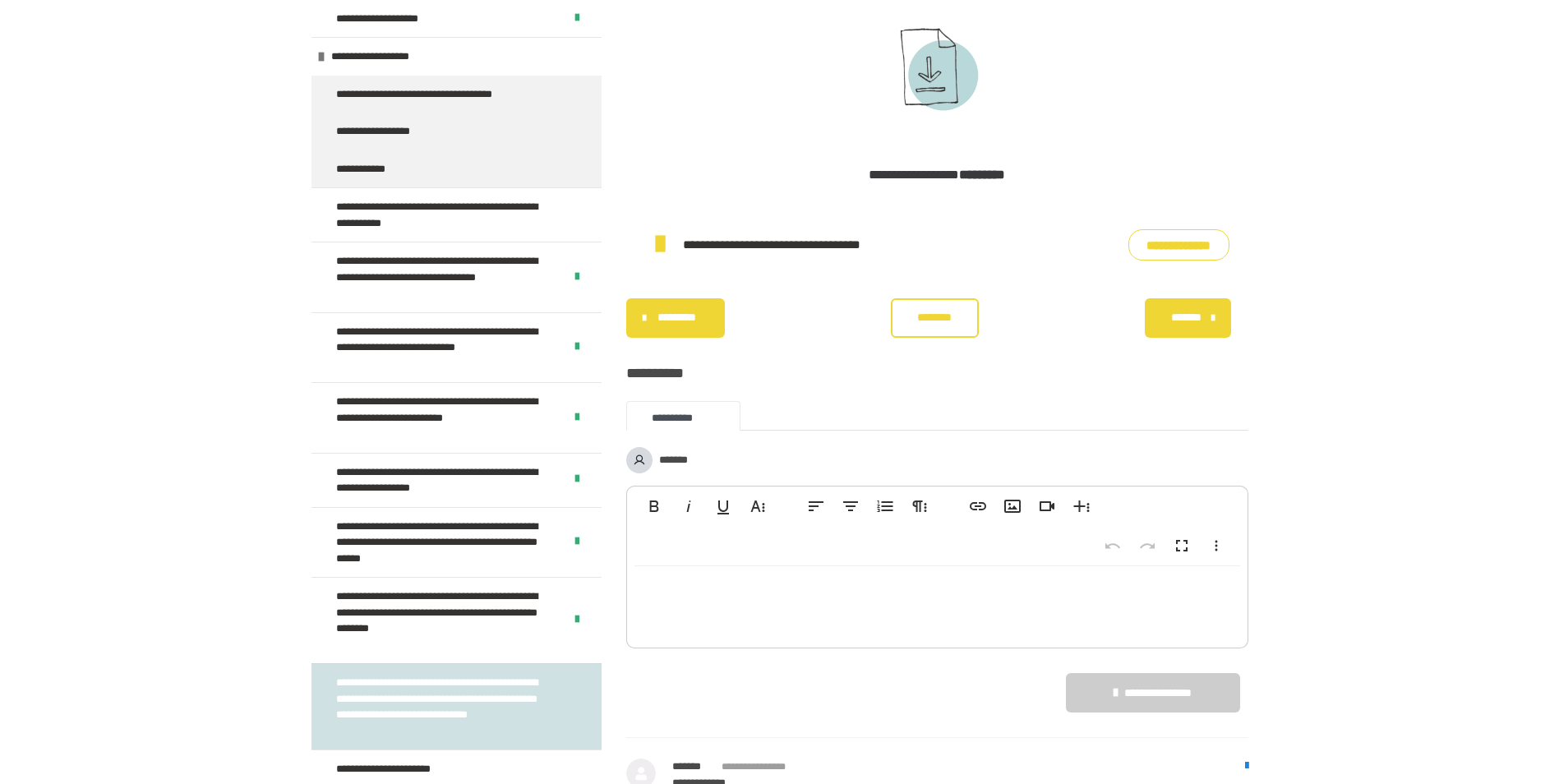 scroll, scrollTop: 1356, scrollLeft: 0, axis: vertical 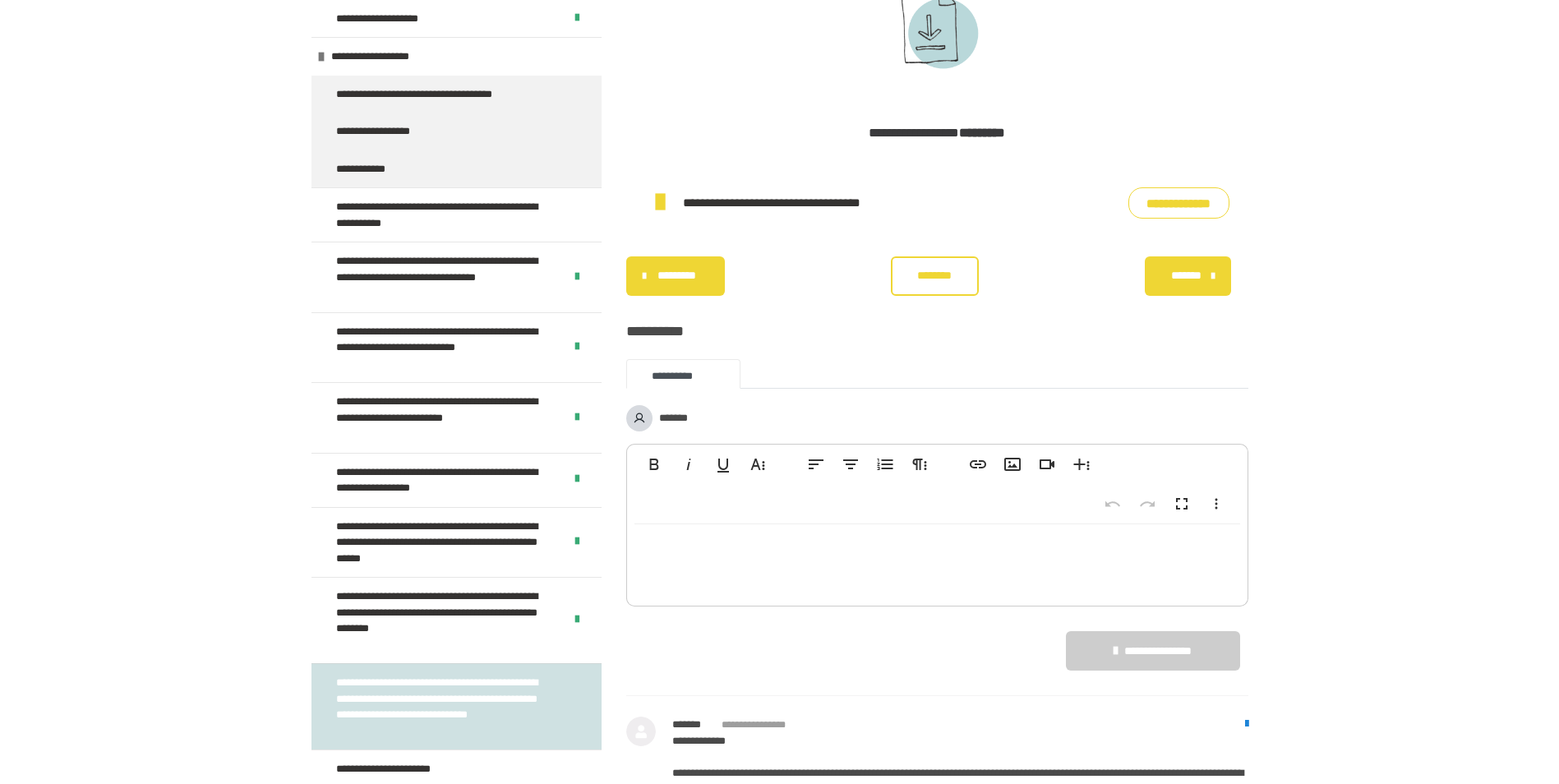 click on "********" at bounding box center [934, 275] 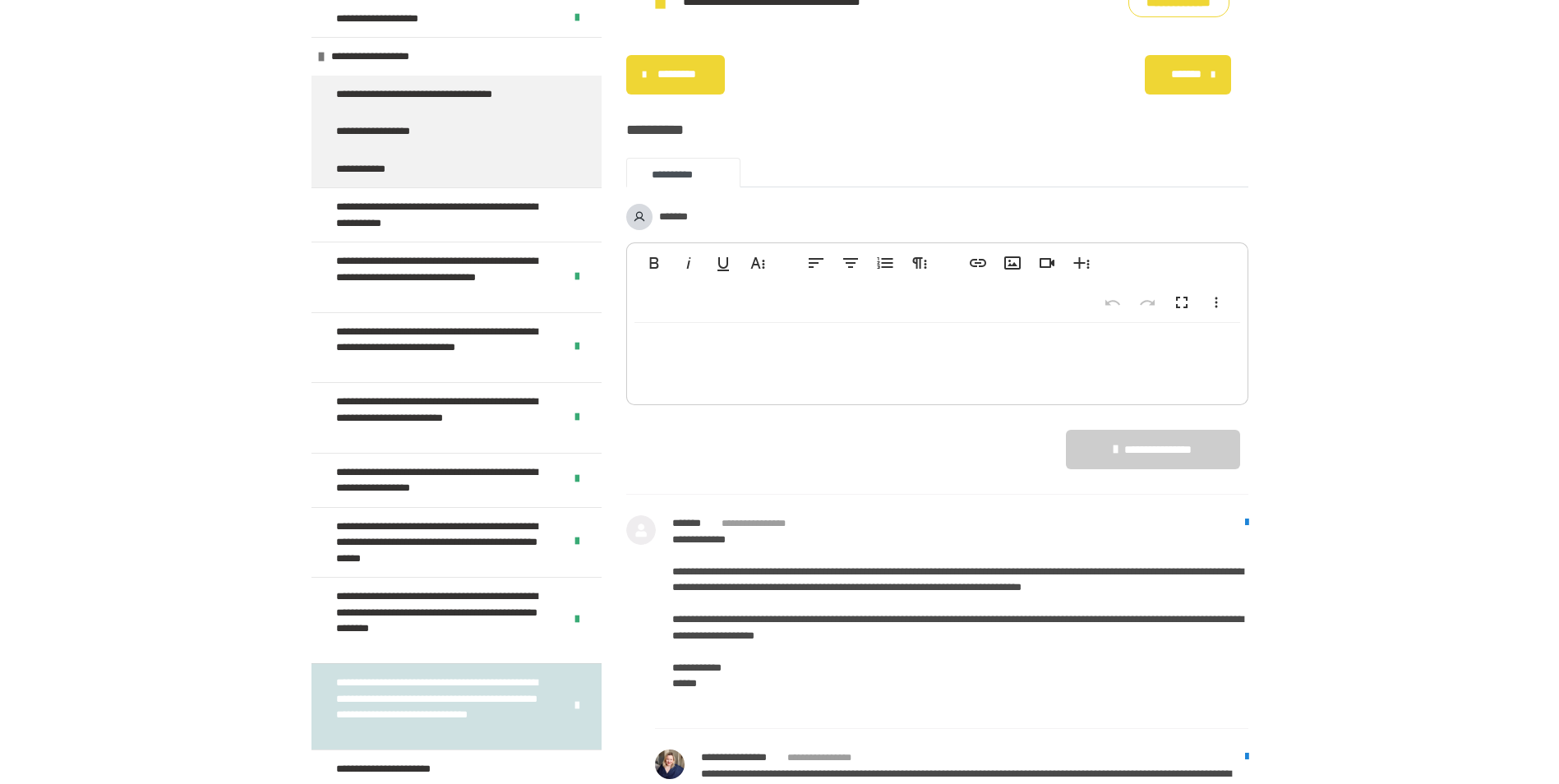 scroll, scrollTop: 1755, scrollLeft: 0, axis: vertical 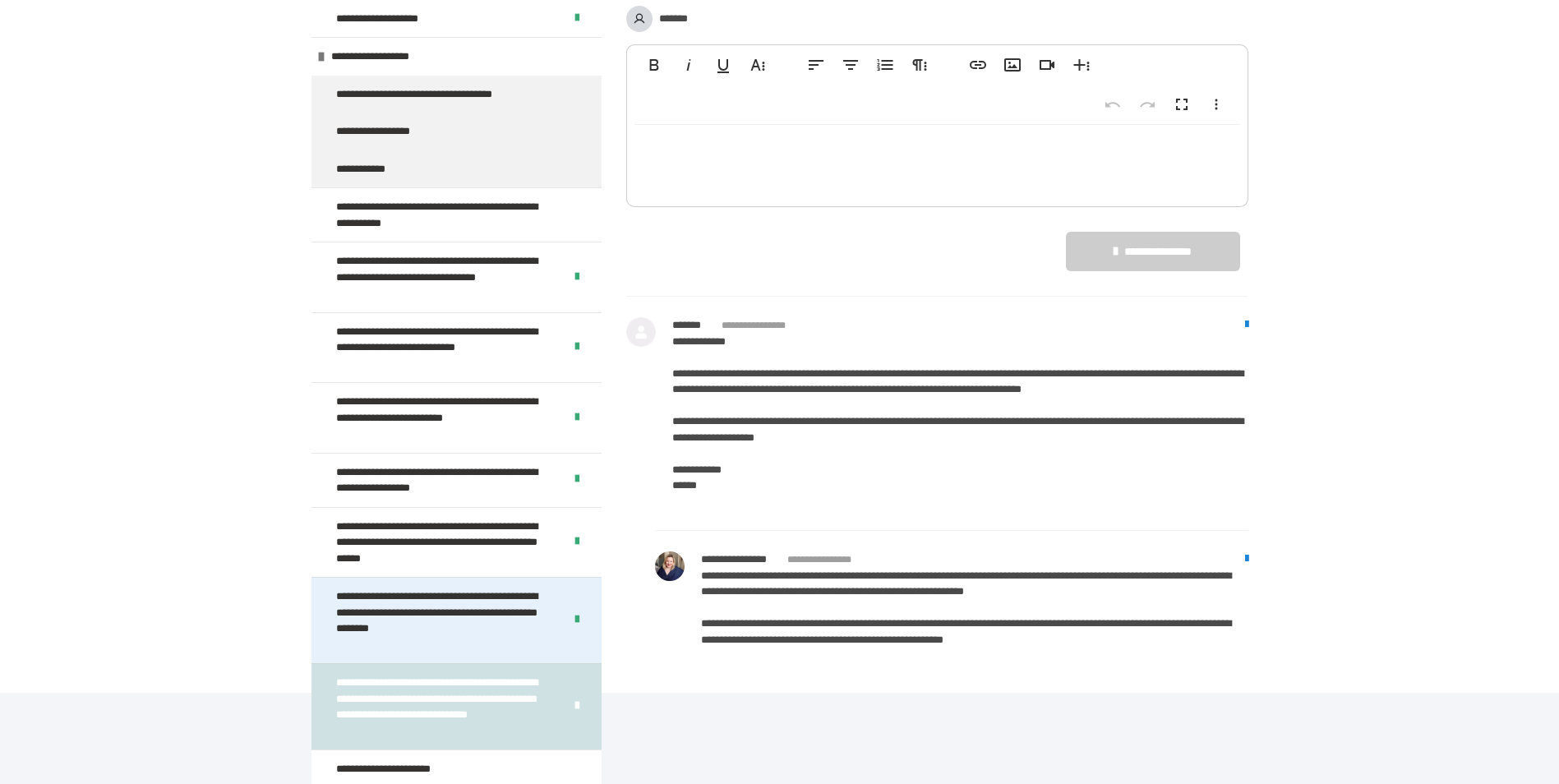click on "**********" at bounding box center [437, 620] 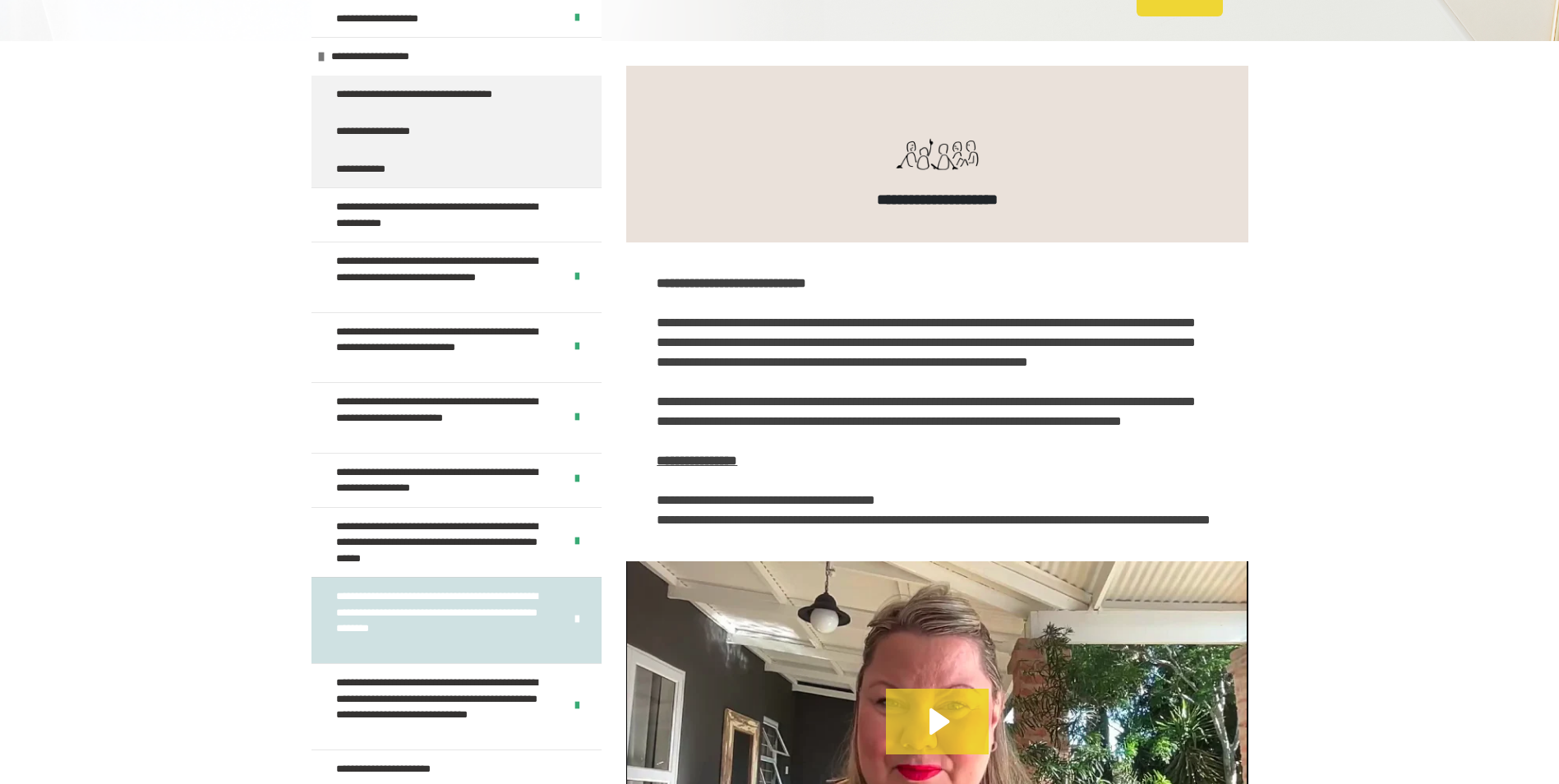 scroll, scrollTop: 0, scrollLeft: 0, axis: both 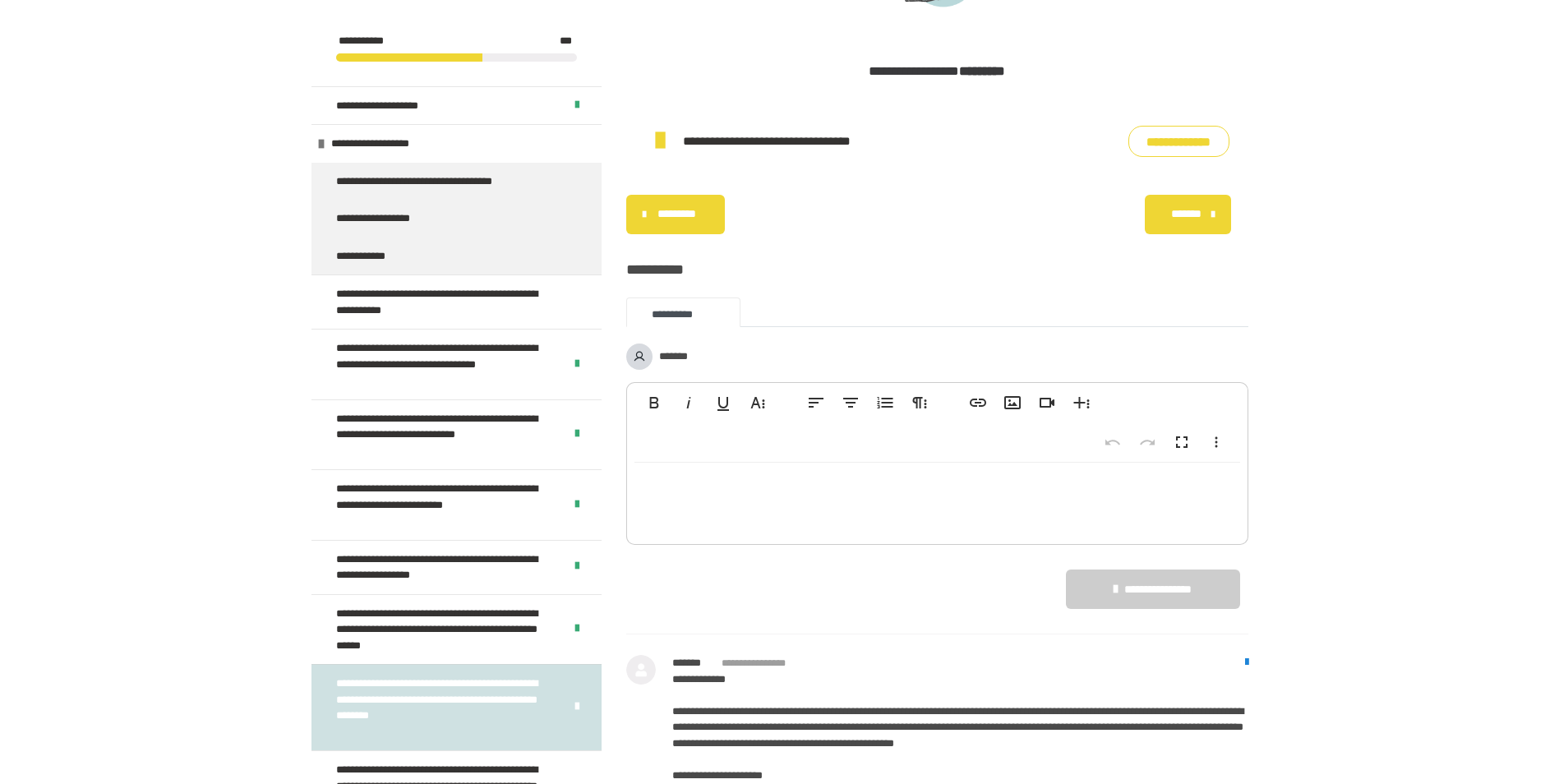 click on "*********" at bounding box center [677, 214] 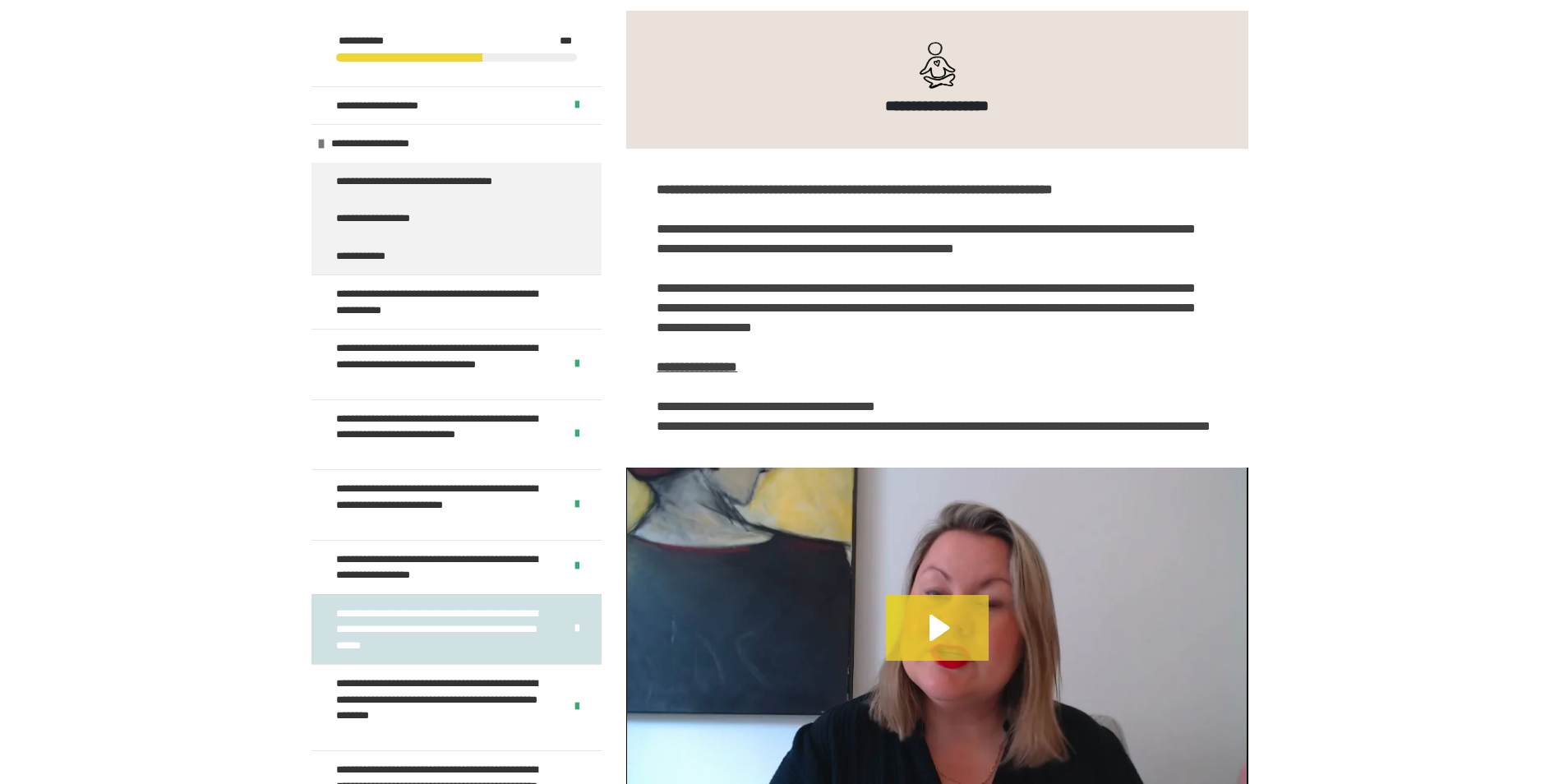 scroll, scrollTop: 0, scrollLeft: 0, axis: both 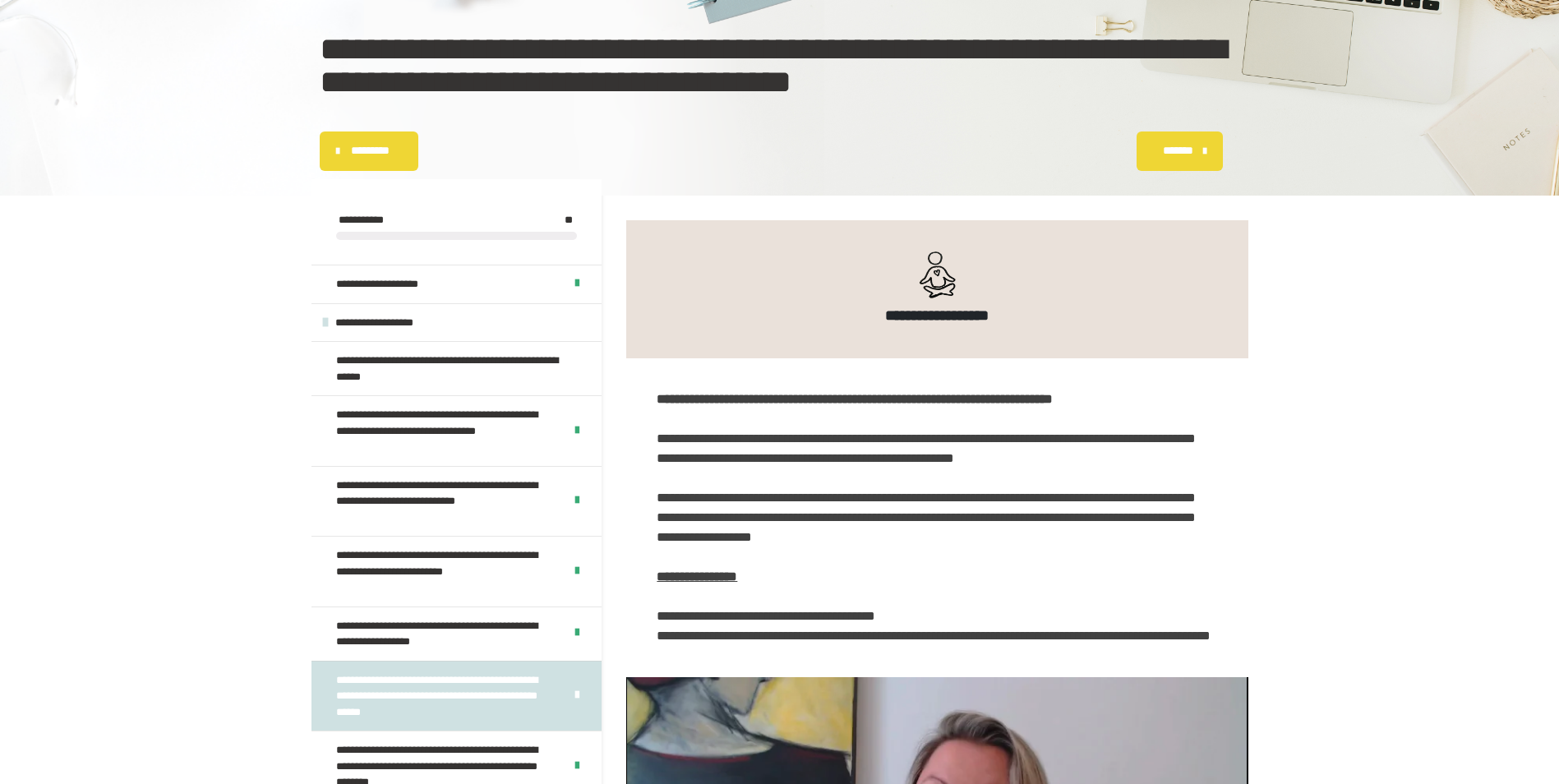 click on "*******" at bounding box center [1178, 150] 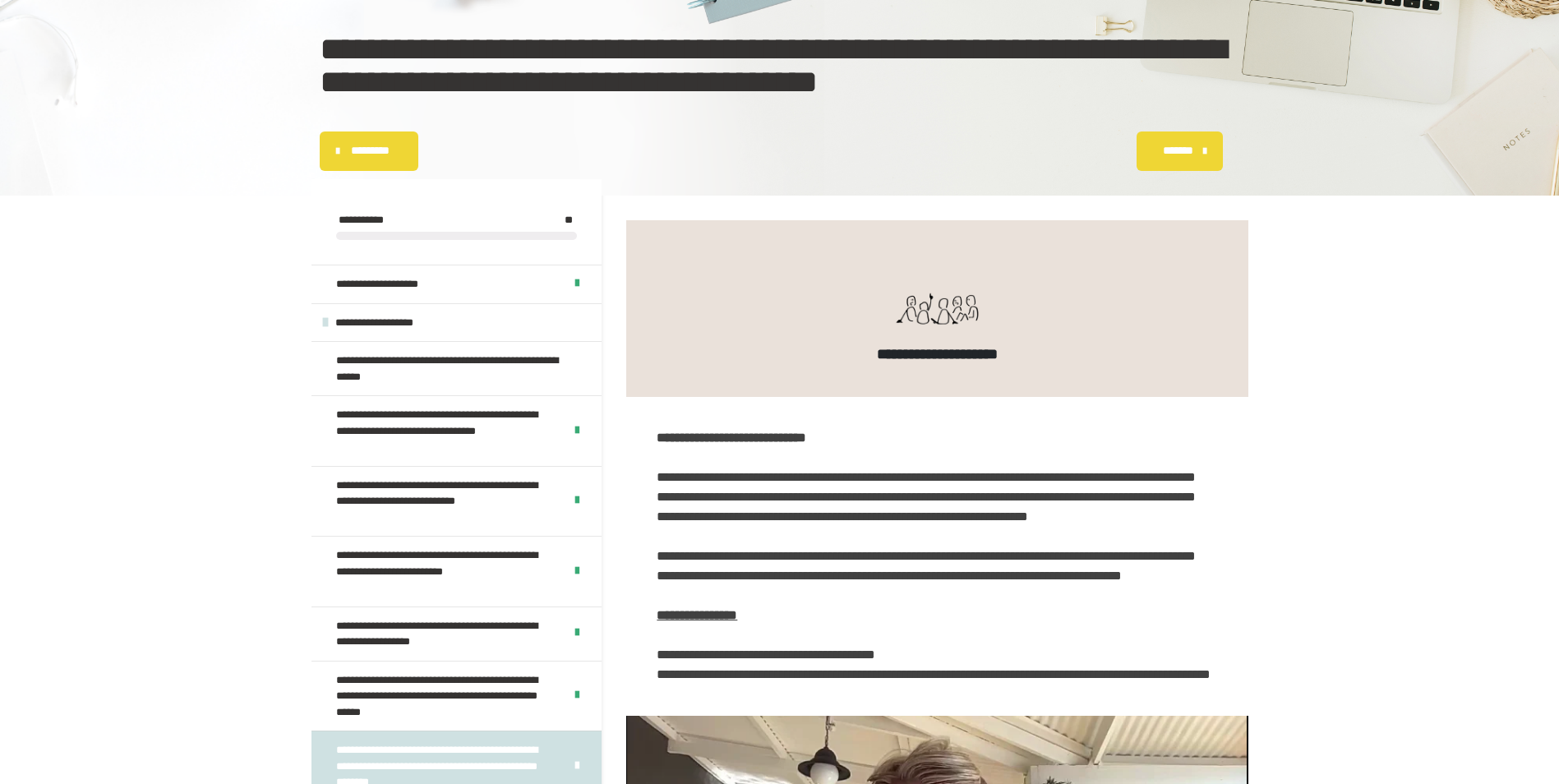 click on "*******" at bounding box center (1178, 150) 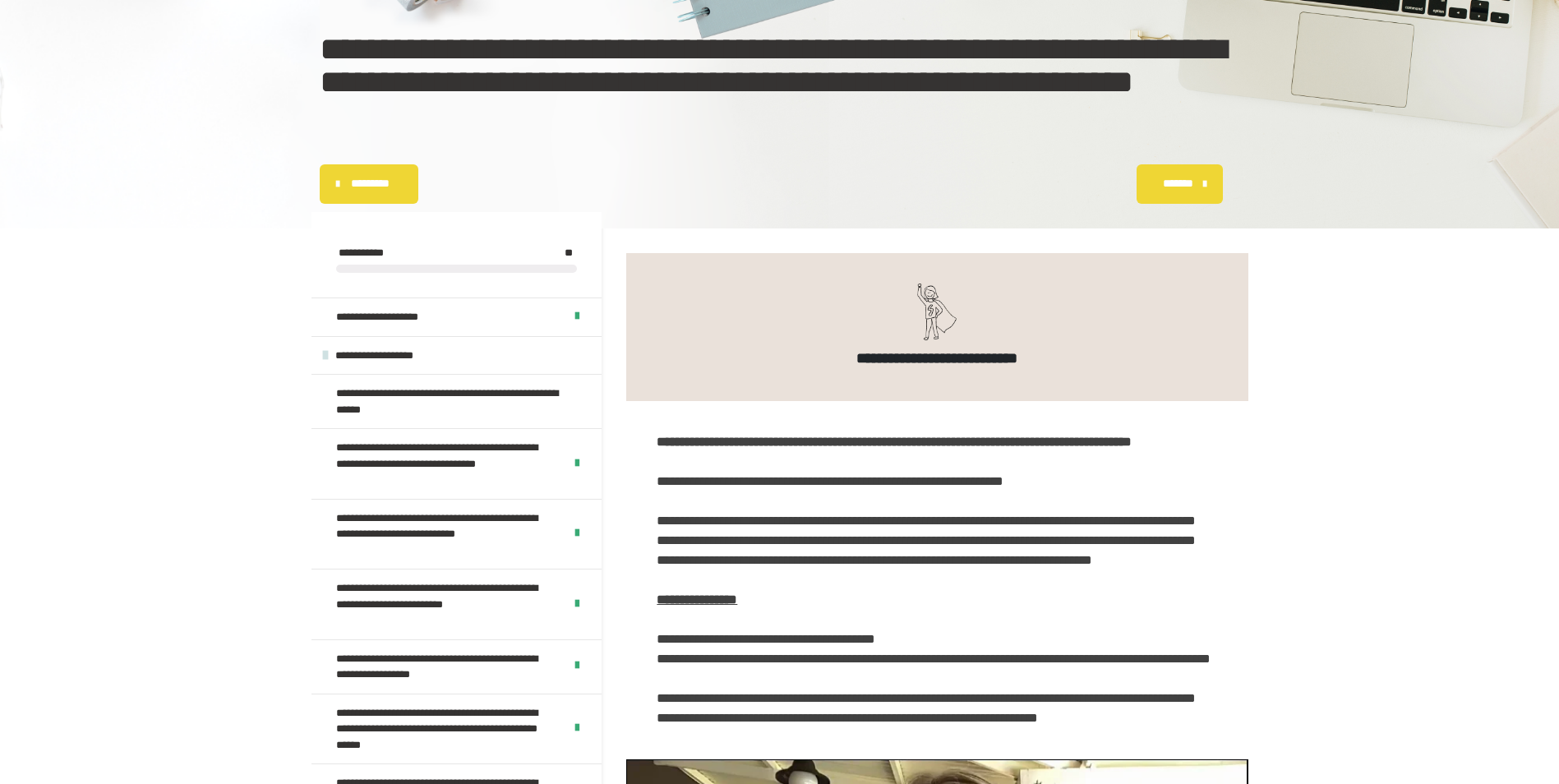 click on "*******" at bounding box center [1188, 184] 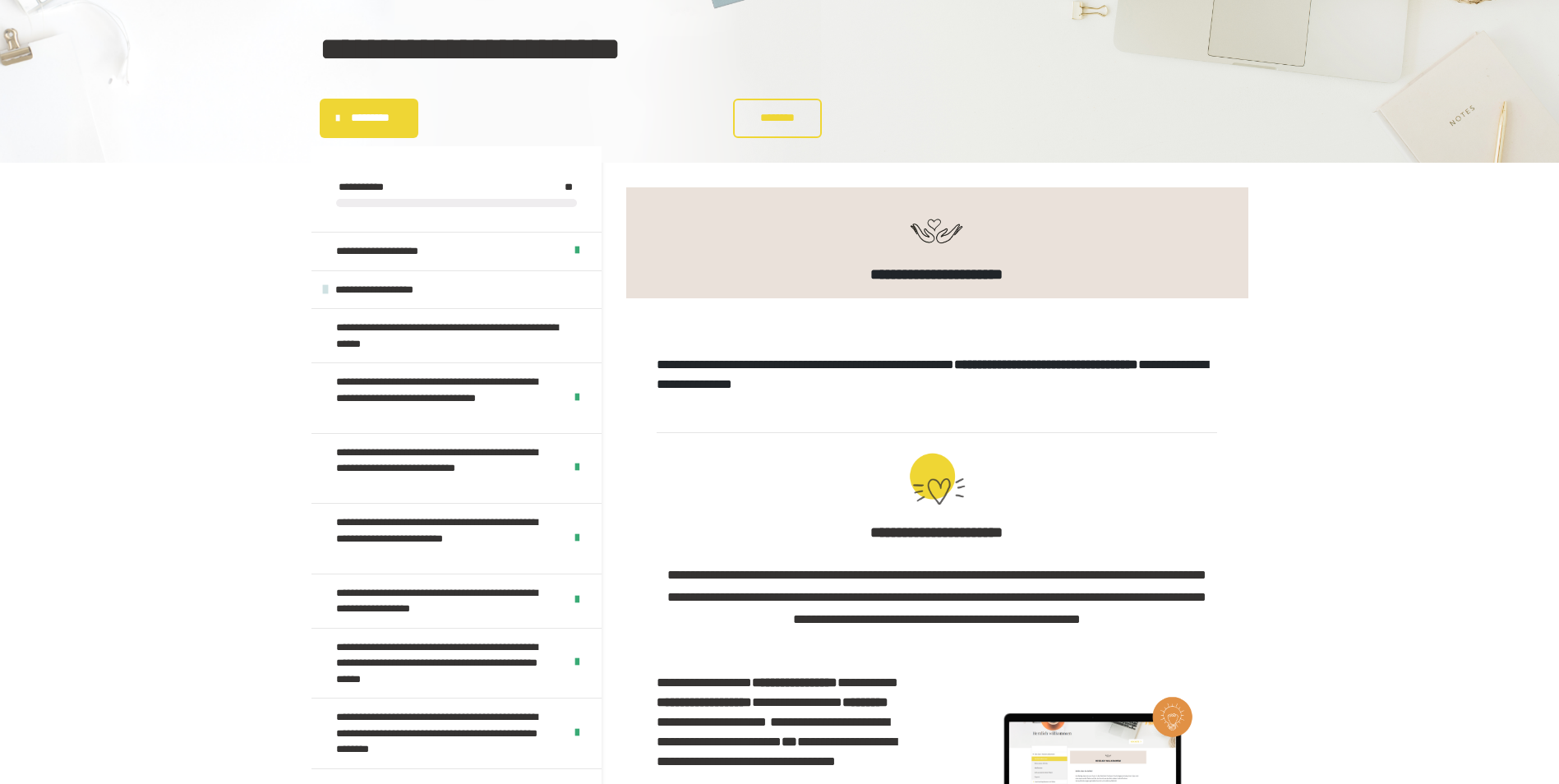 click on "********" at bounding box center [777, 118] 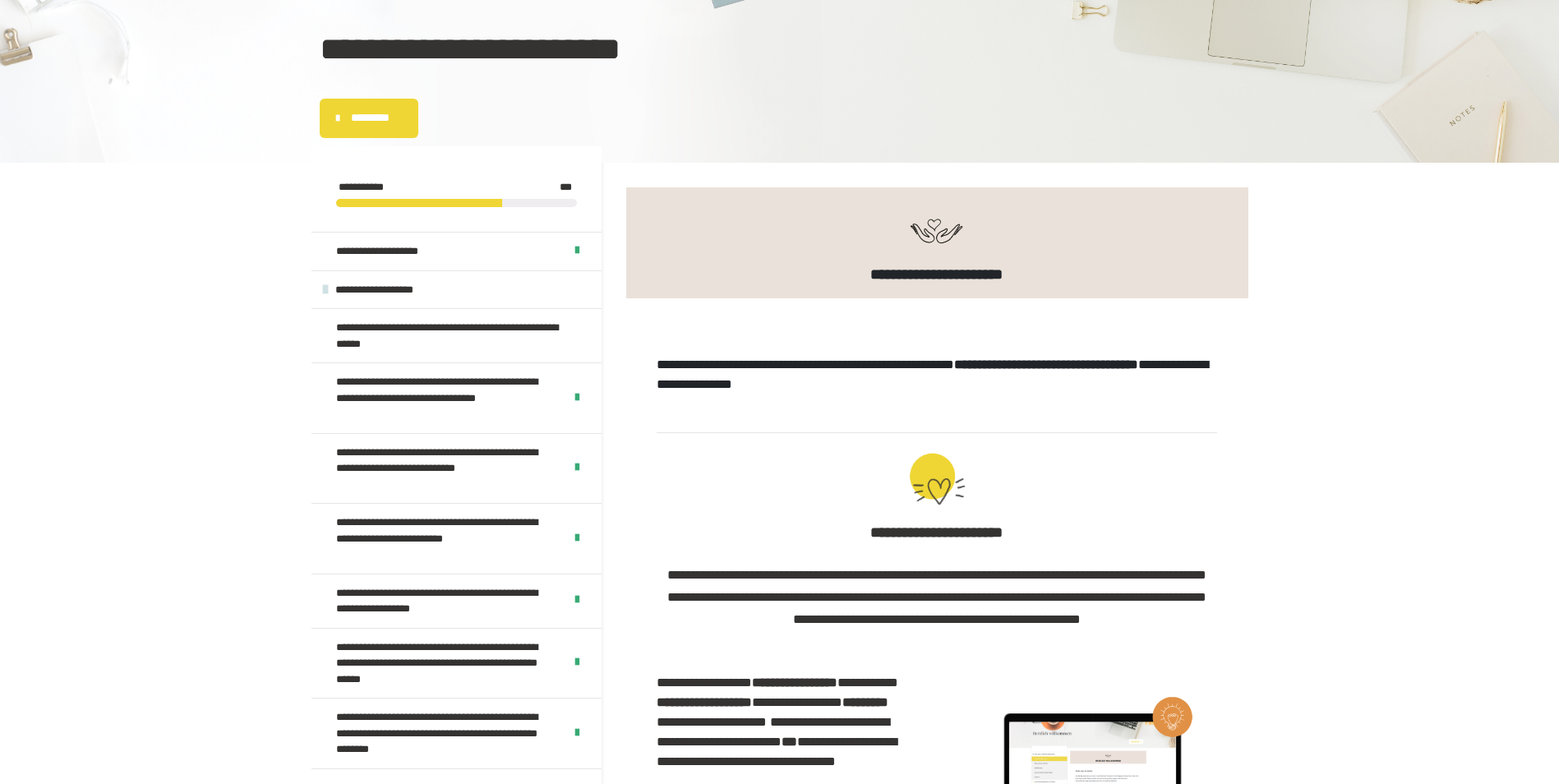 click on "*********" at bounding box center [371, 118] 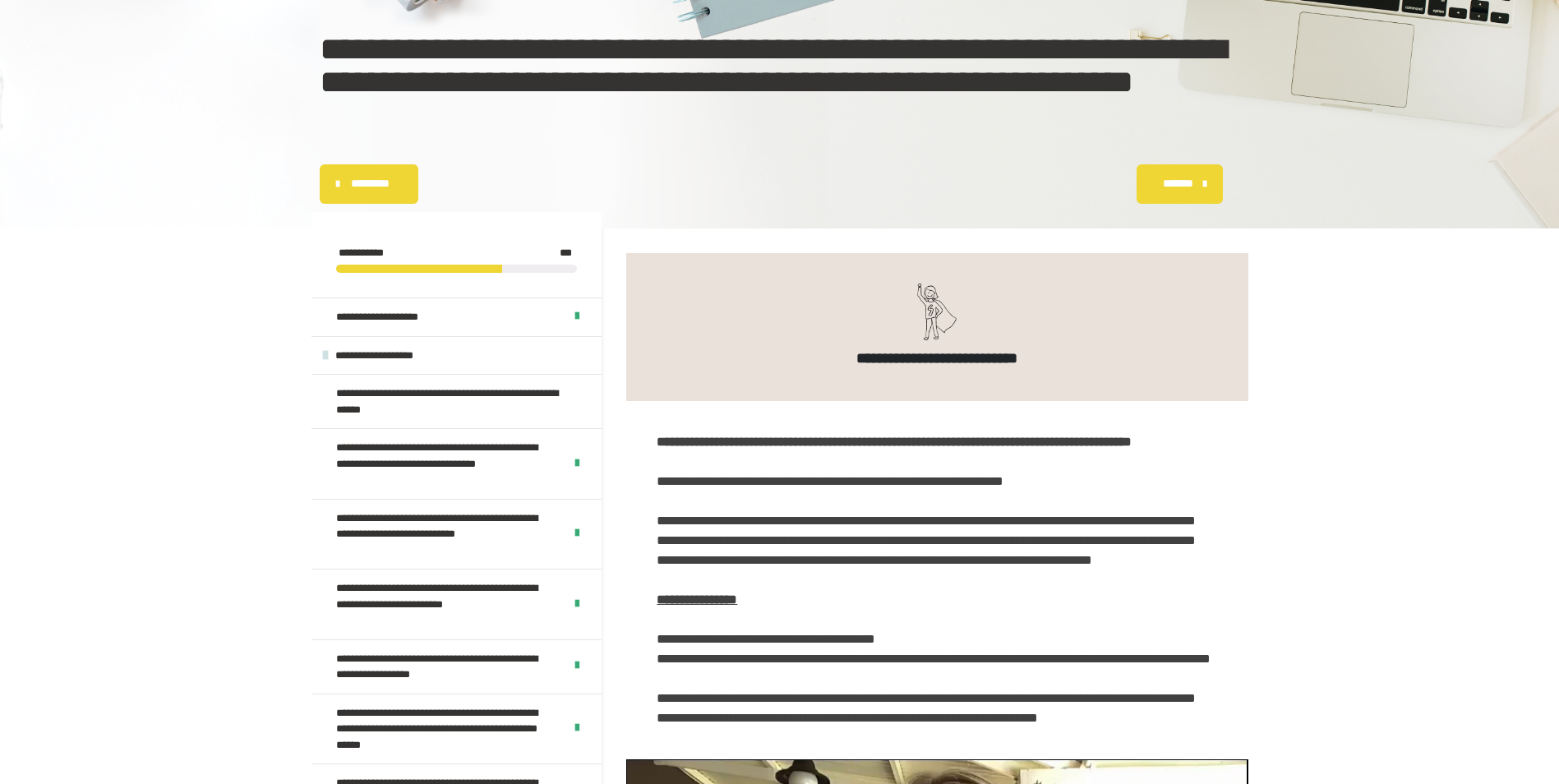 click on "**********" at bounding box center [780, 53] 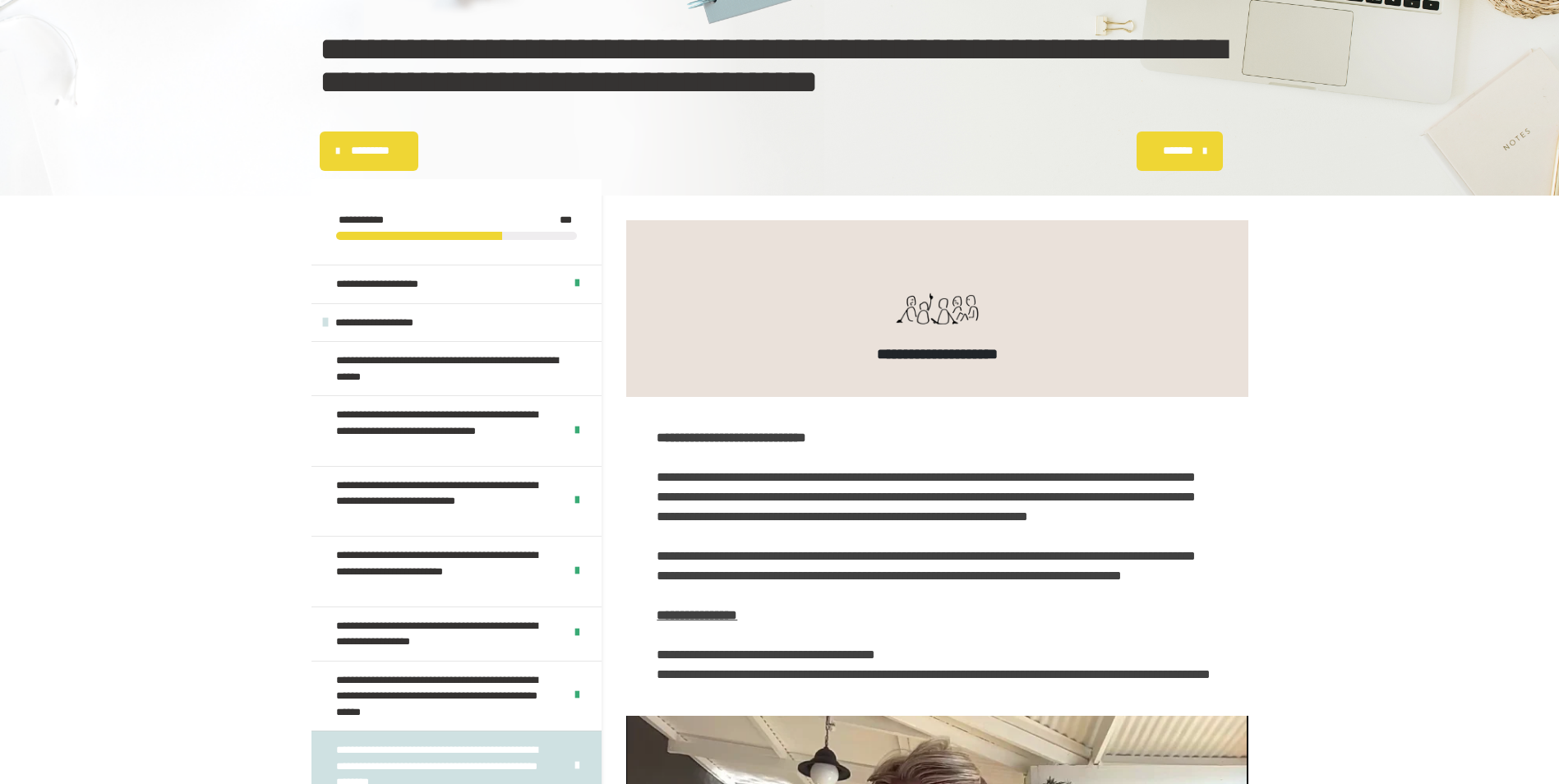 click on "*********" at bounding box center (371, 150) 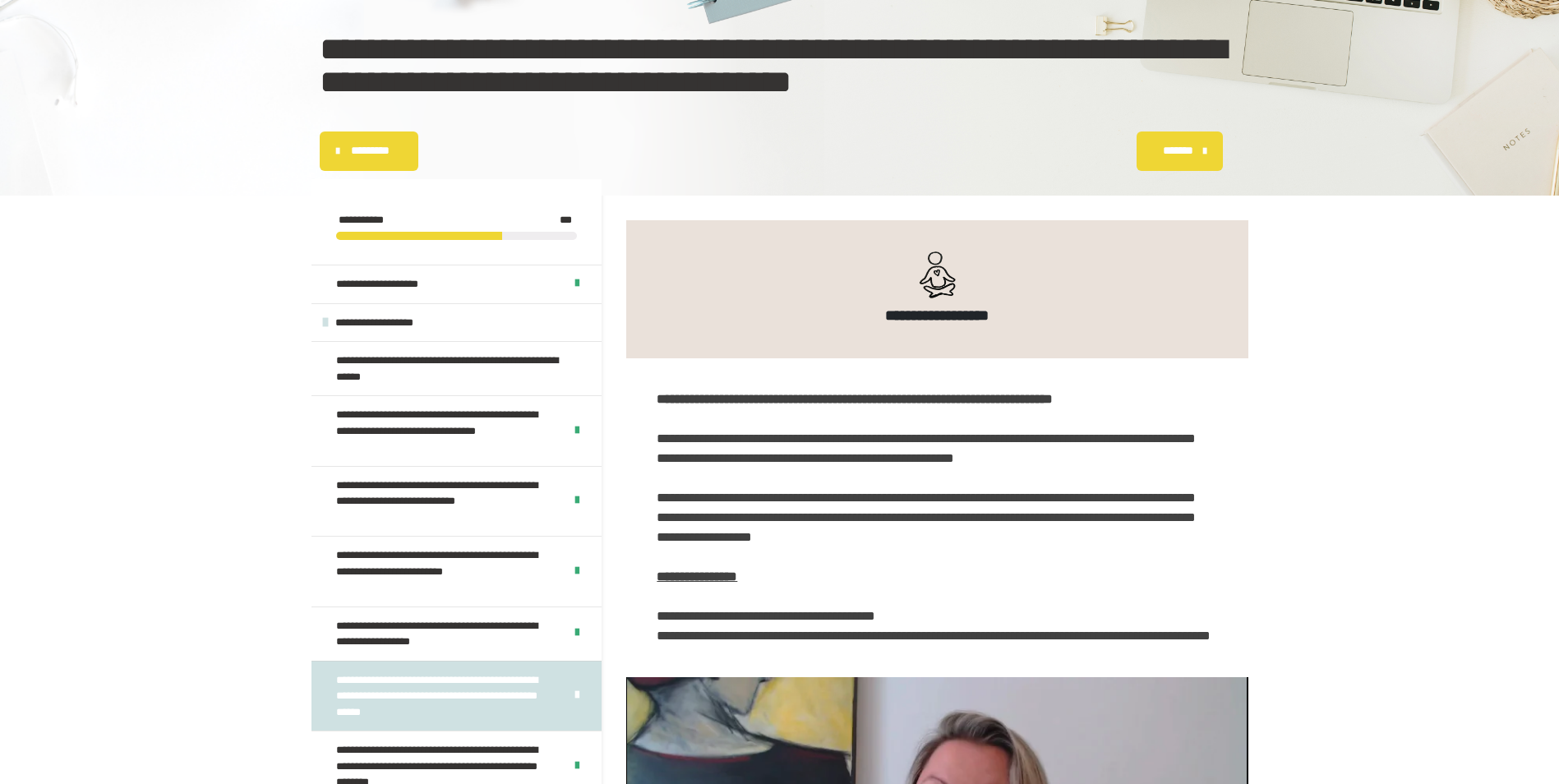 click on "*********" at bounding box center (371, 150) 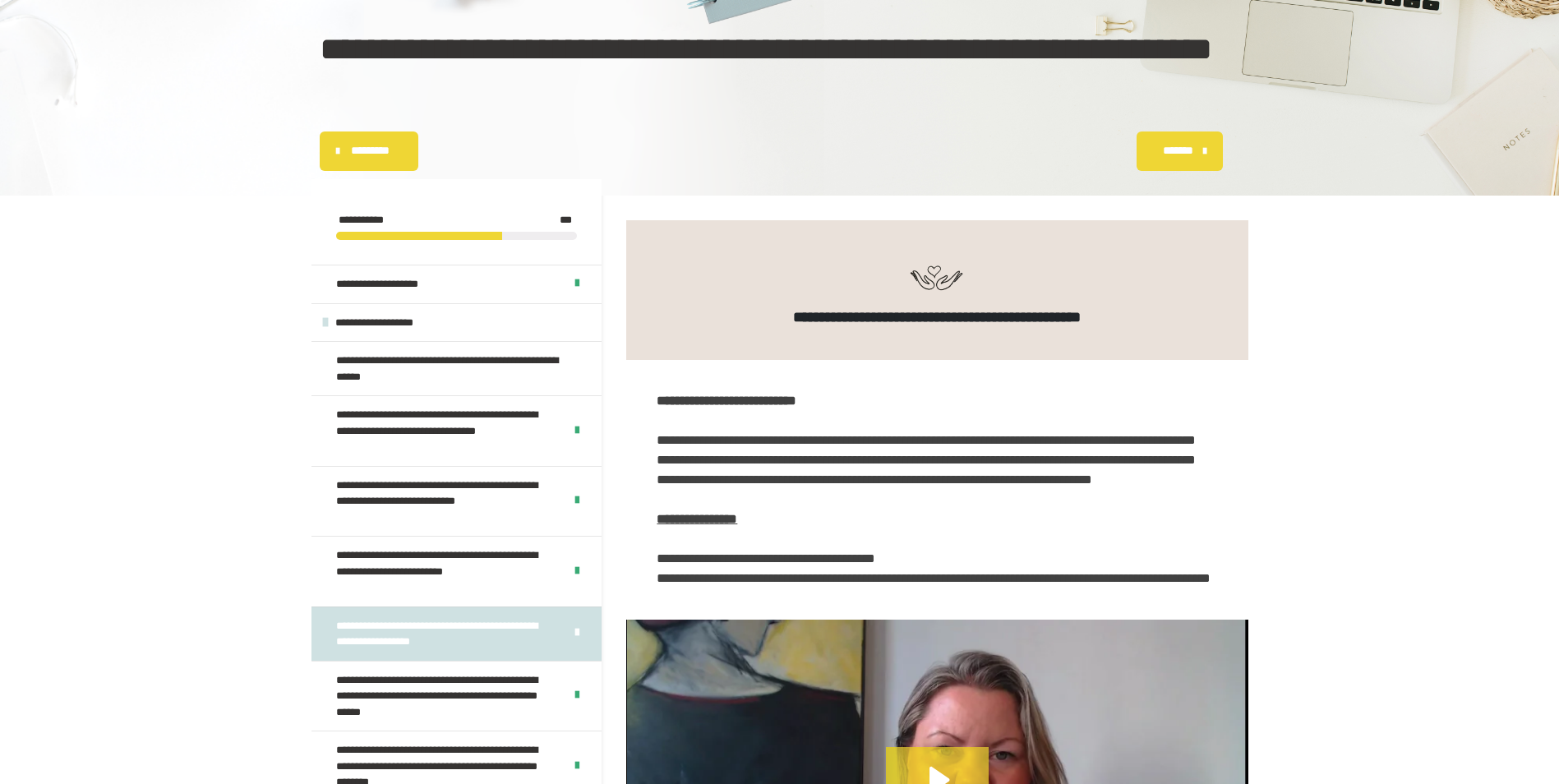 click on "*********" at bounding box center (371, 150) 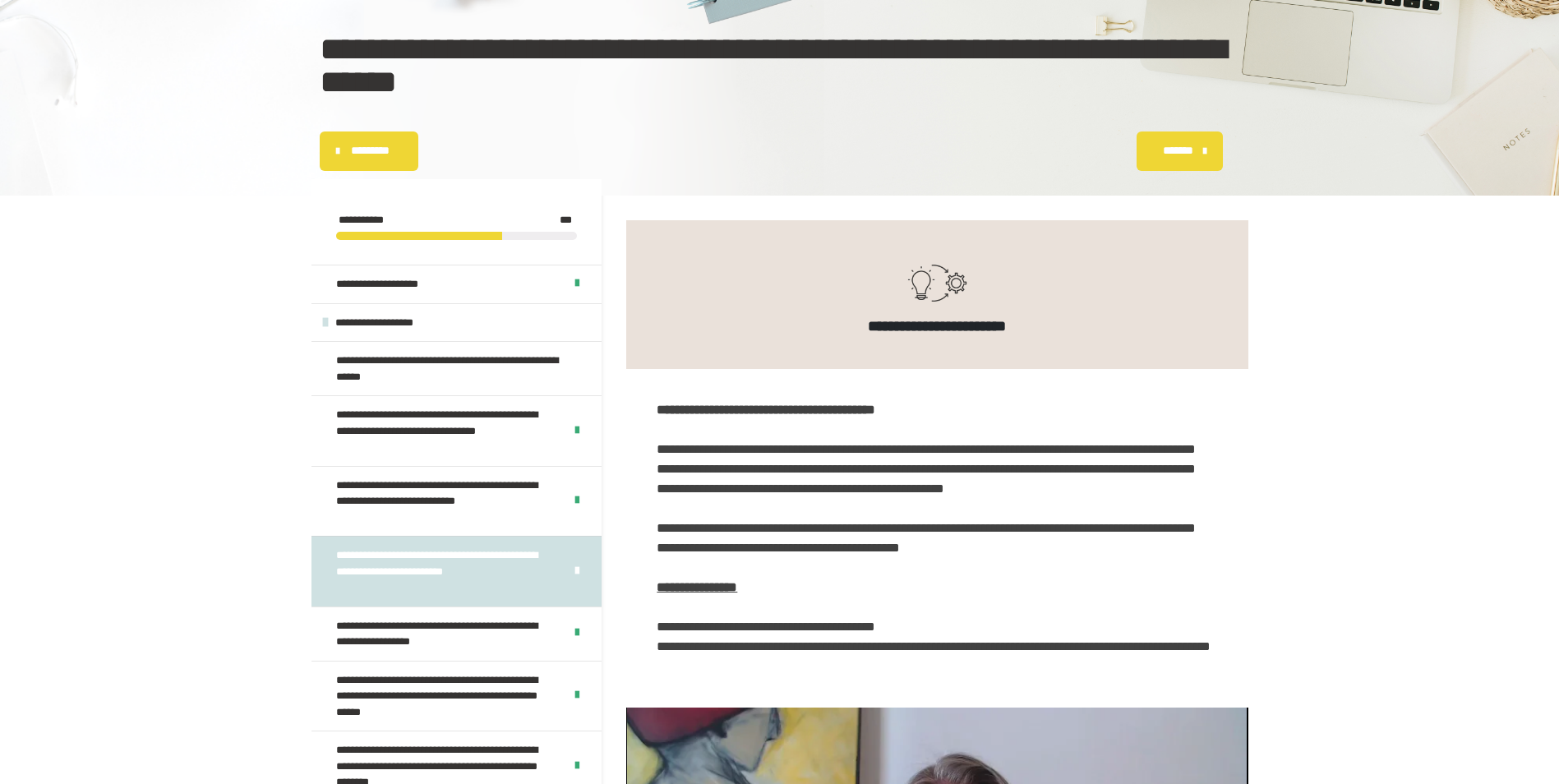 click on "*********" at bounding box center (371, 150) 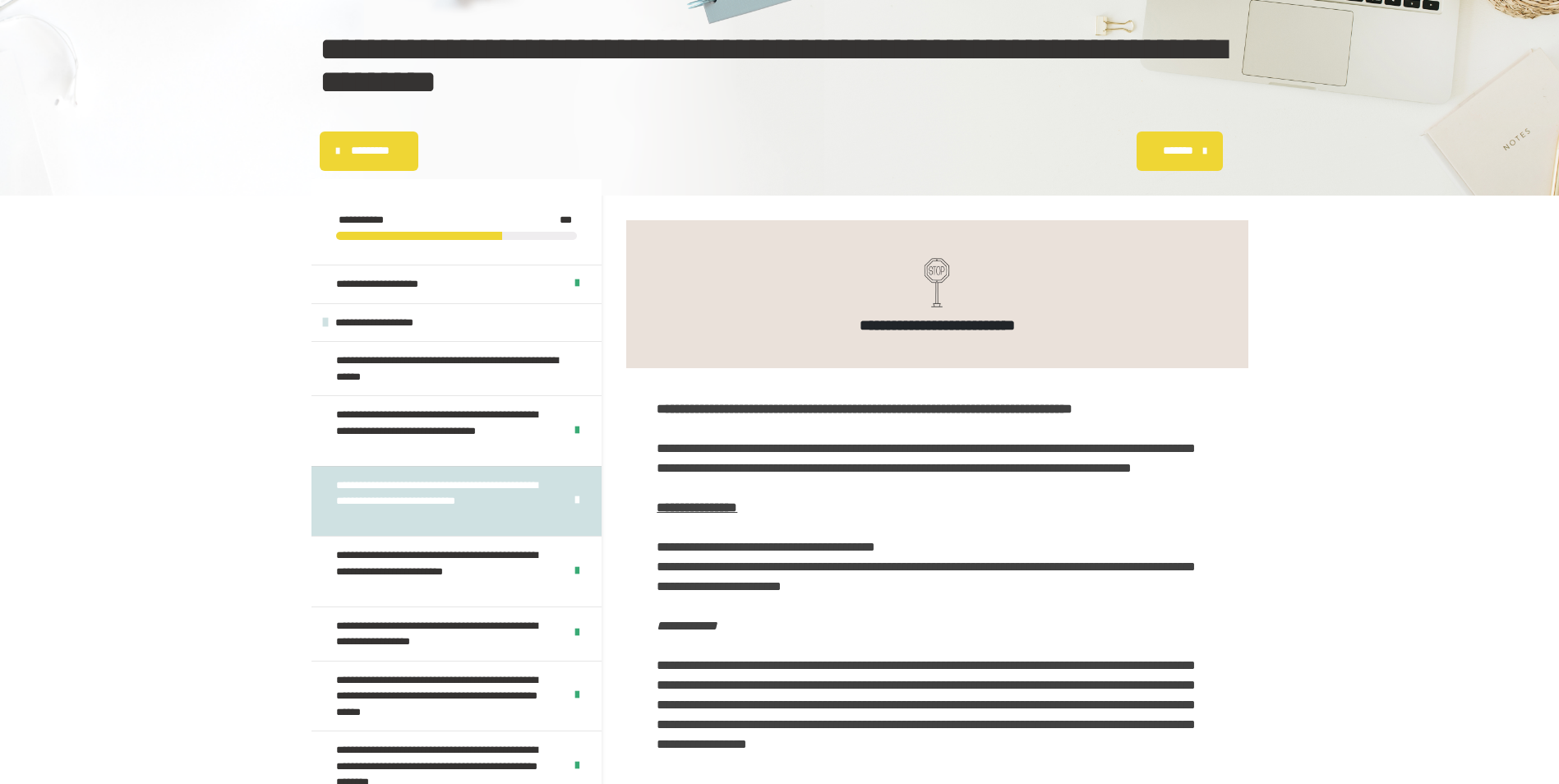 click on "*********" at bounding box center (371, 150) 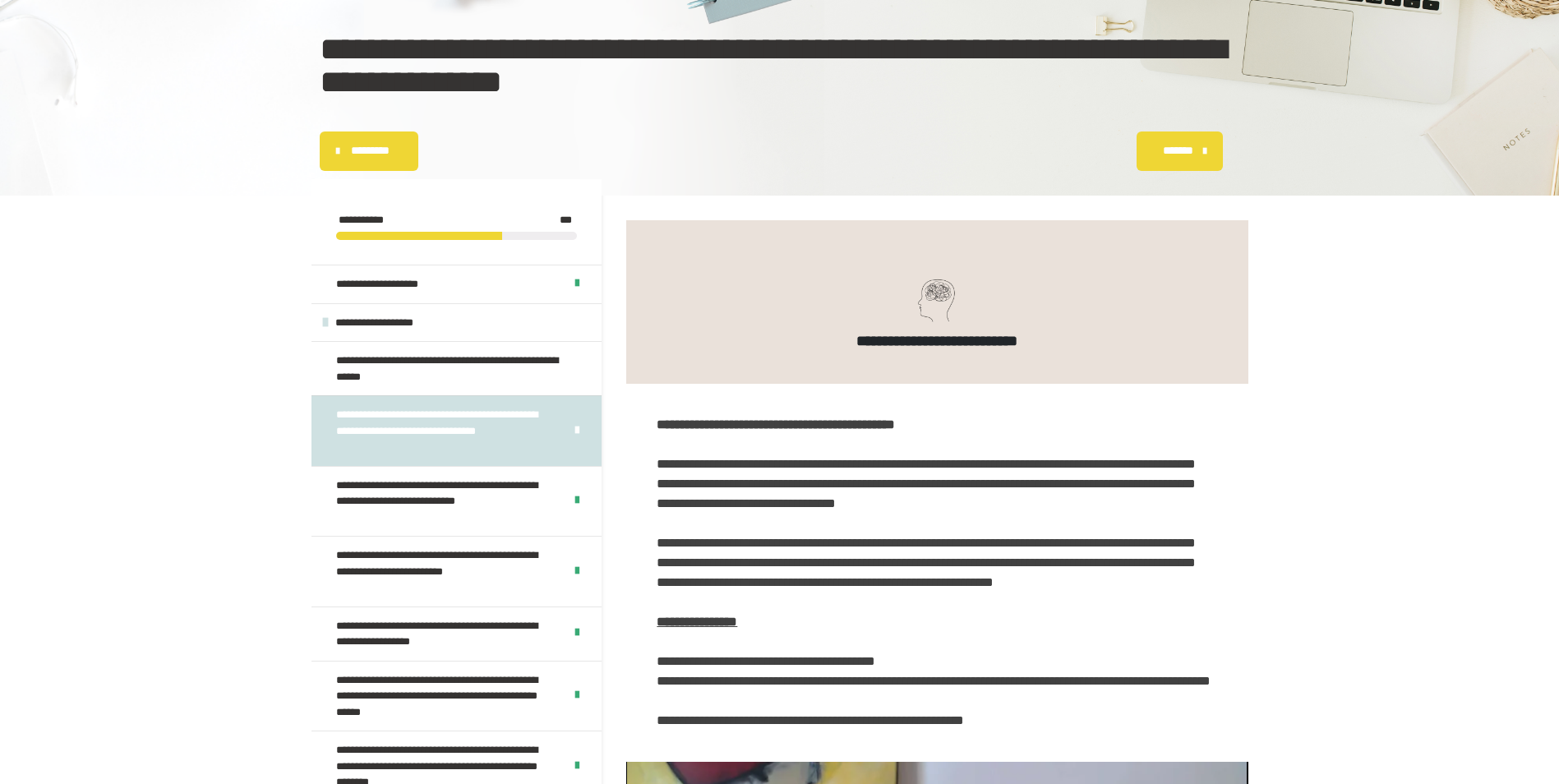 click on "*********" at bounding box center (371, 150) 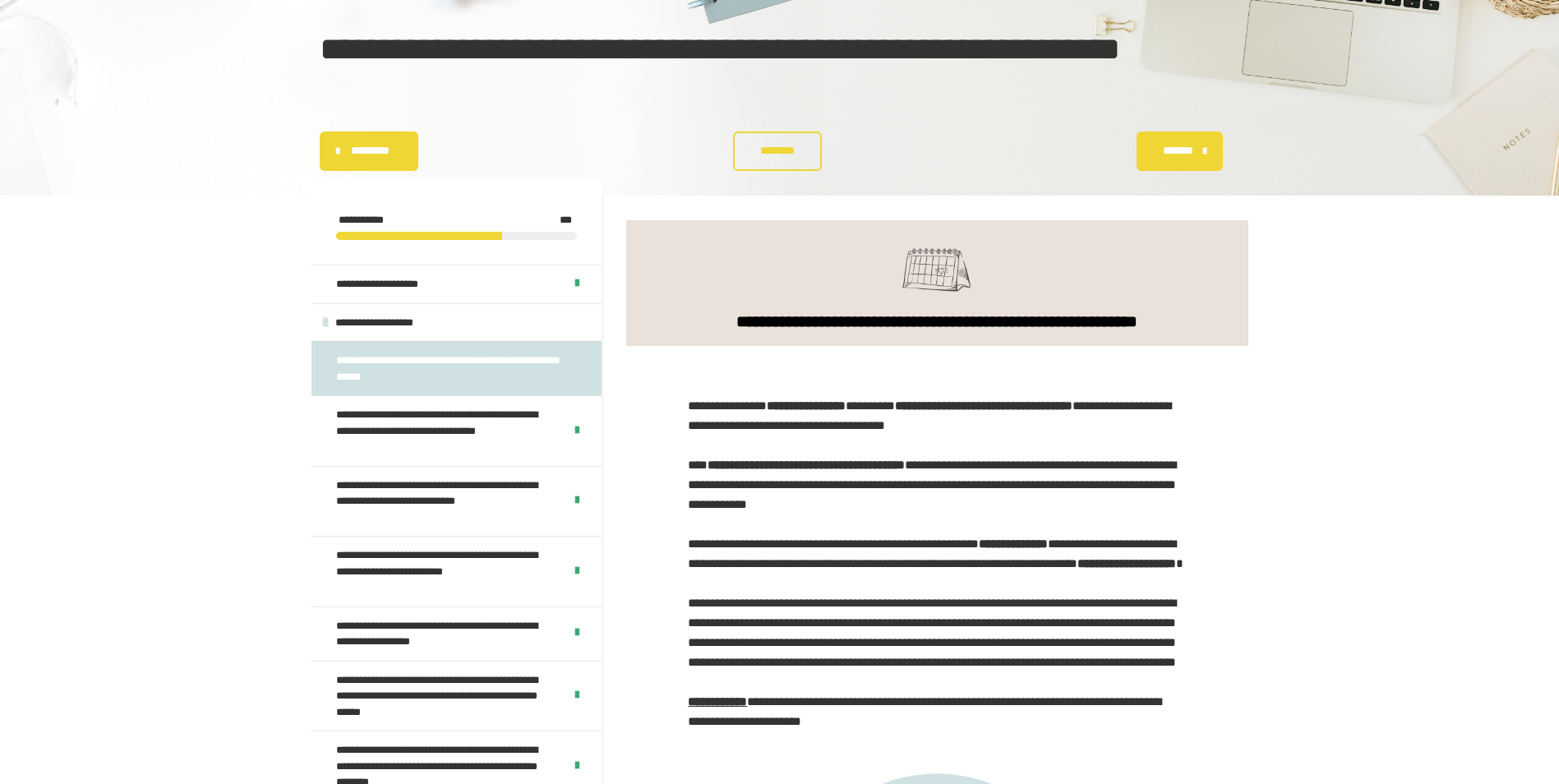 click on "********" at bounding box center [777, 150] 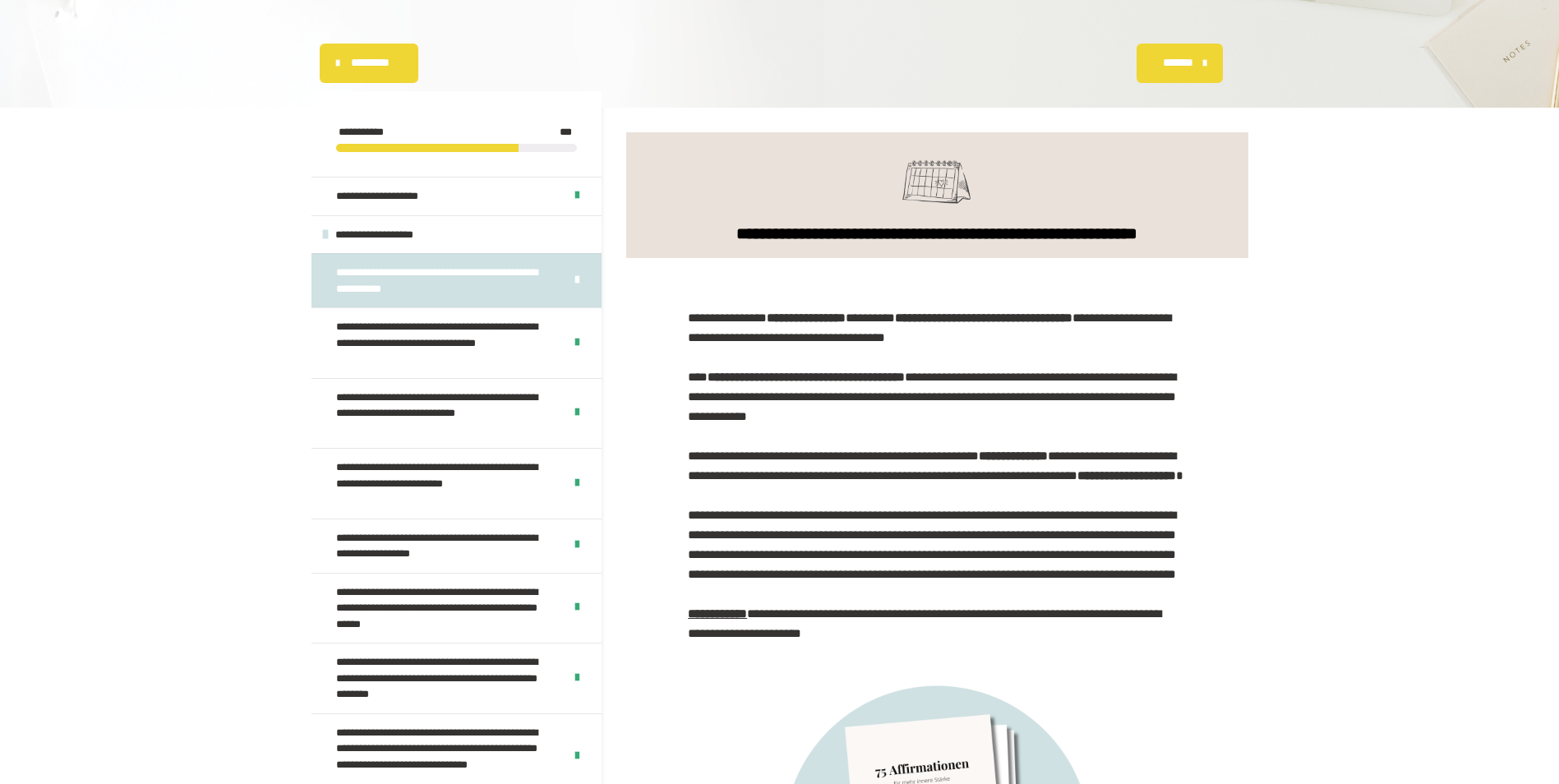 scroll, scrollTop: 211, scrollLeft: 0, axis: vertical 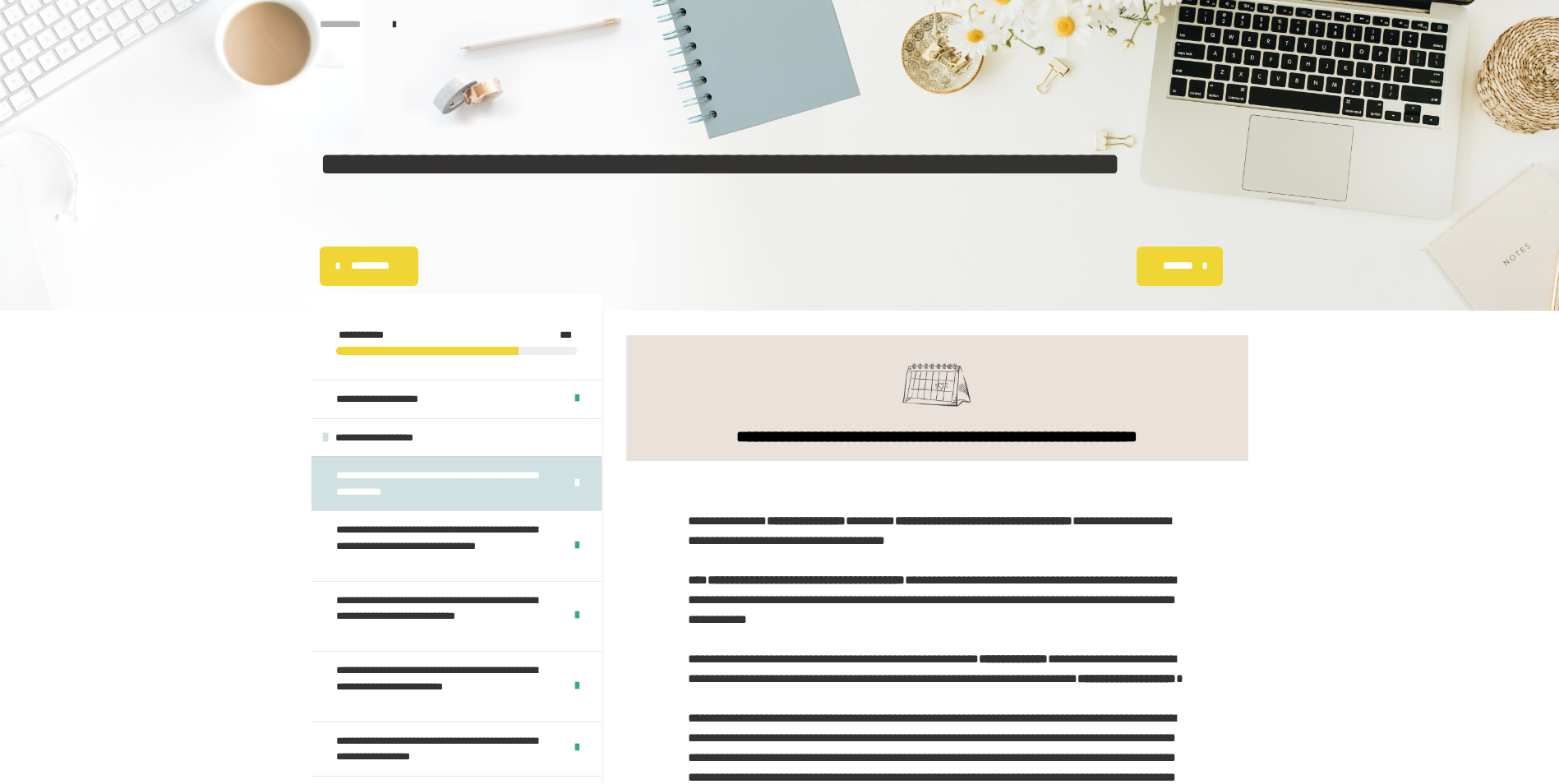 click on "**********" at bounding box center [348, 25] 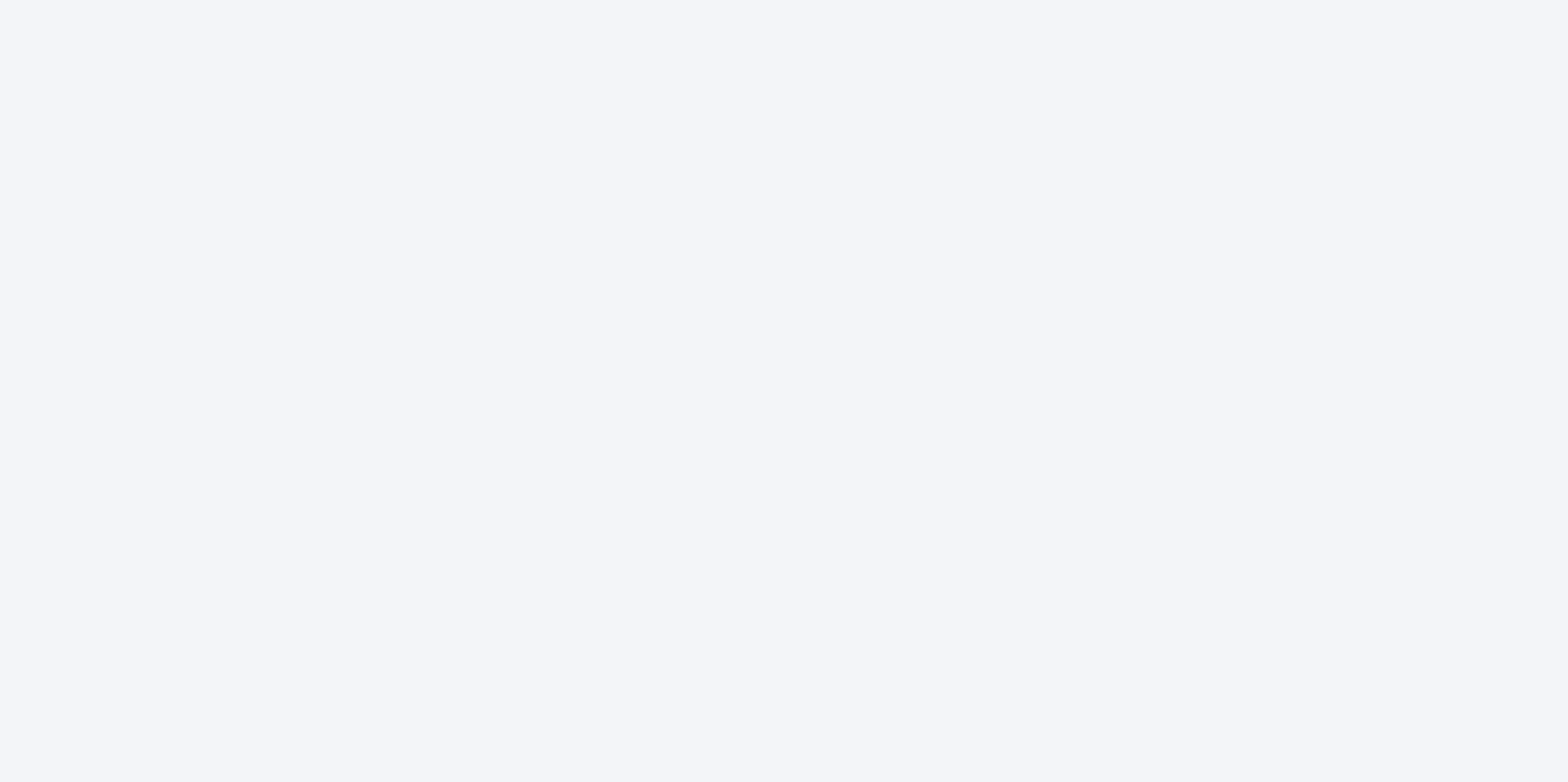 scroll, scrollTop: 0, scrollLeft: 0, axis: both 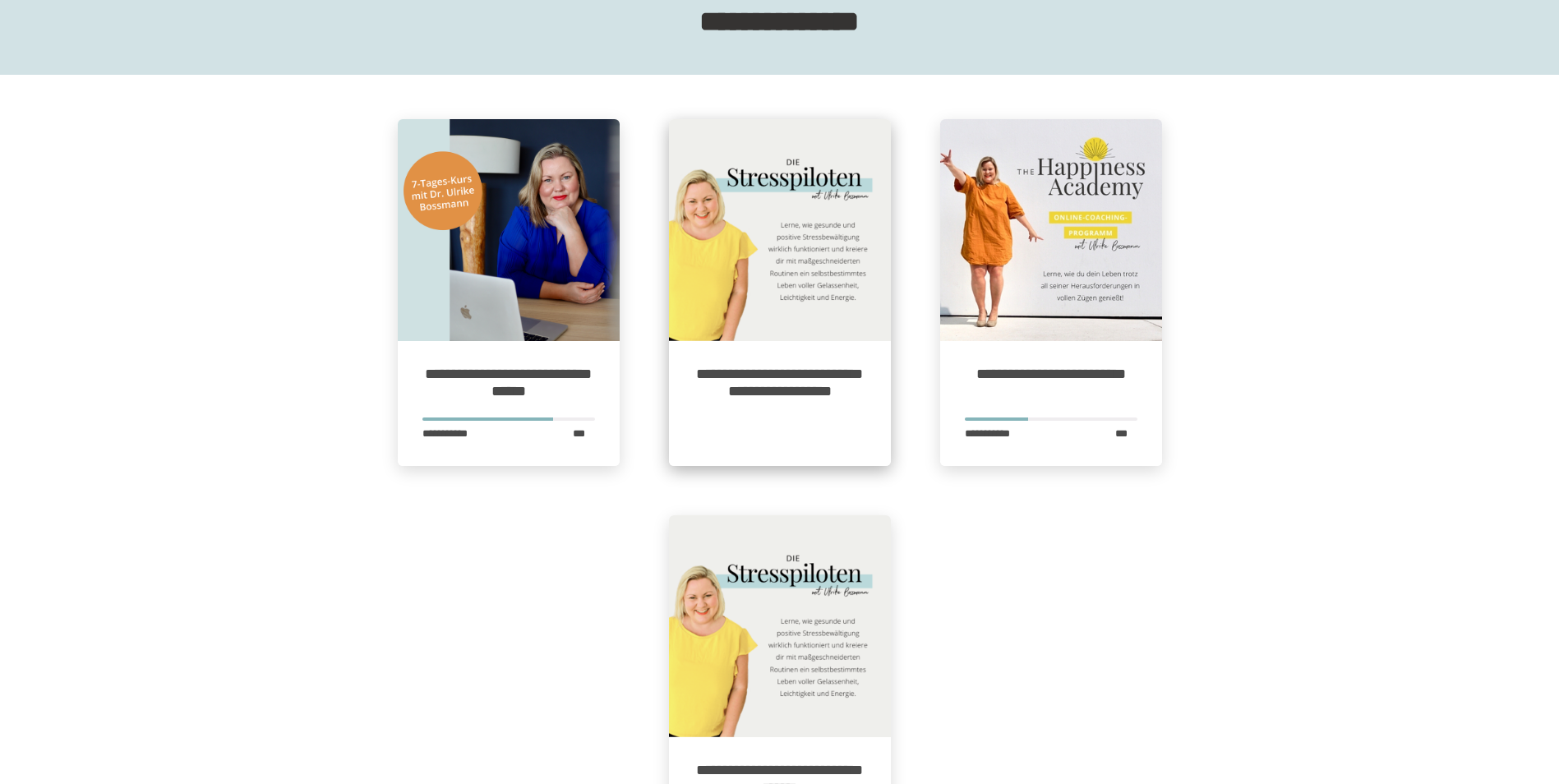 click on "**********" at bounding box center [780, 404] 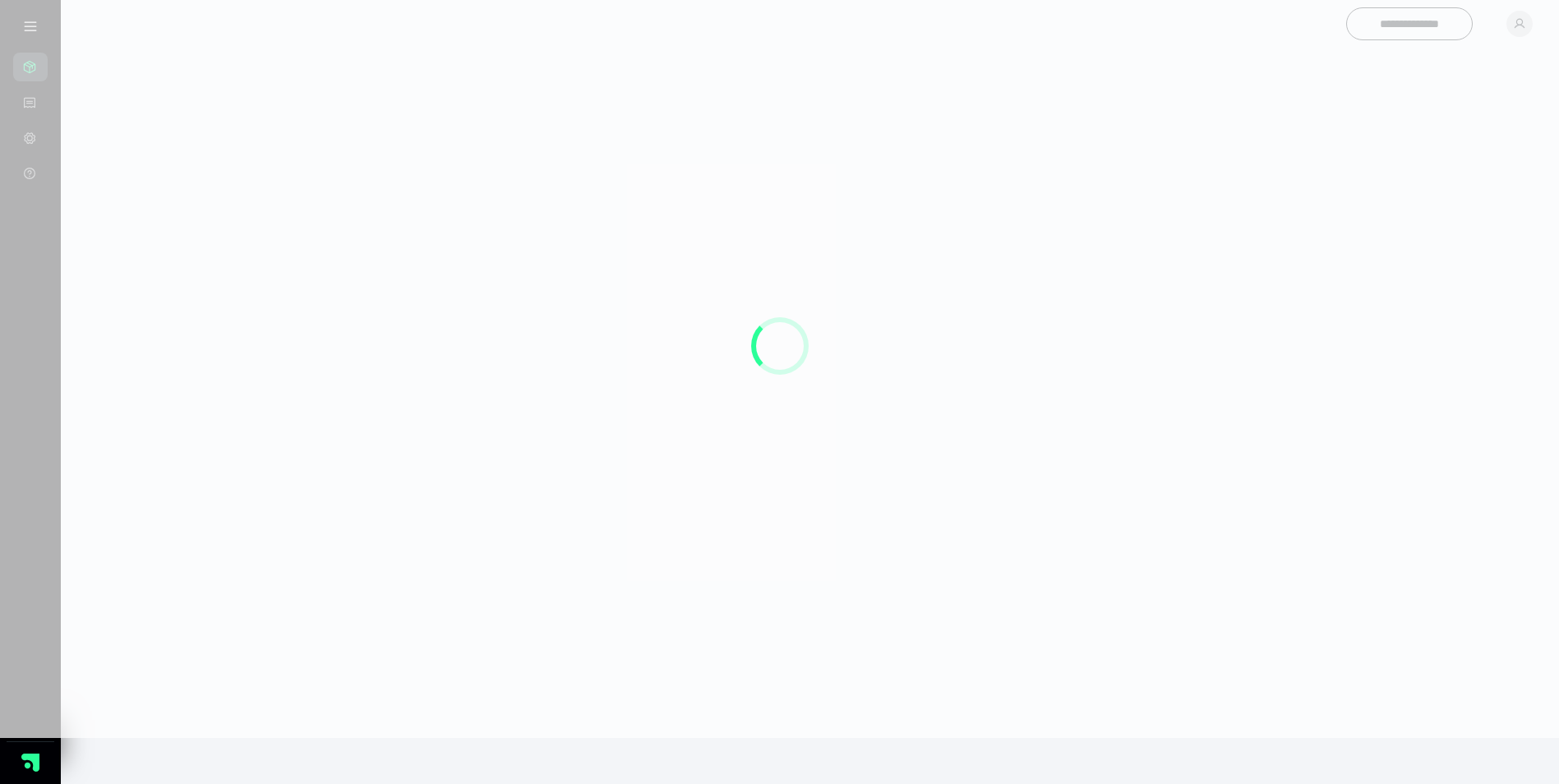 scroll, scrollTop: 0, scrollLeft: 0, axis: both 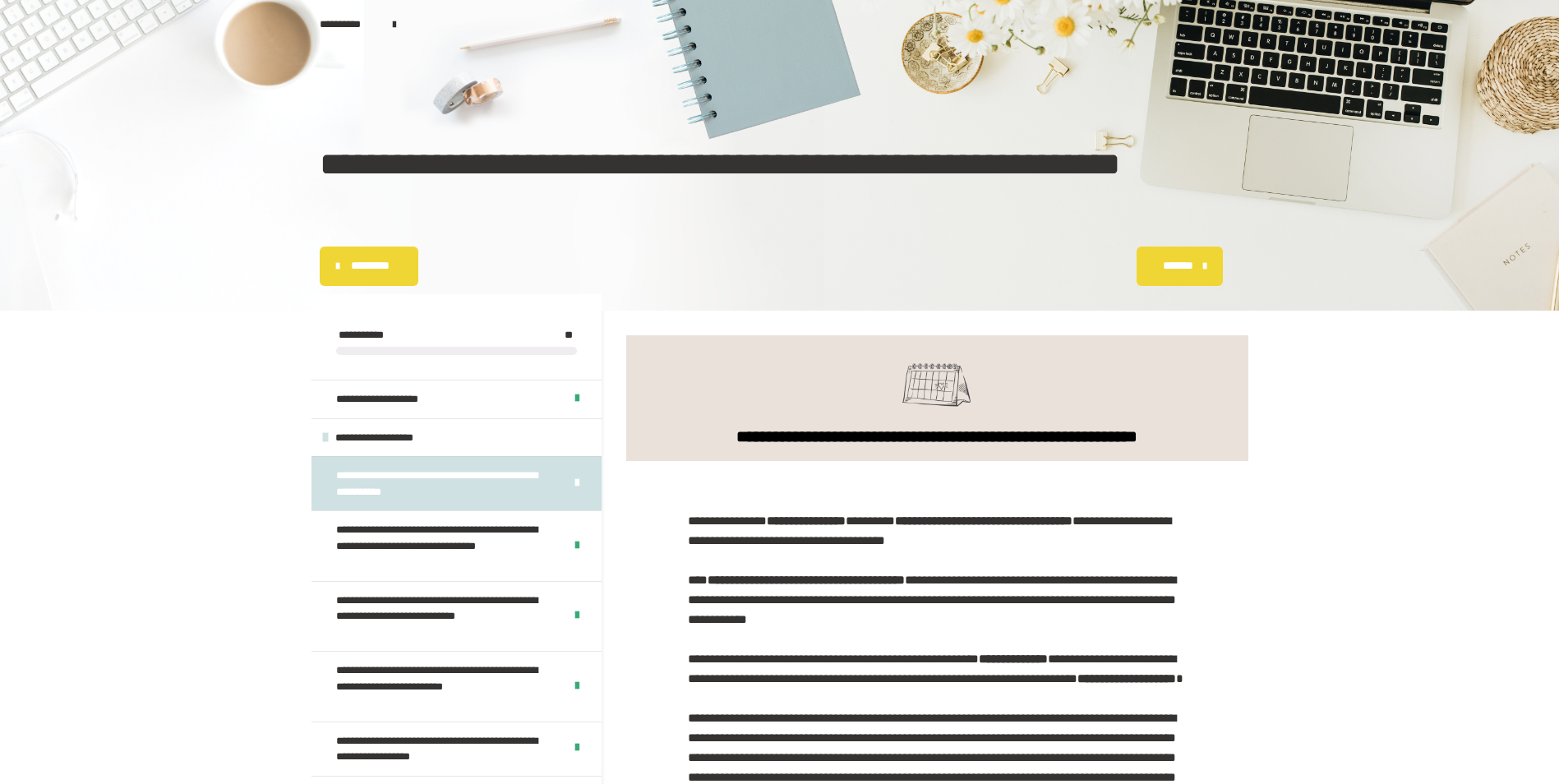 click at bounding box center [394, 24] 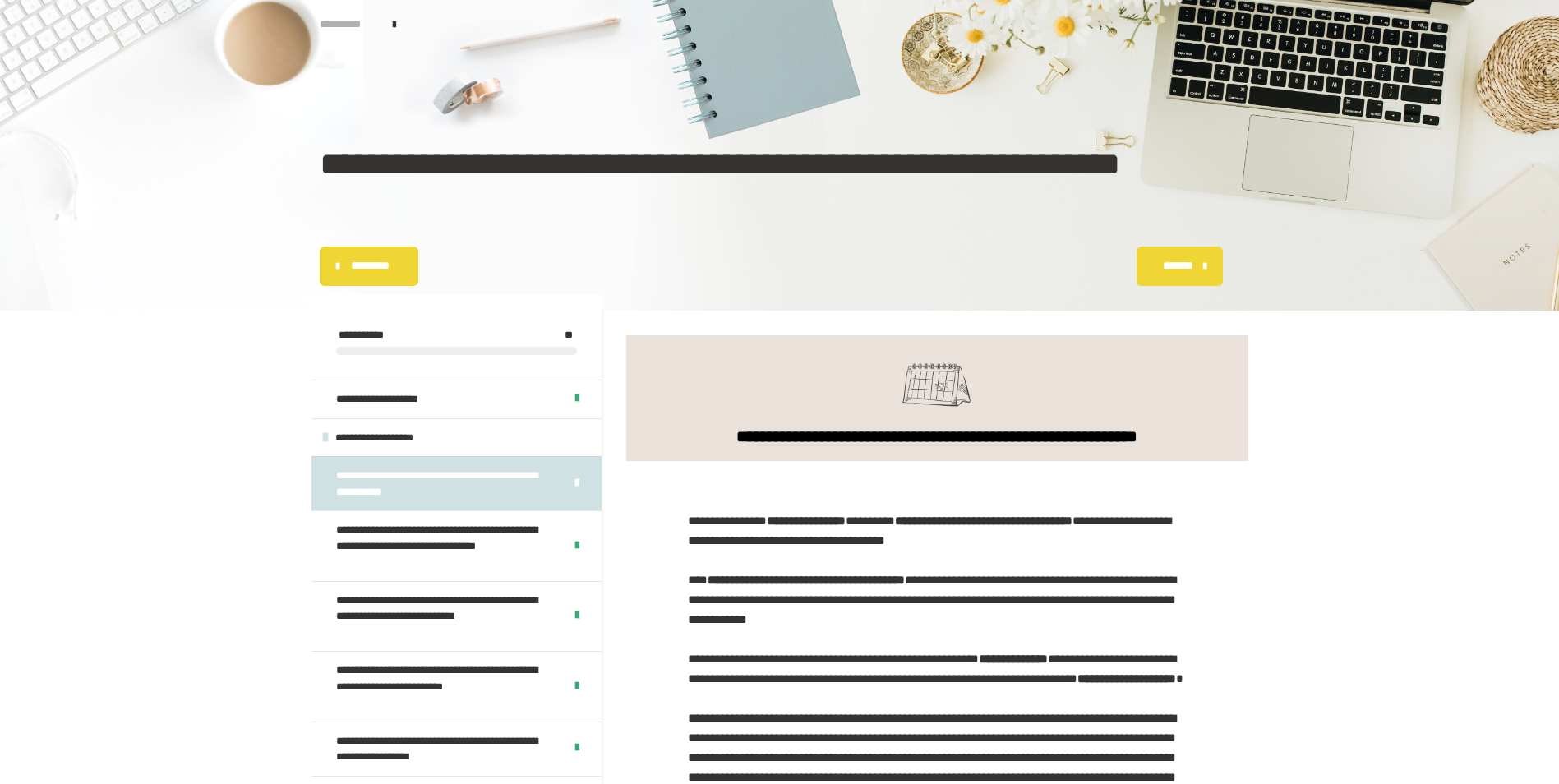 click on "**********" at bounding box center (348, 25) 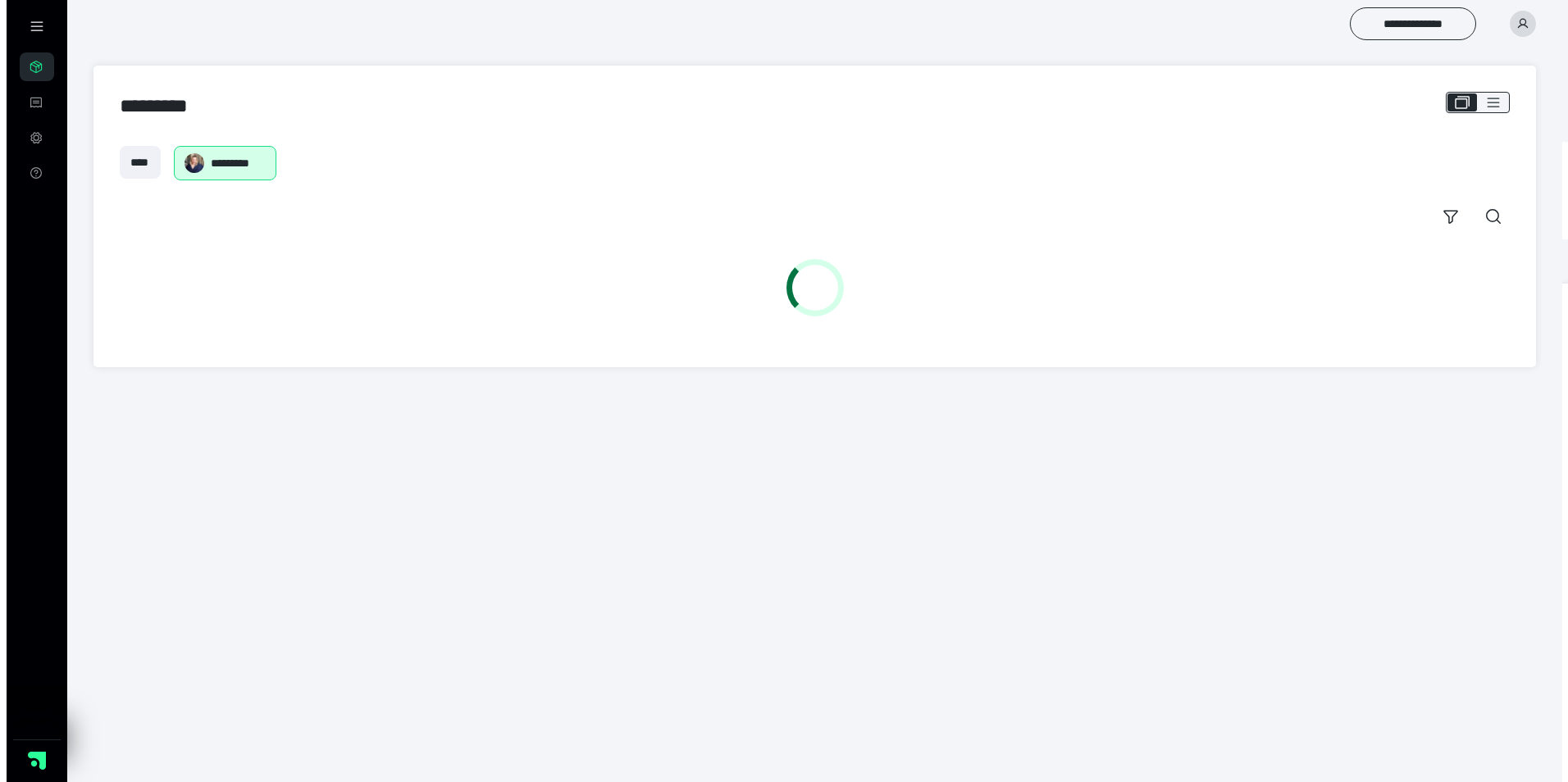 scroll, scrollTop: 0, scrollLeft: 0, axis: both 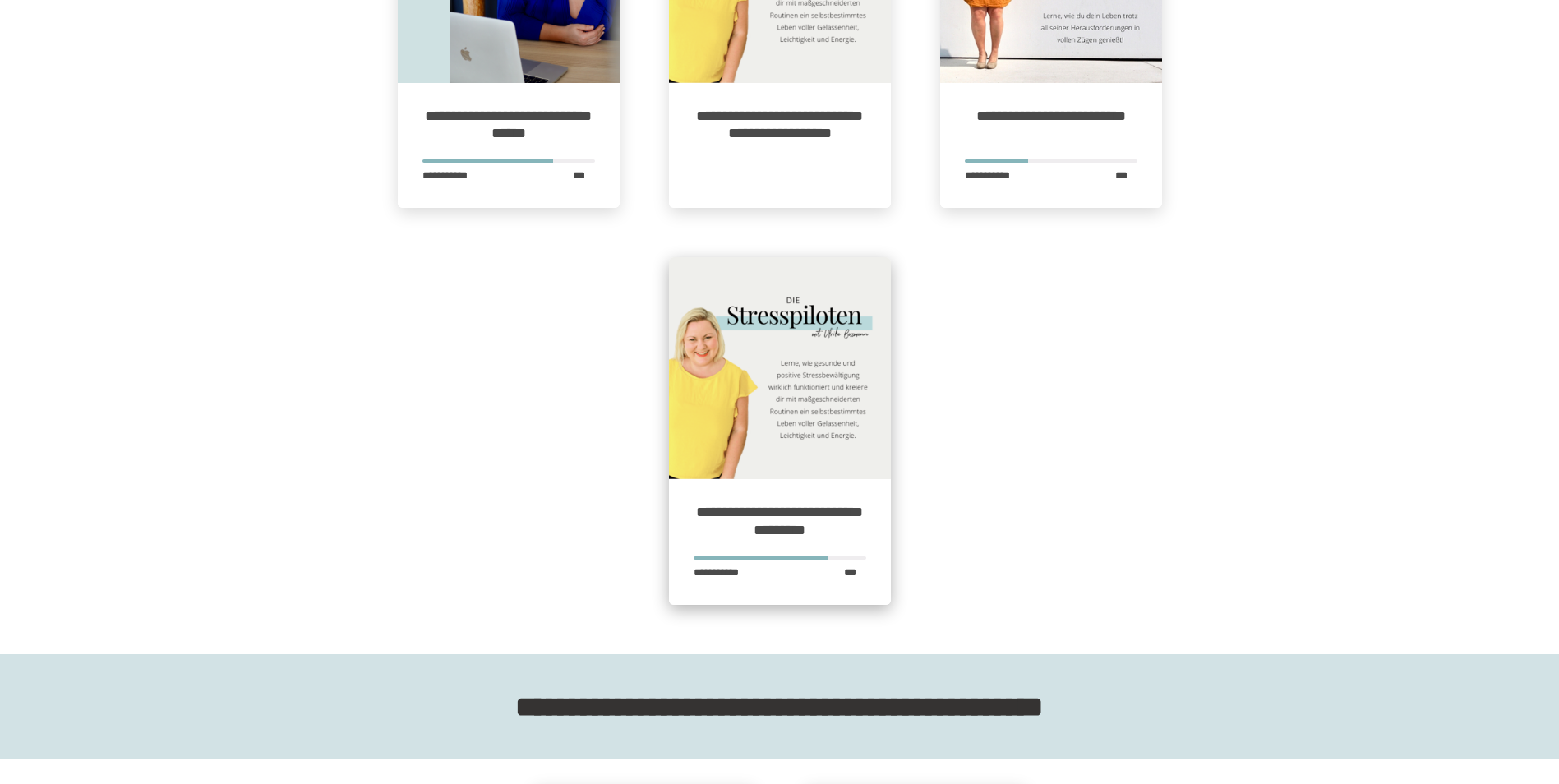 click at bounding box center [780, 368] 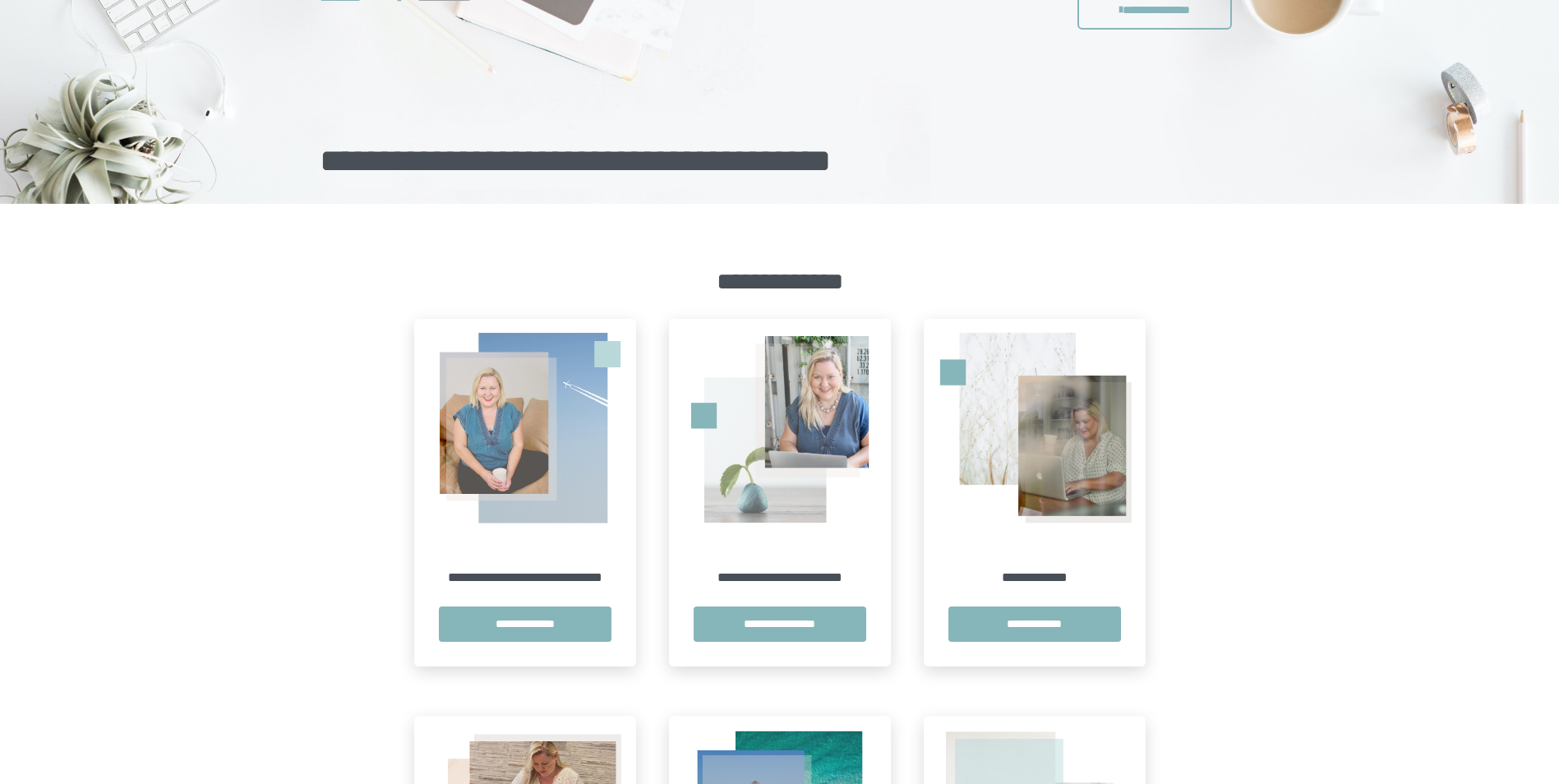 scroll, scrollTop: 29, scrollLeft: 0, axis: vertical 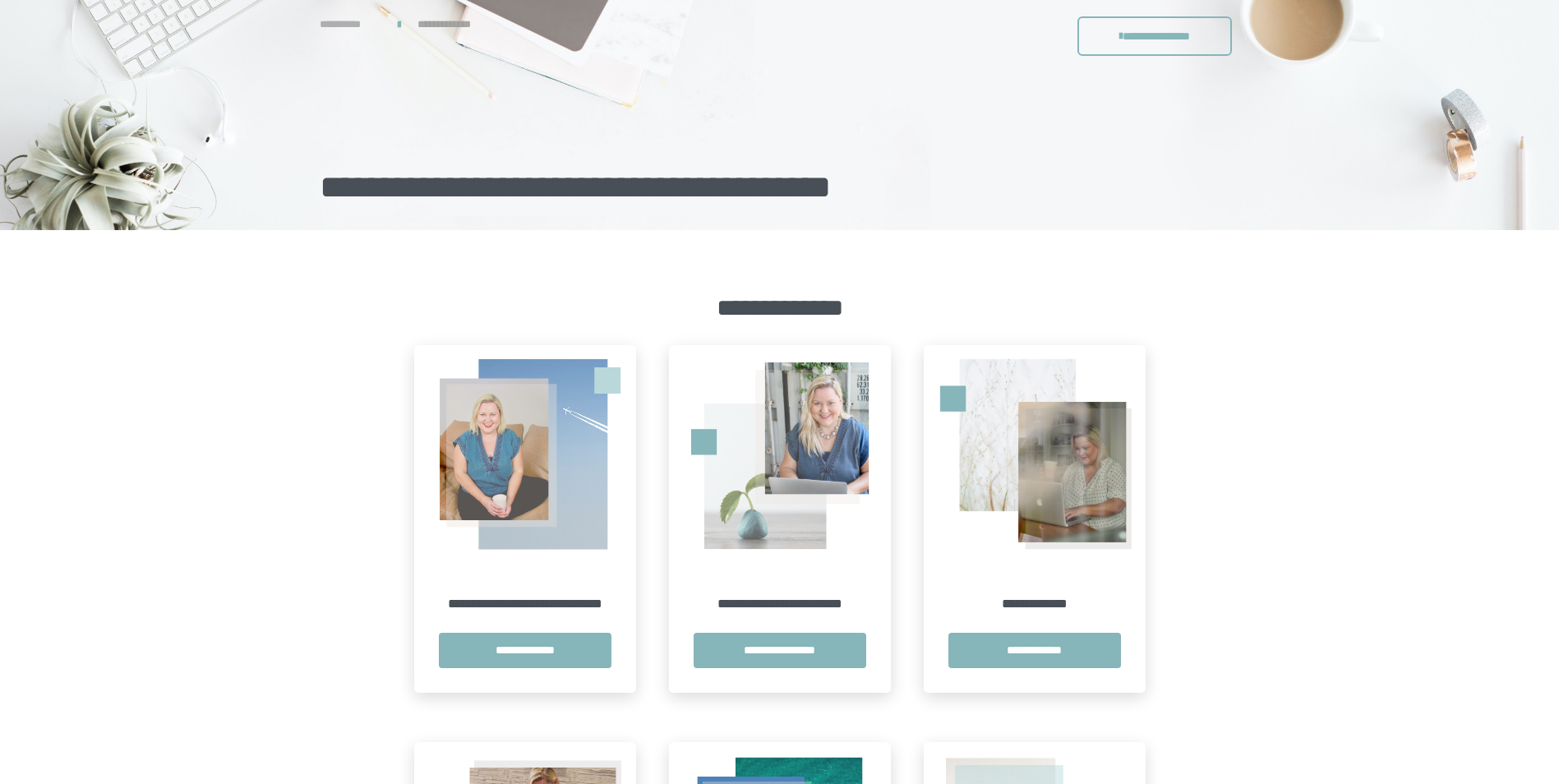 click on "**********" at bounding box center [350, 25] 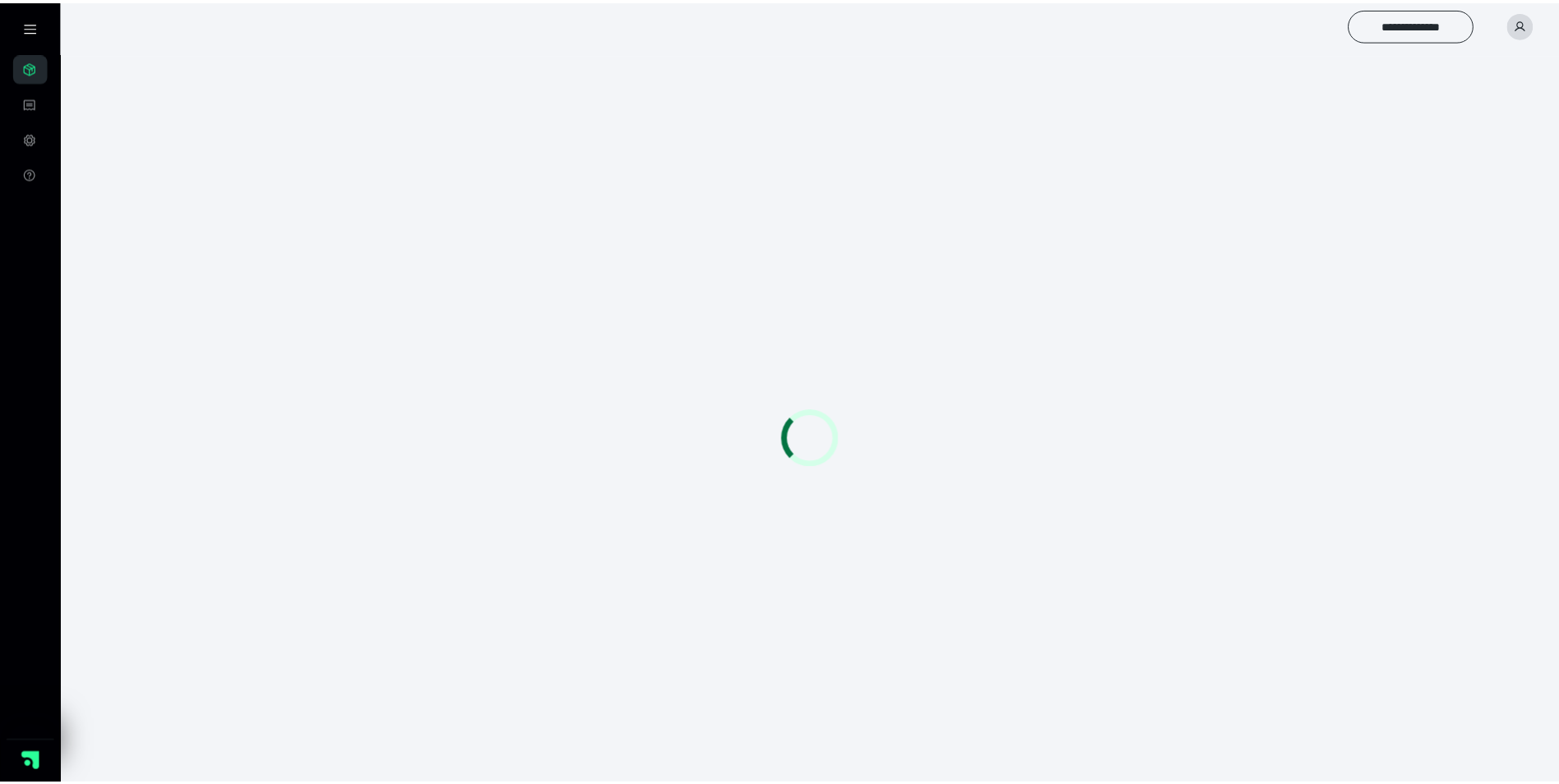 scroll, scrollTop: 0, scrollLeft: 0, axis: both 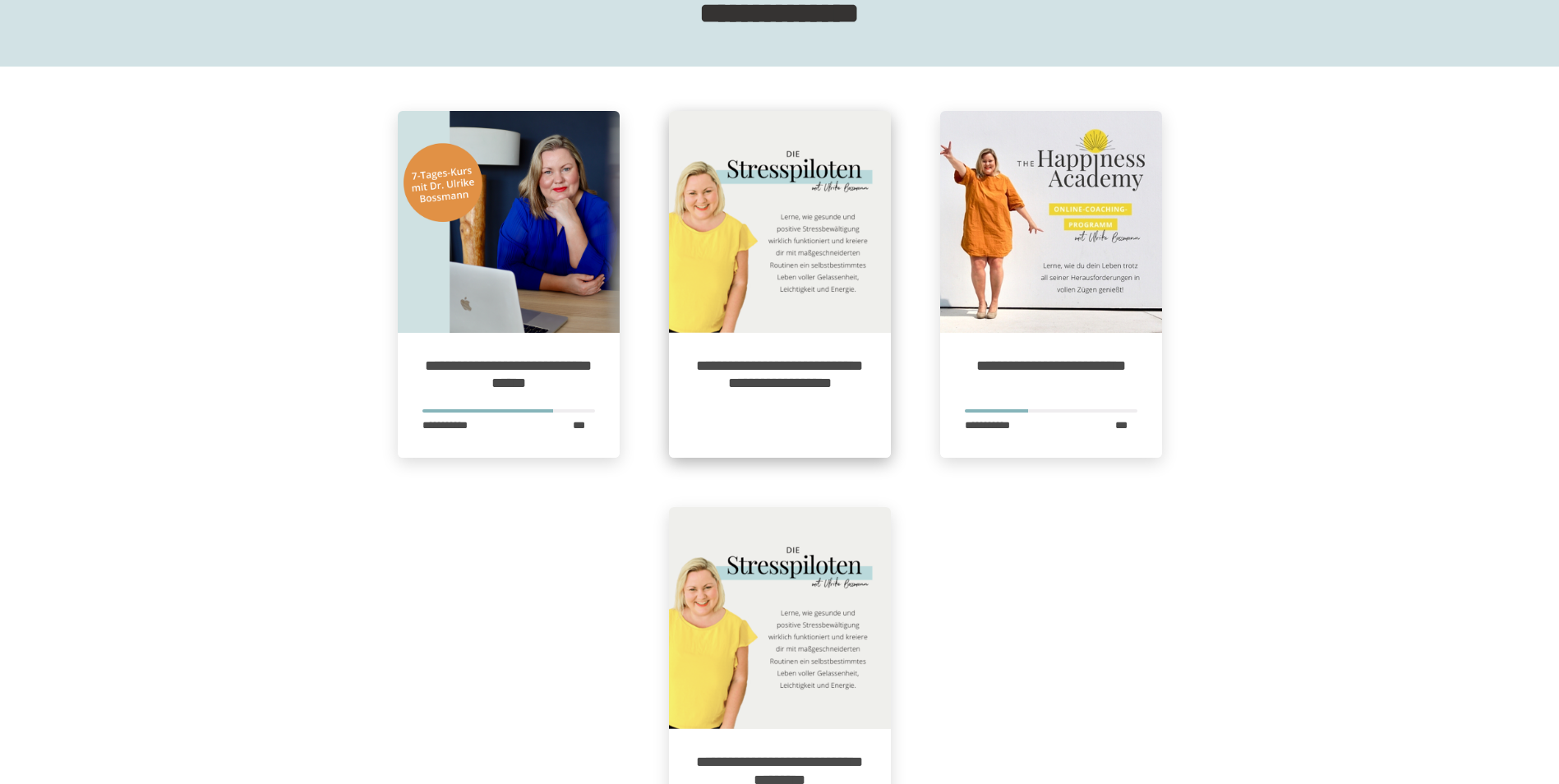 click at bounding box center (780, 222) 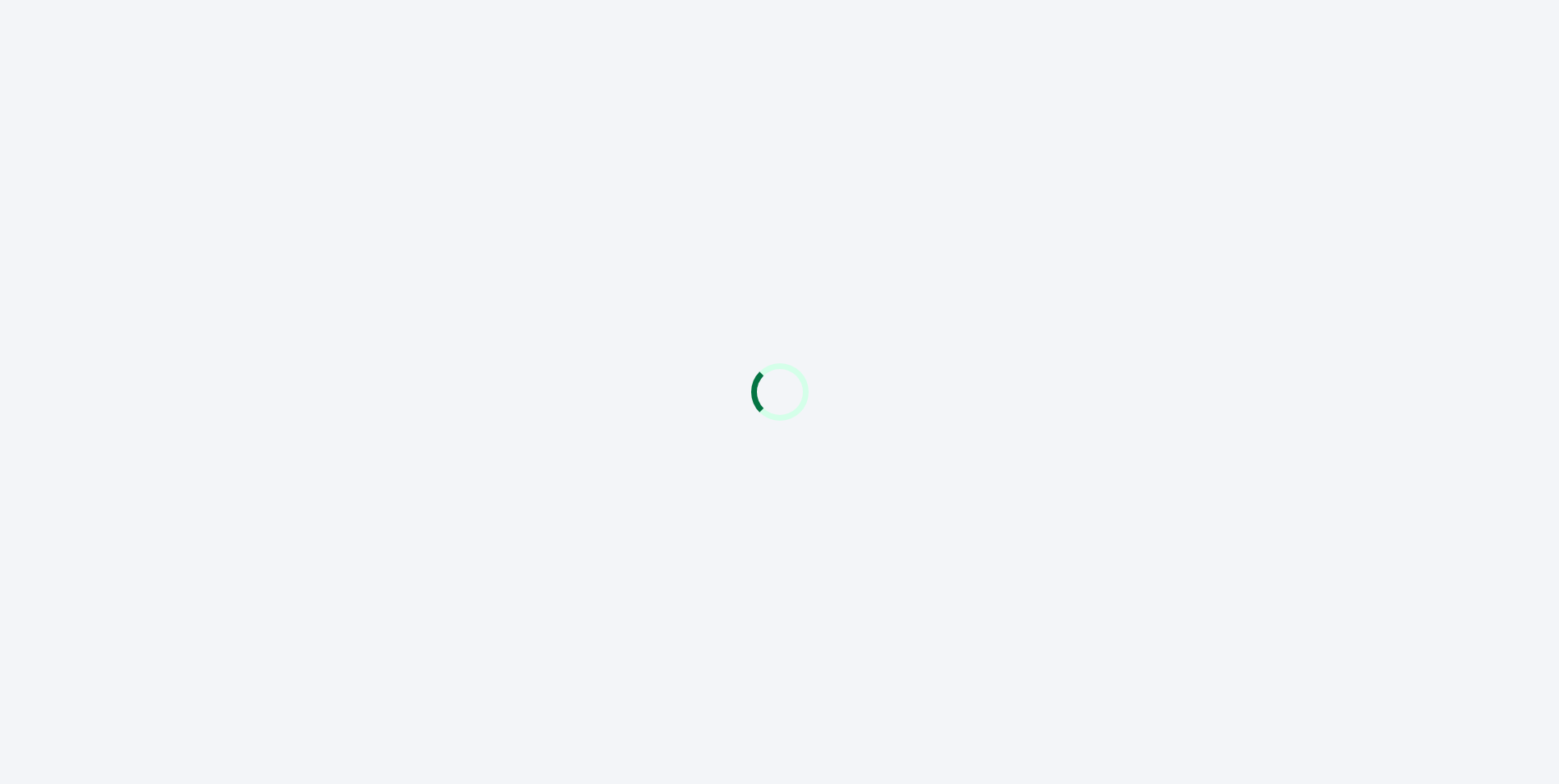 scroll, scrollTop: 0, scrollLeft: 0, axis: both 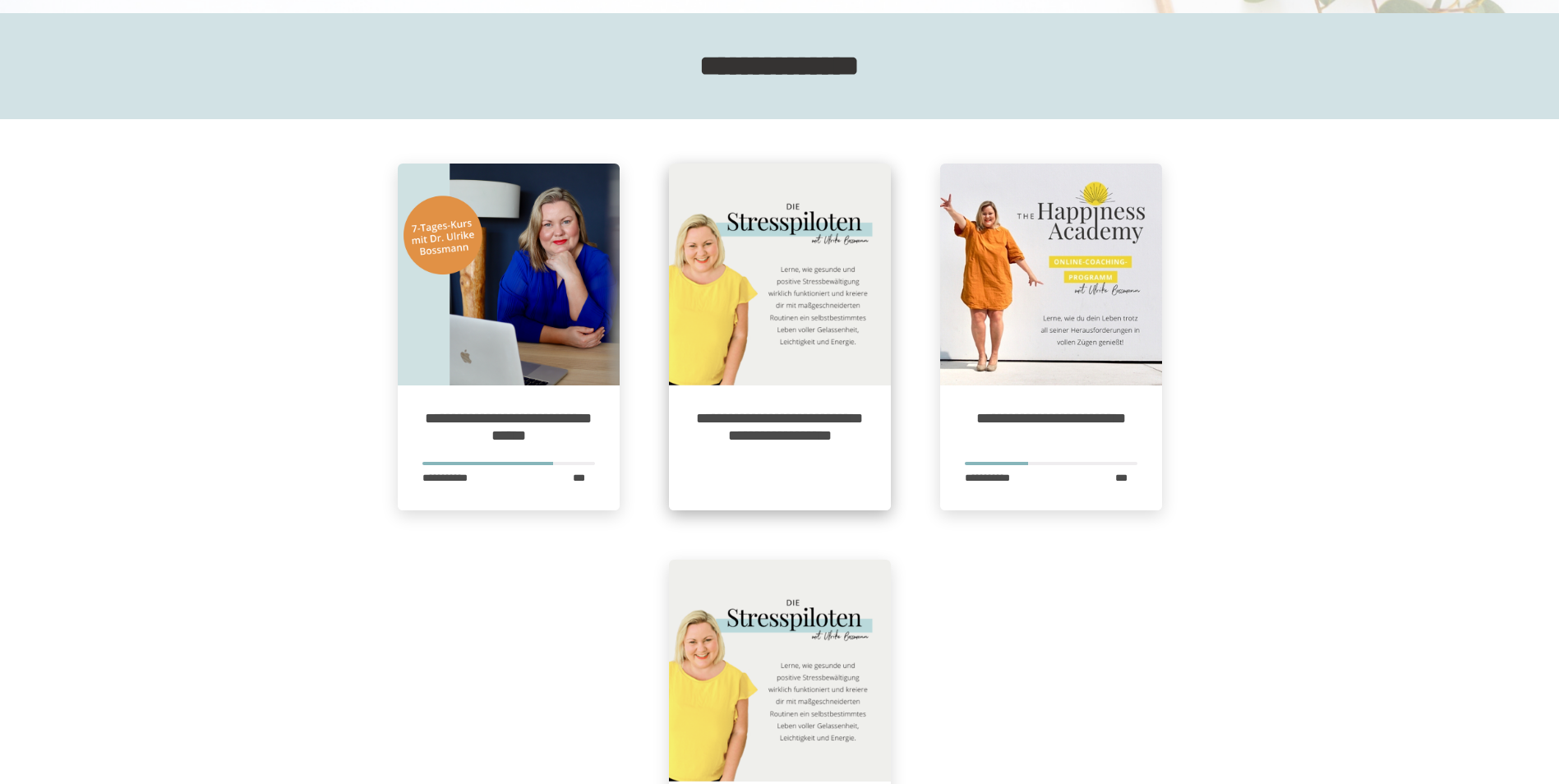 click at bounding box center (780, 274) 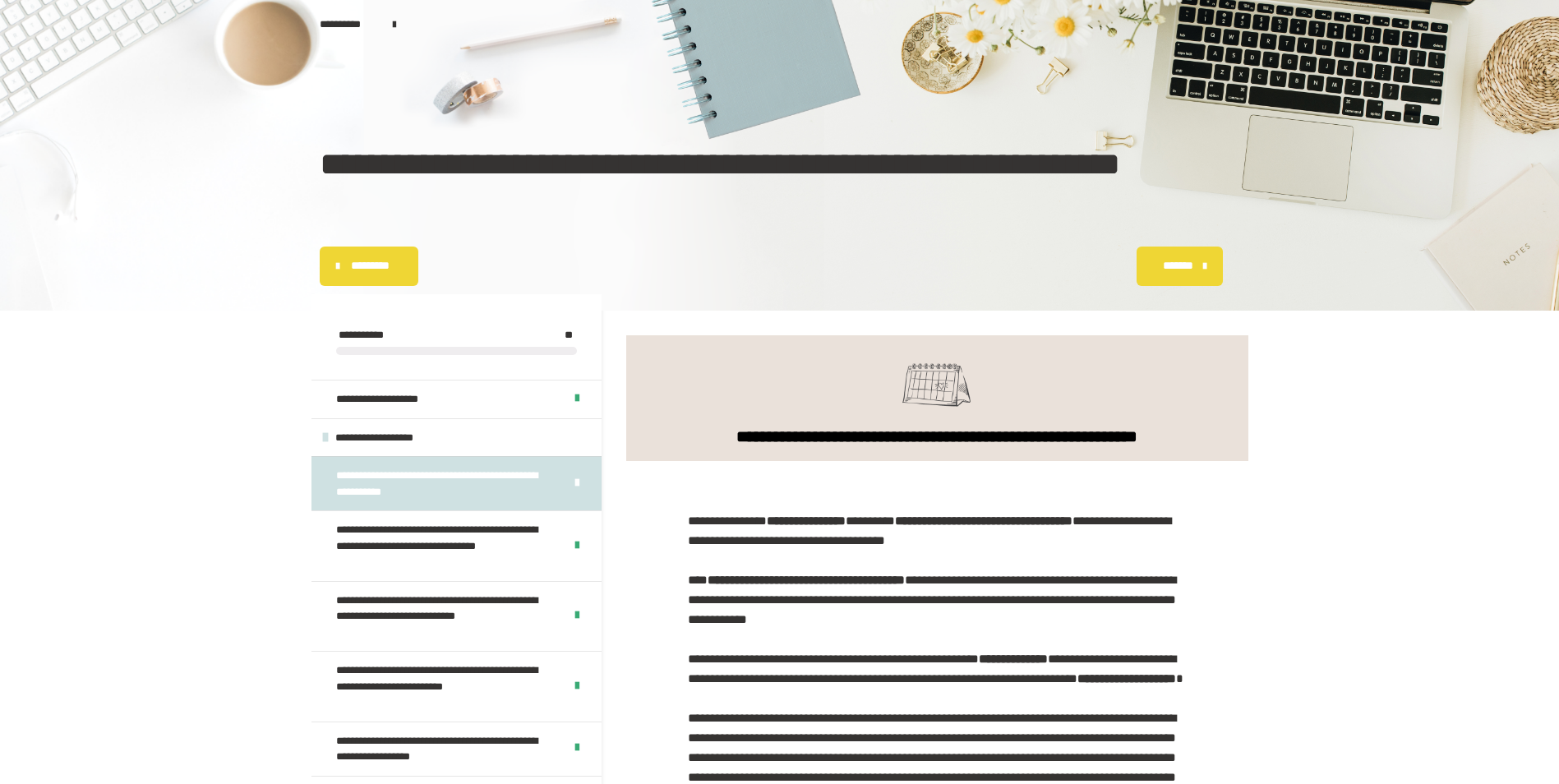 scroll, scrollTop: 0, scrollLeft: 0, axis: both 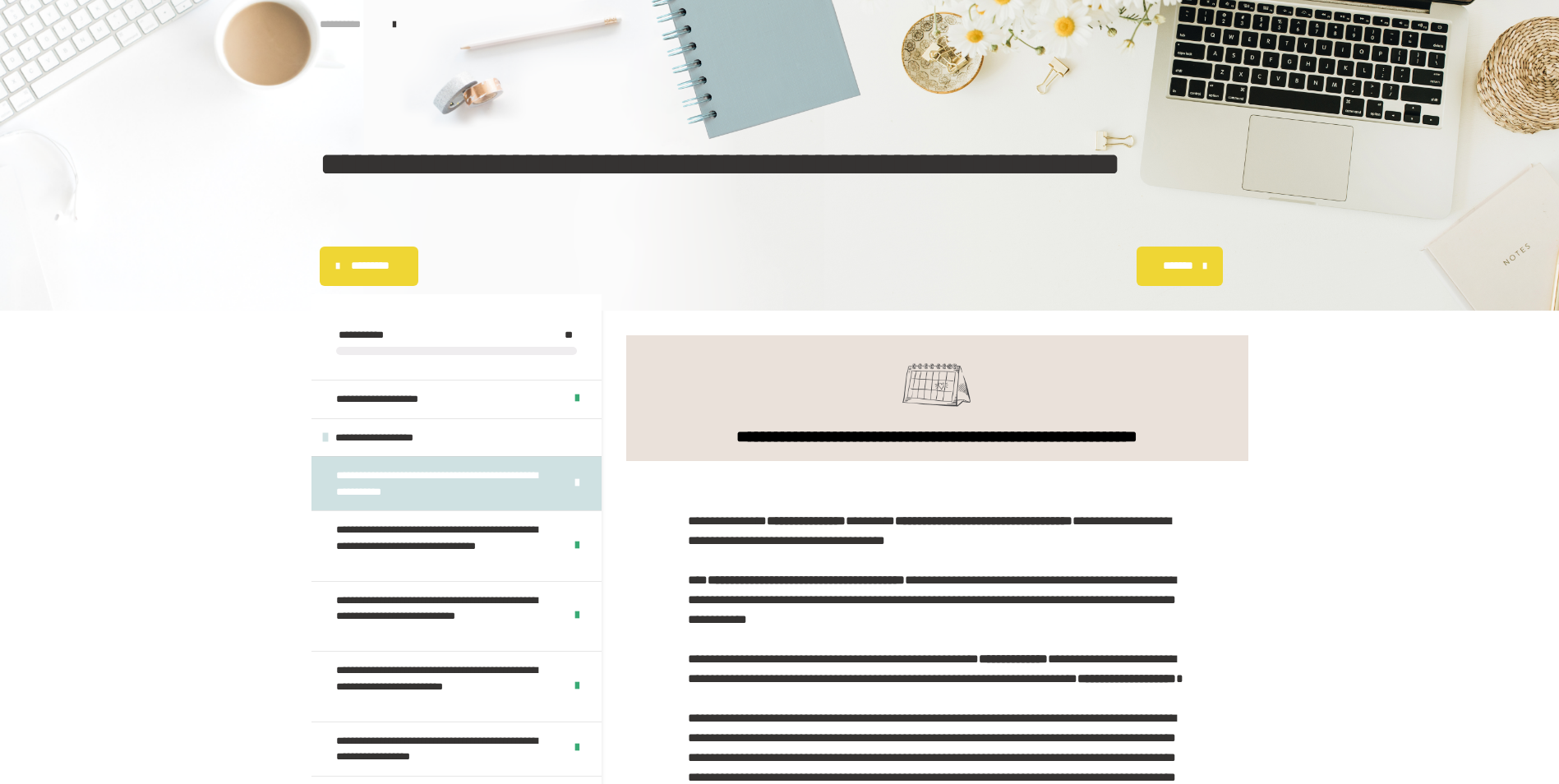 click on "**********" at bounding box center (348, 25) 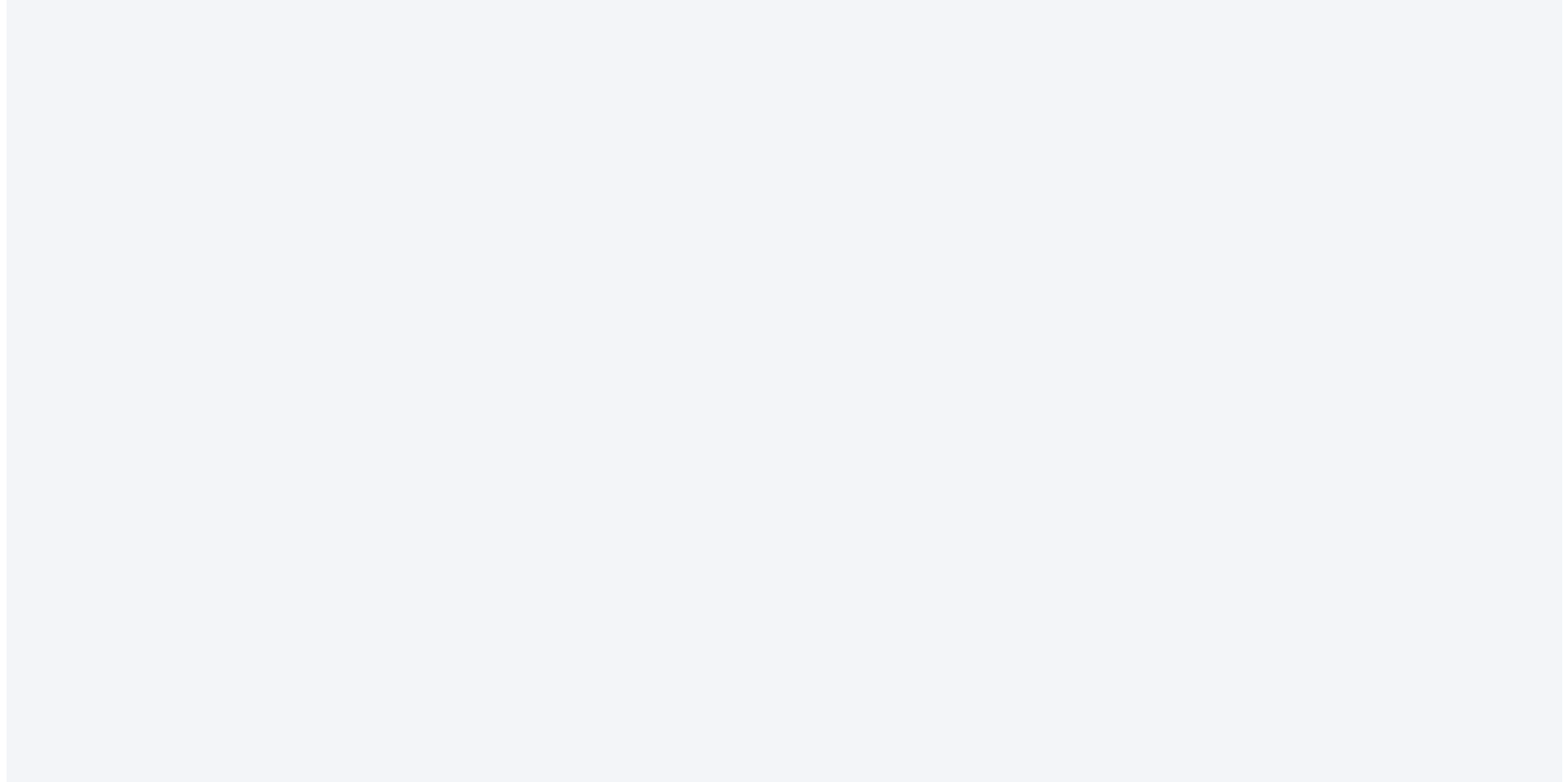 scroll, scrollTop: 0, scrollLeft: 0, axis: both 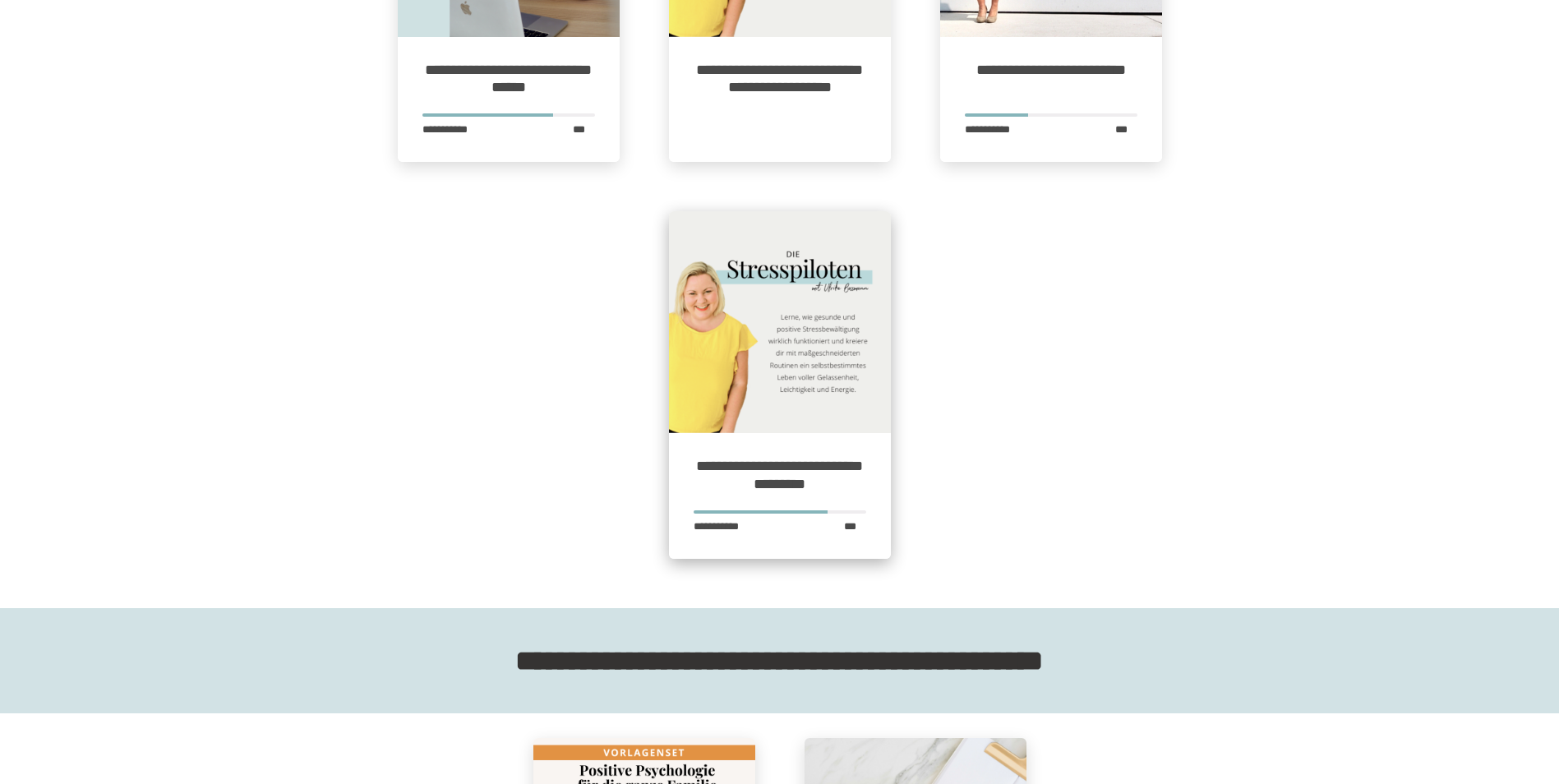 click at bounding box center (780, 322) 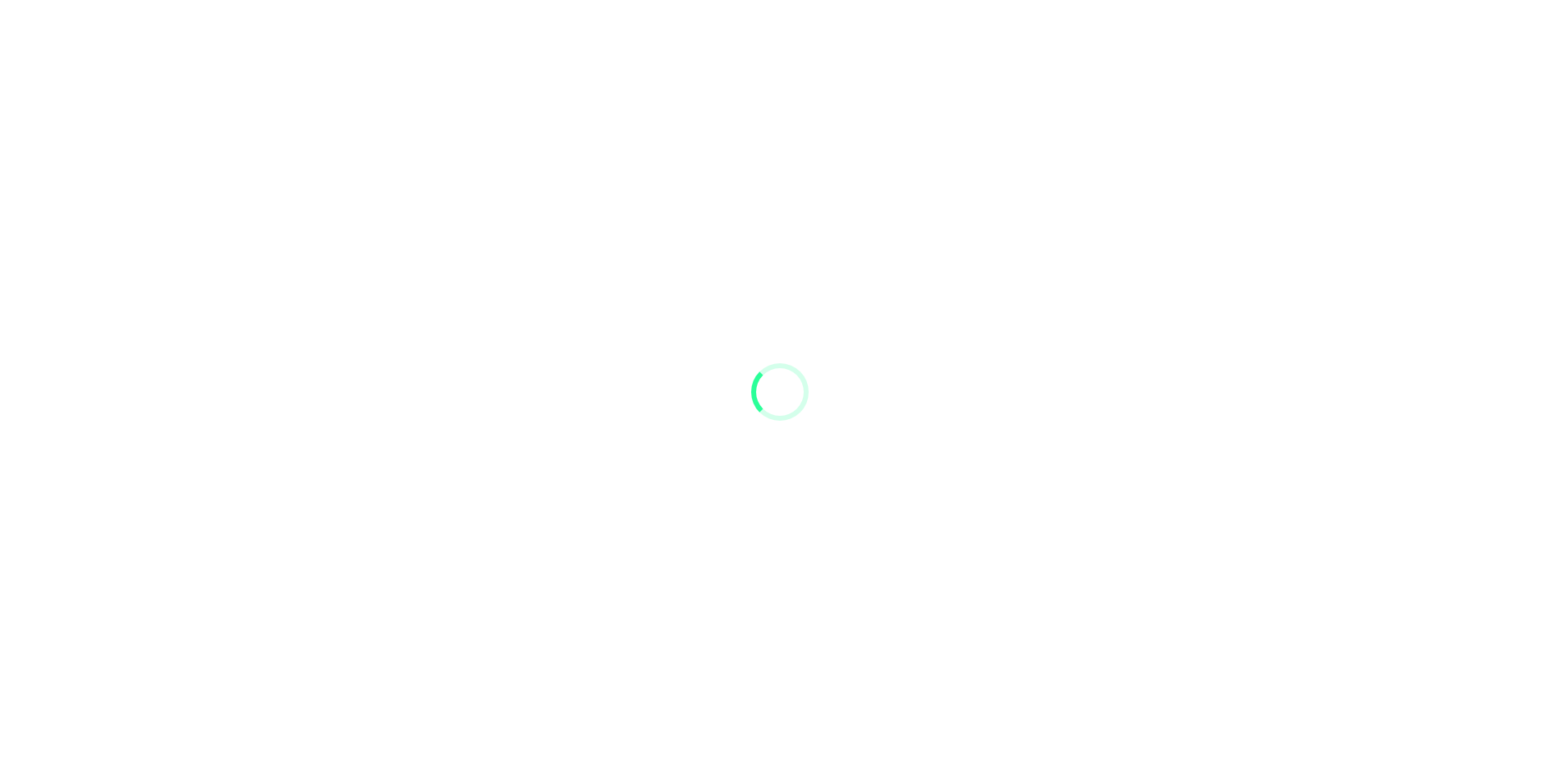 scroll, scrollTop: 0, scrollLeft: 0, axis: both 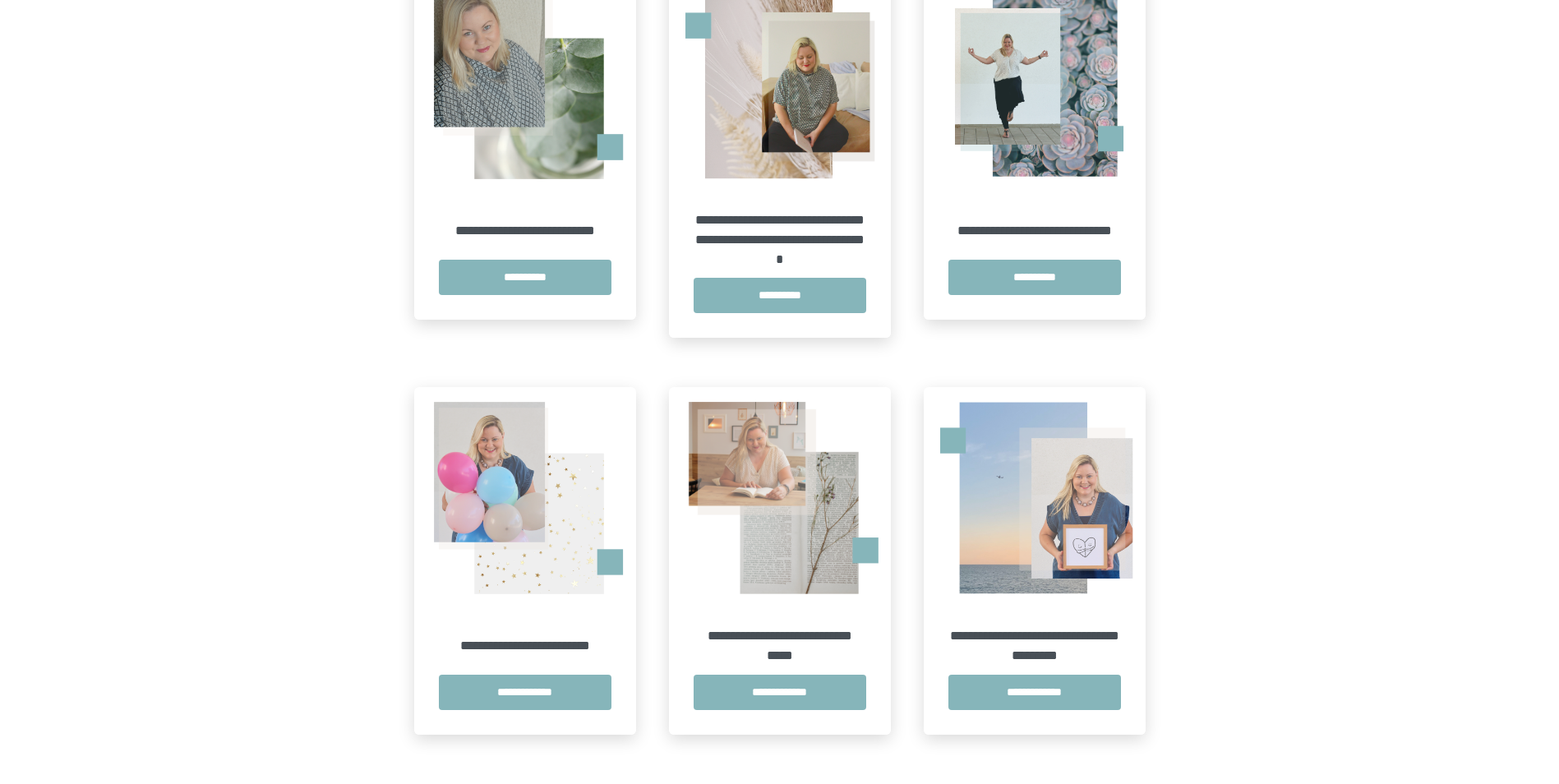 click at bounding box center (1035, 83) 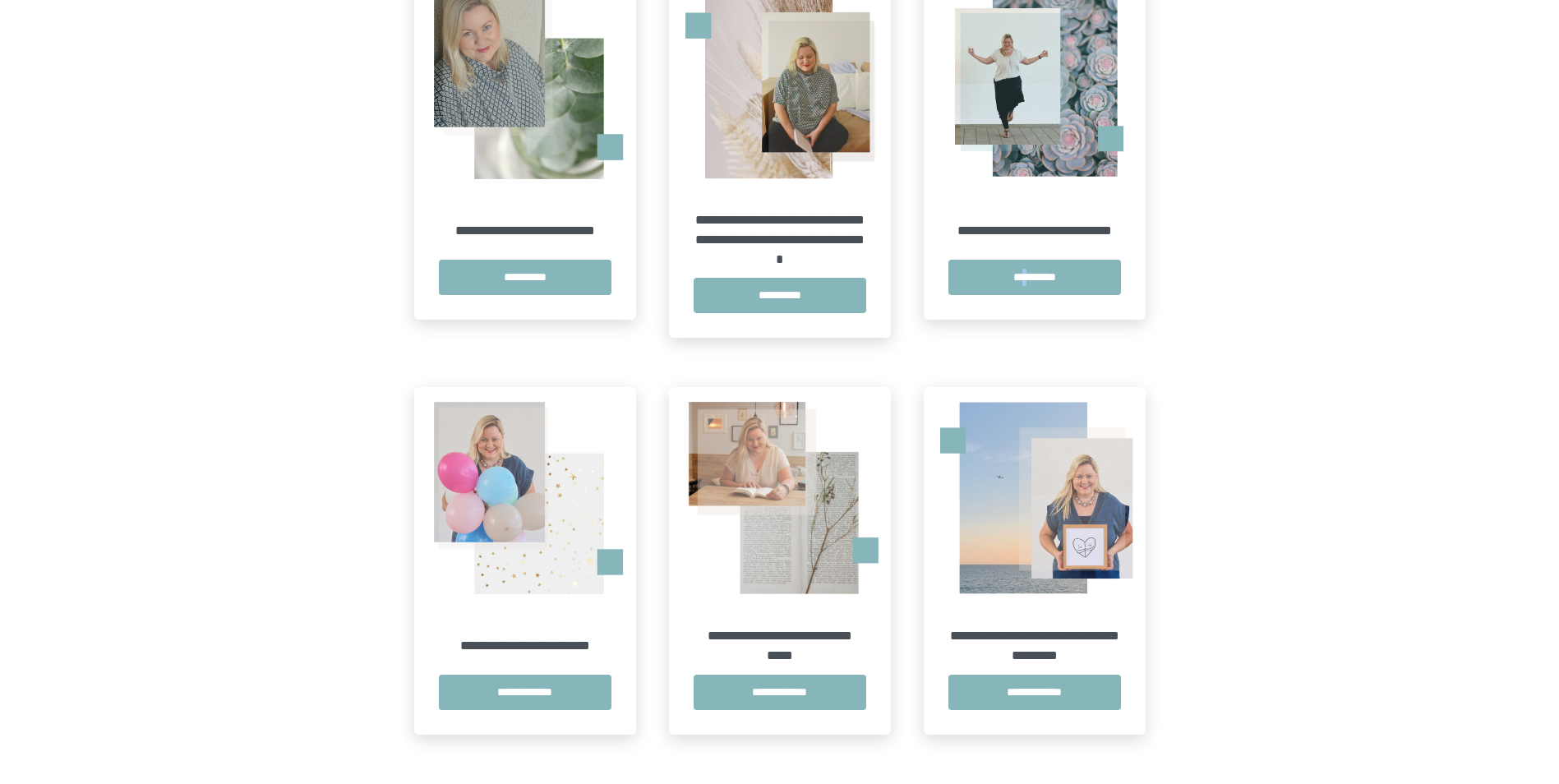 scroll, scrollTop: 0, scrollLeft: 0, axis: both 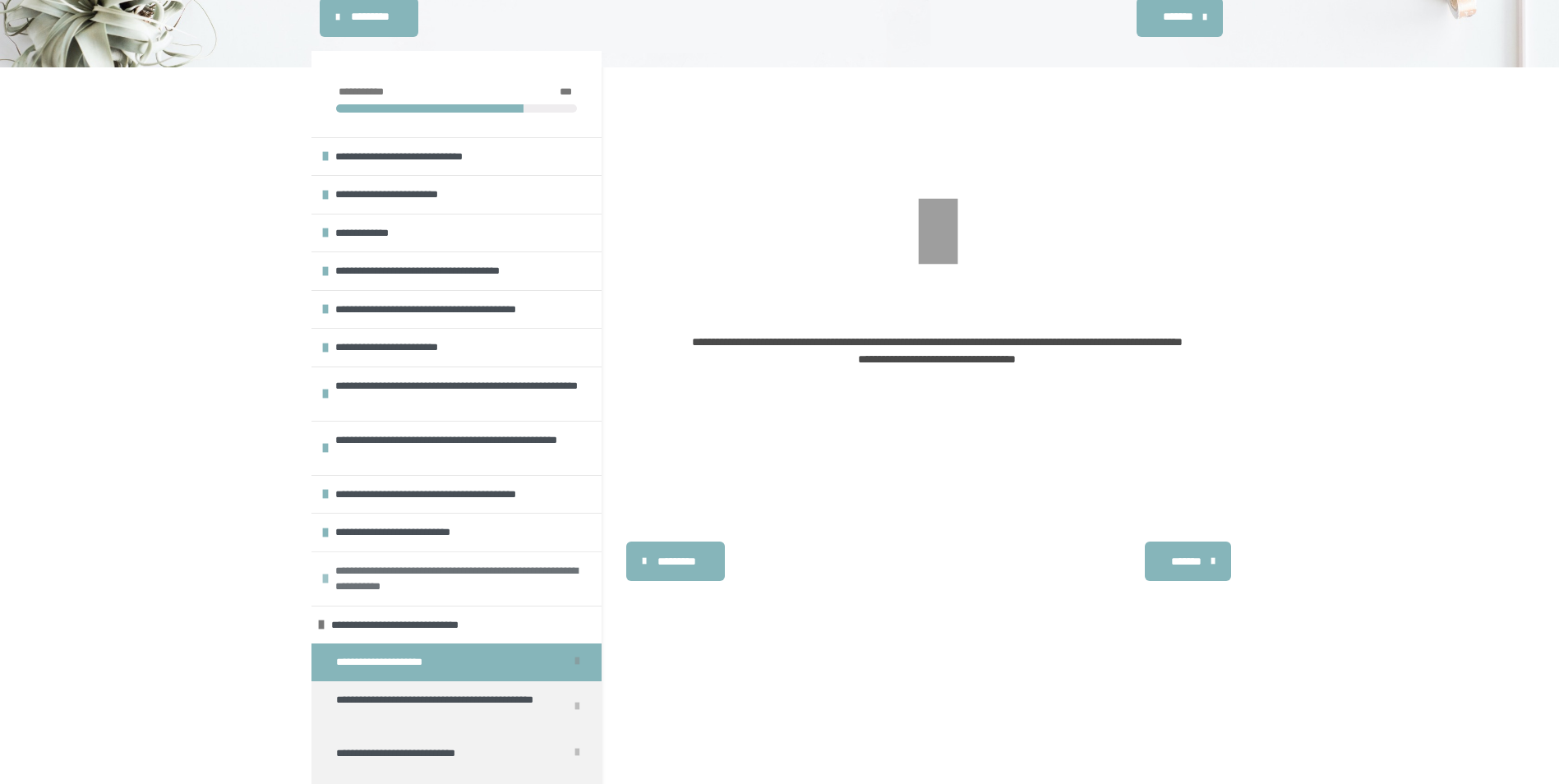 click on "**********" at bounding box center (464, 579) 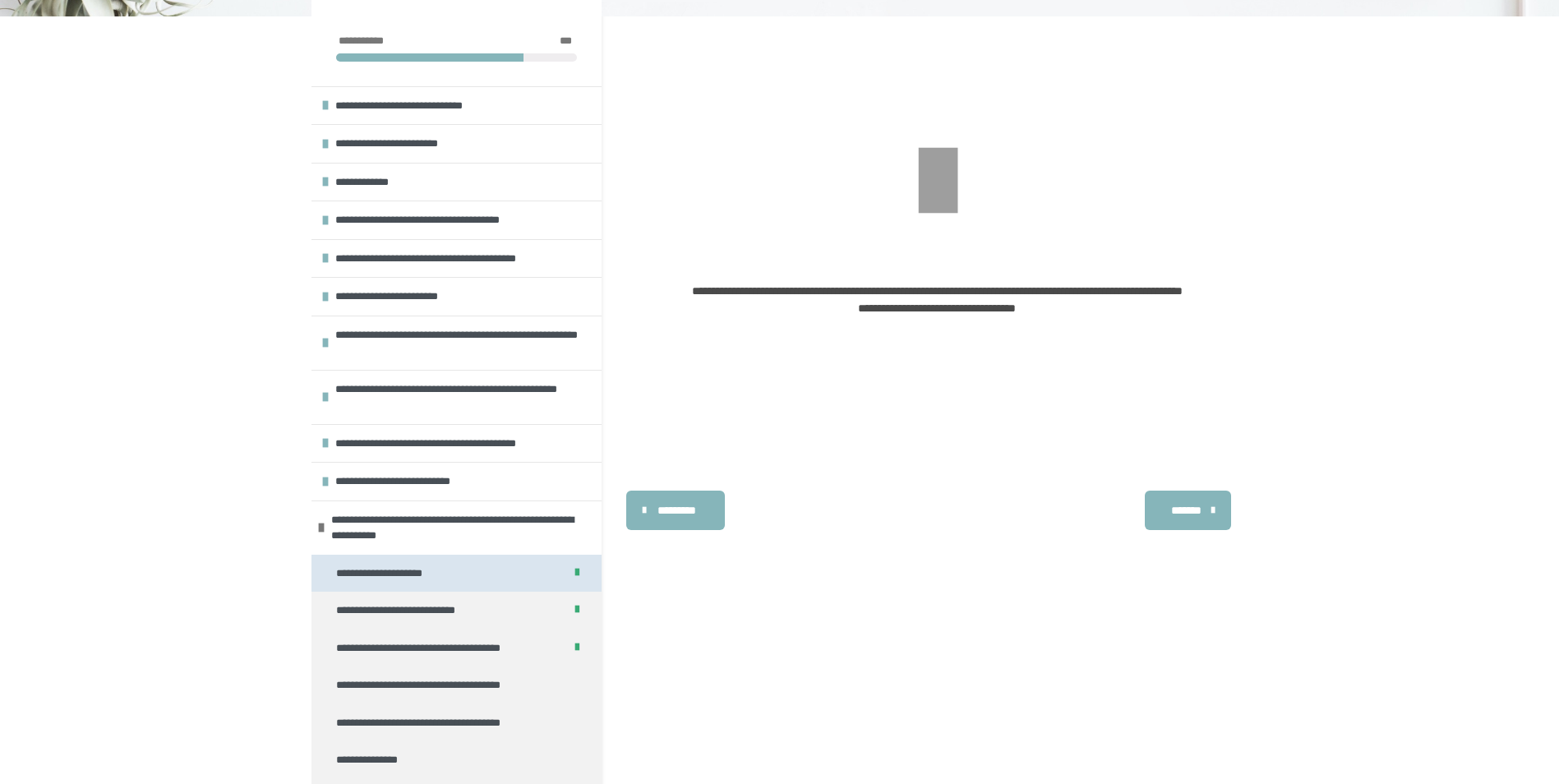 scroll, scrollTop: 240, scrollLeft: 0, axis: vertical 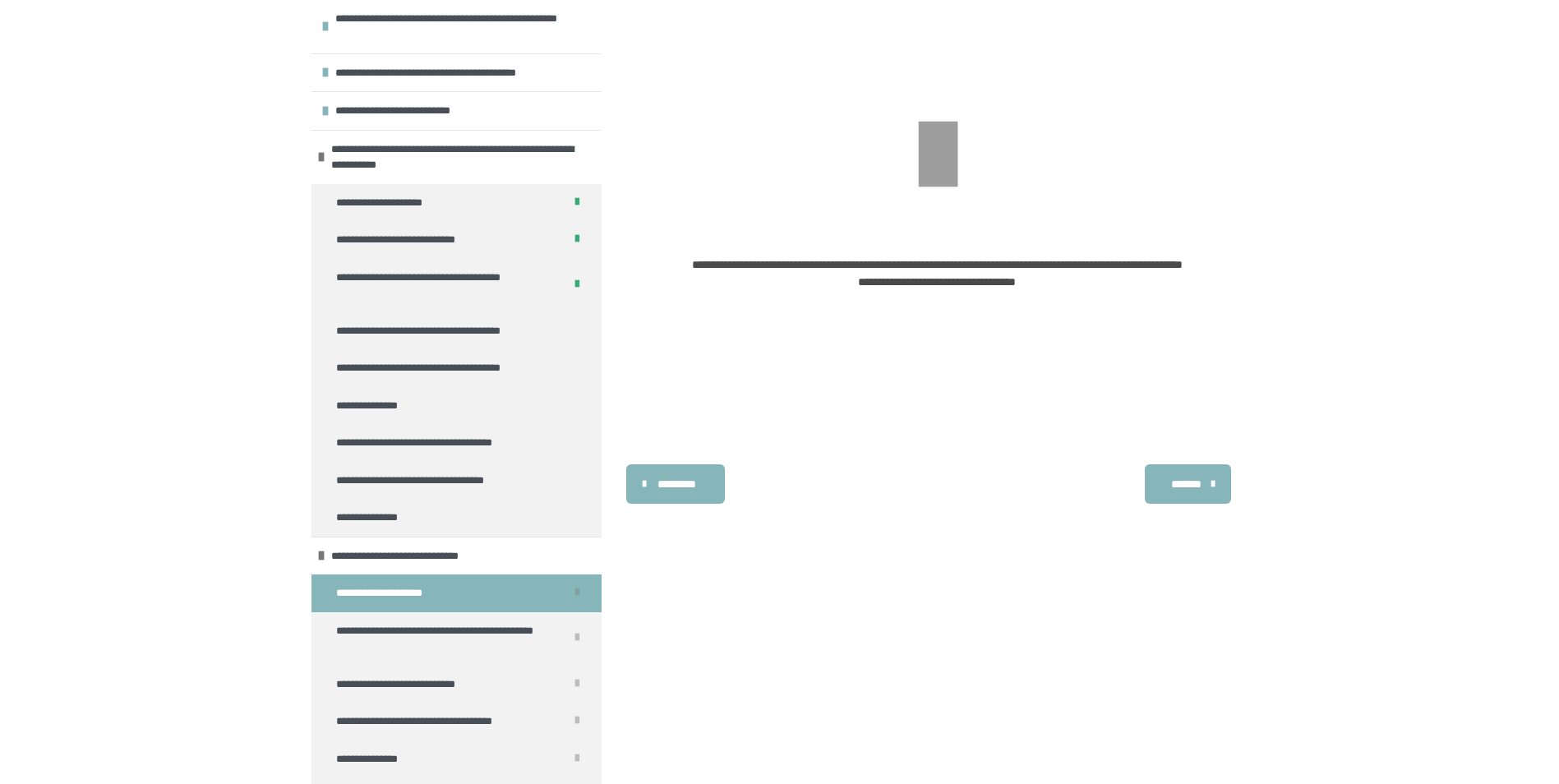 click on "**********" at bounding box center (937, 407) 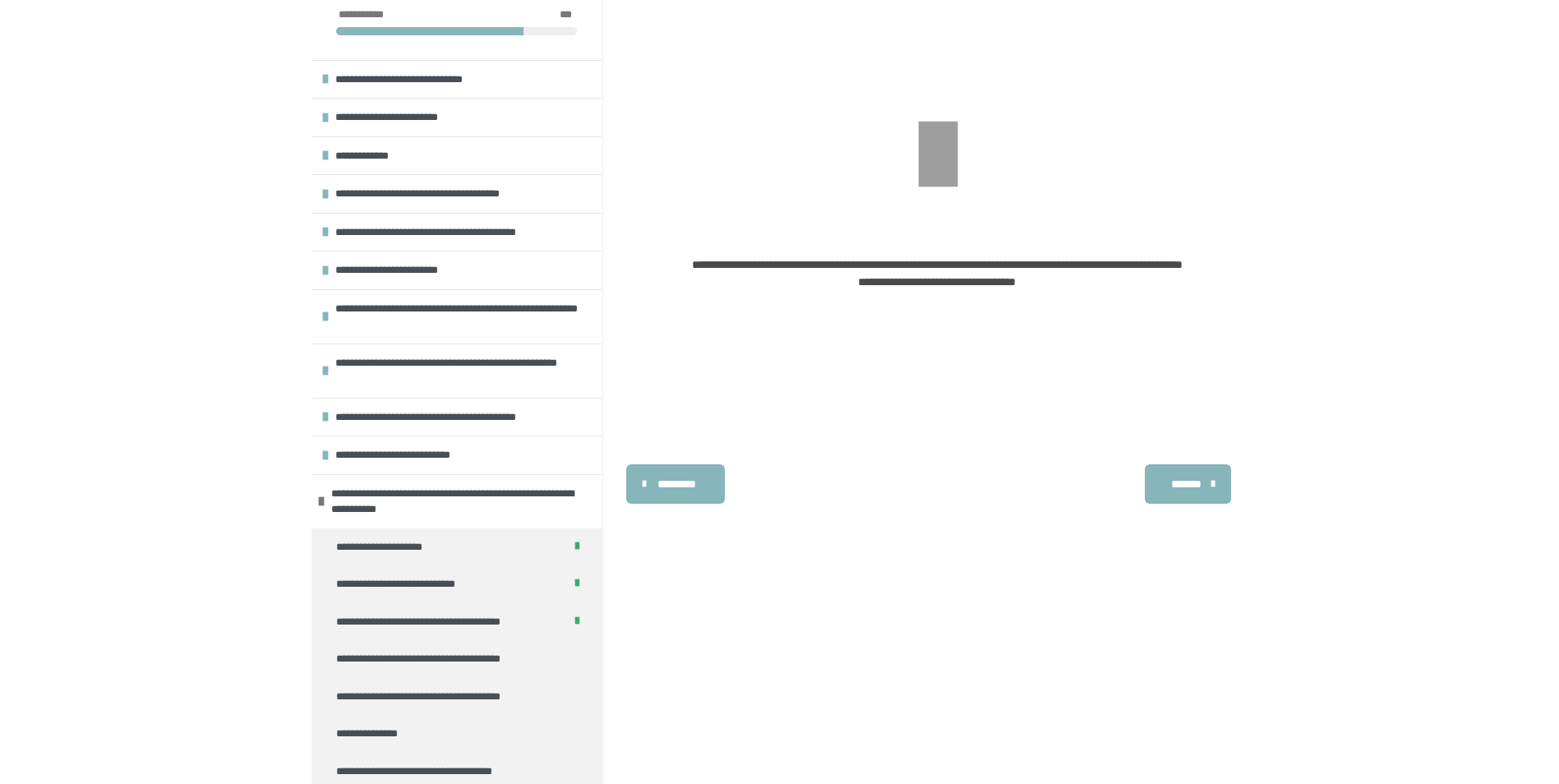 scroll, scrollTop: 0, scrollLeft: 0, axis: both 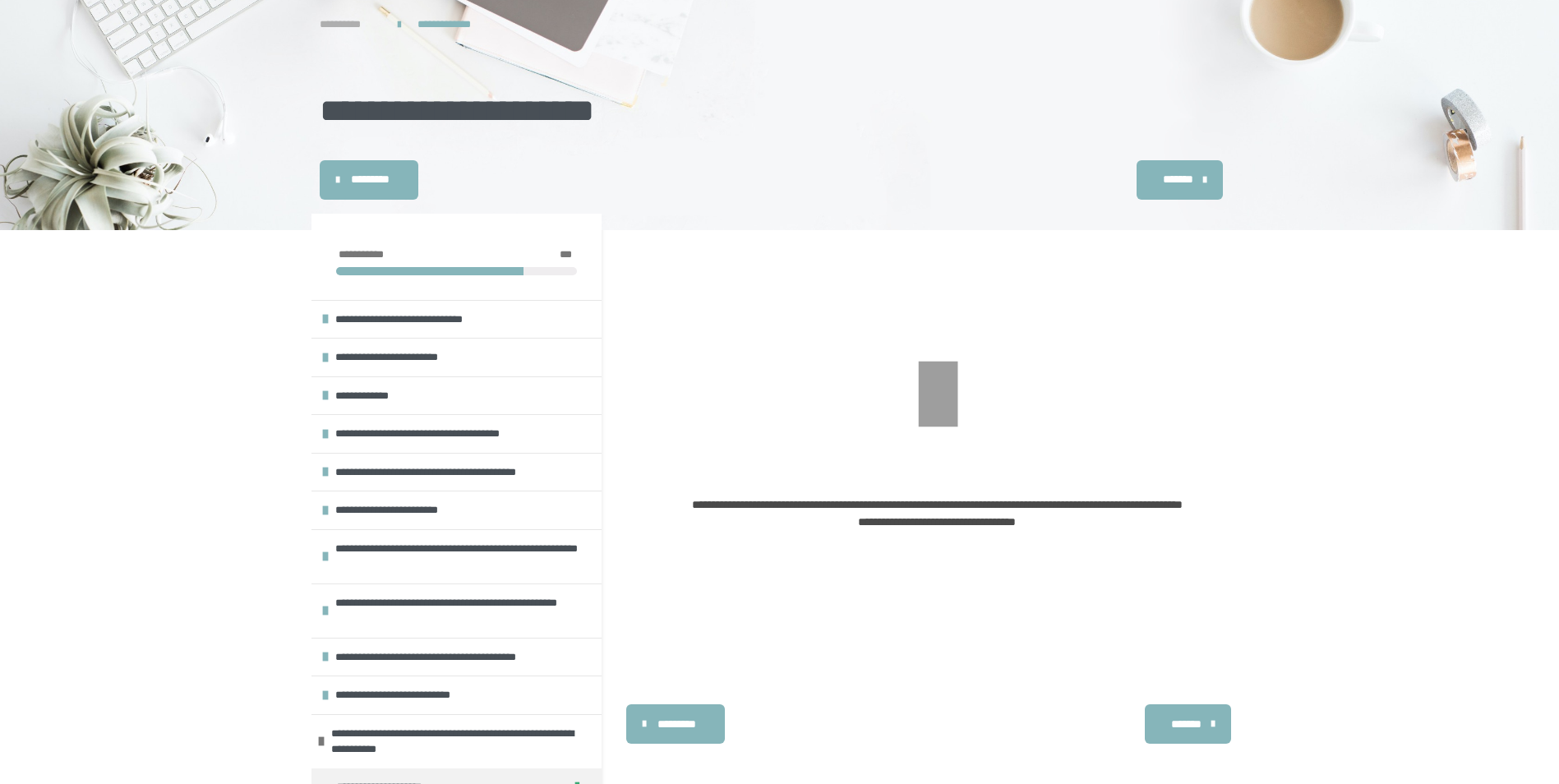 click on "**********" at bounding box center (350, 25) 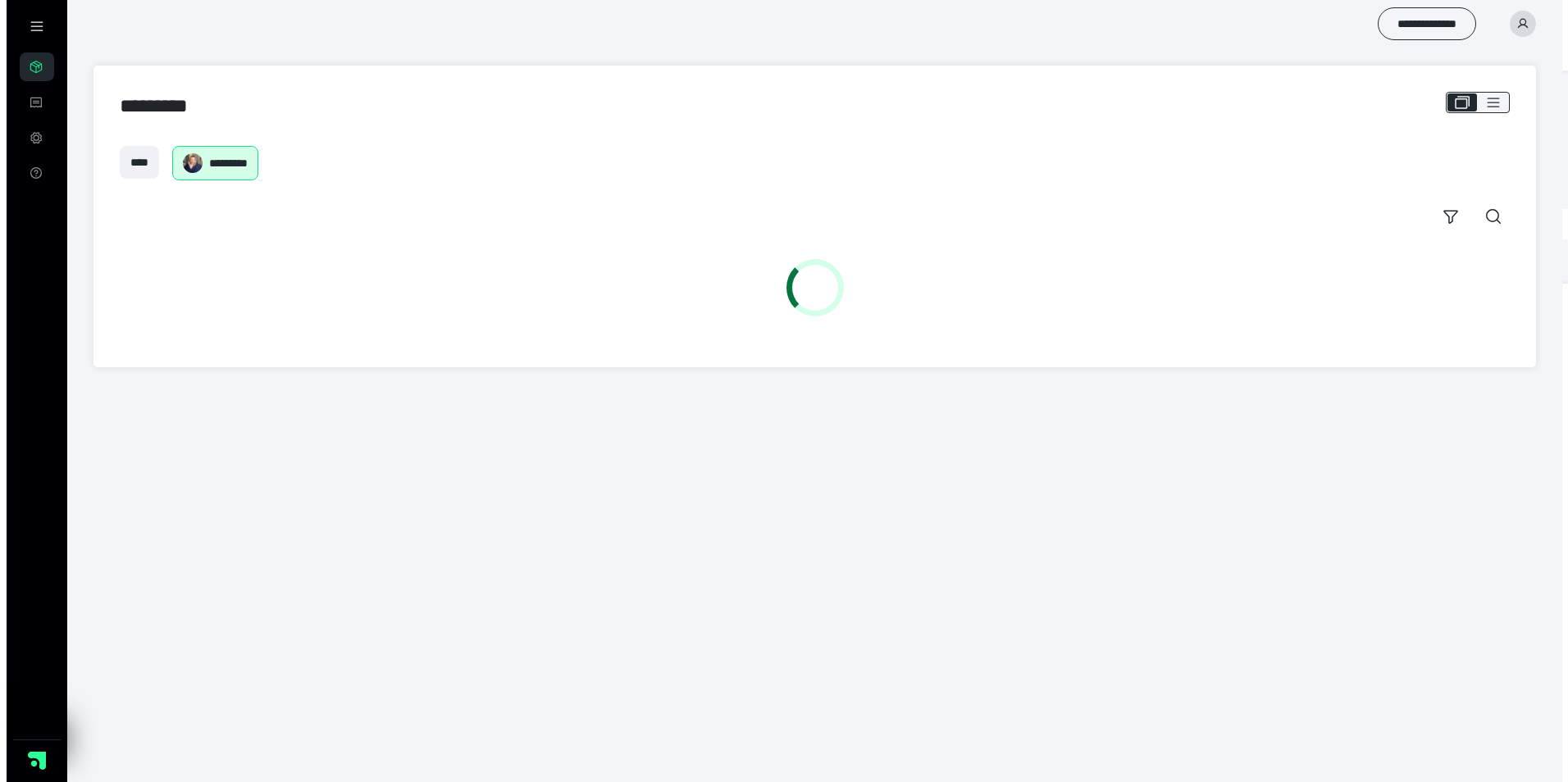 scroll, scrollTop: 0, scrollLeft: 0, axis: both 